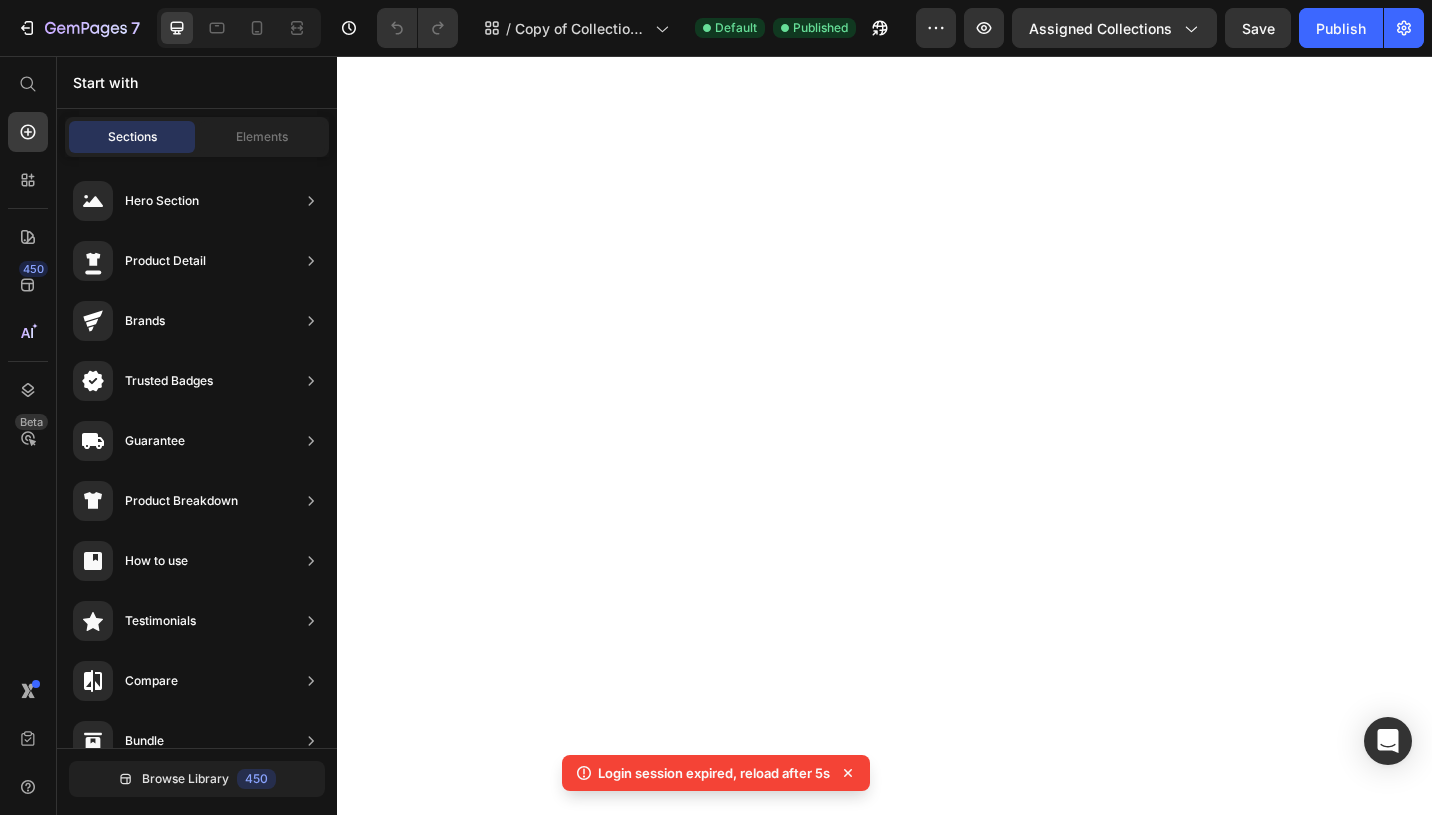 scroll, scrollTop: 0, scrollLeft: 0, axis: both 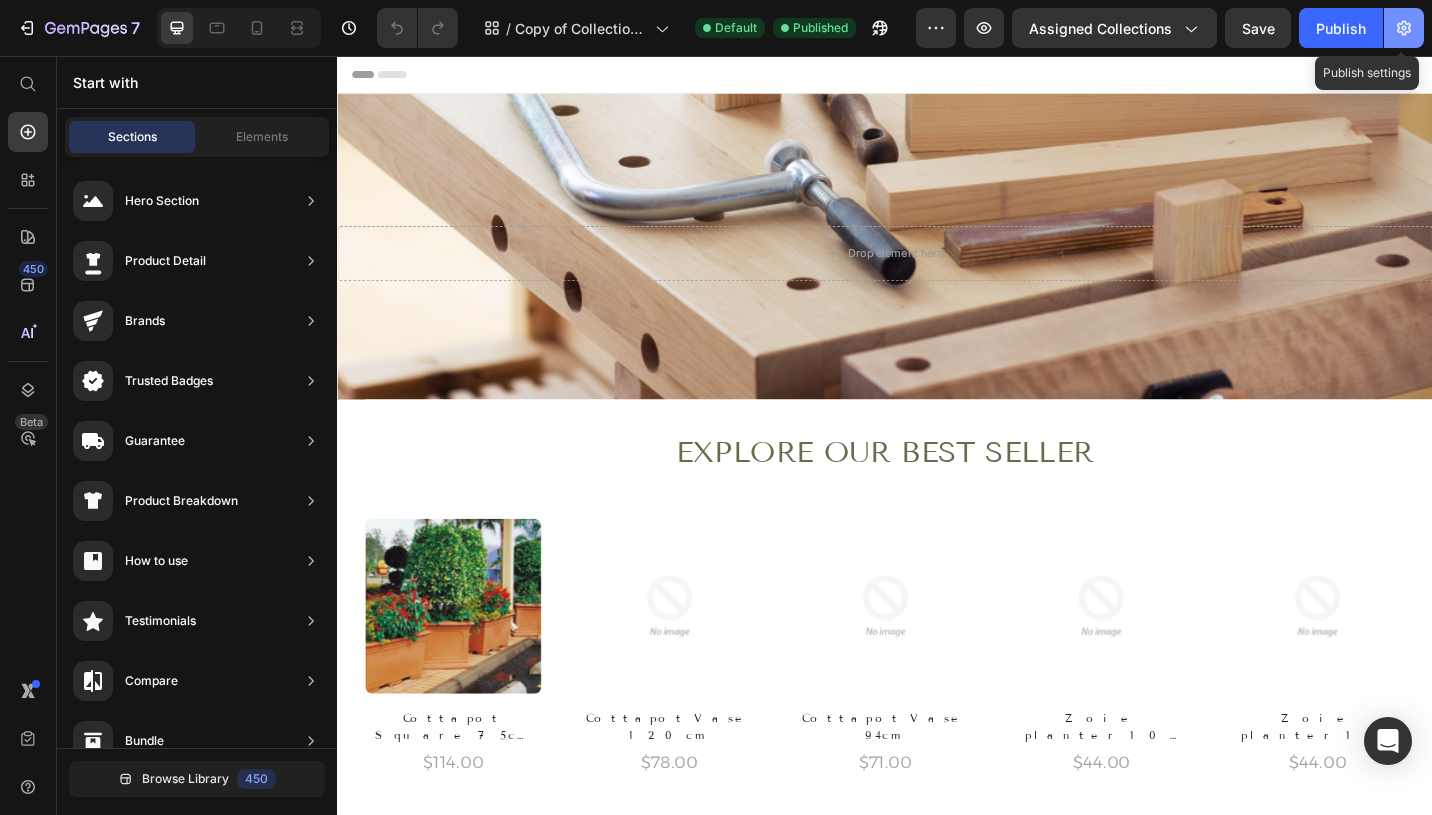 click 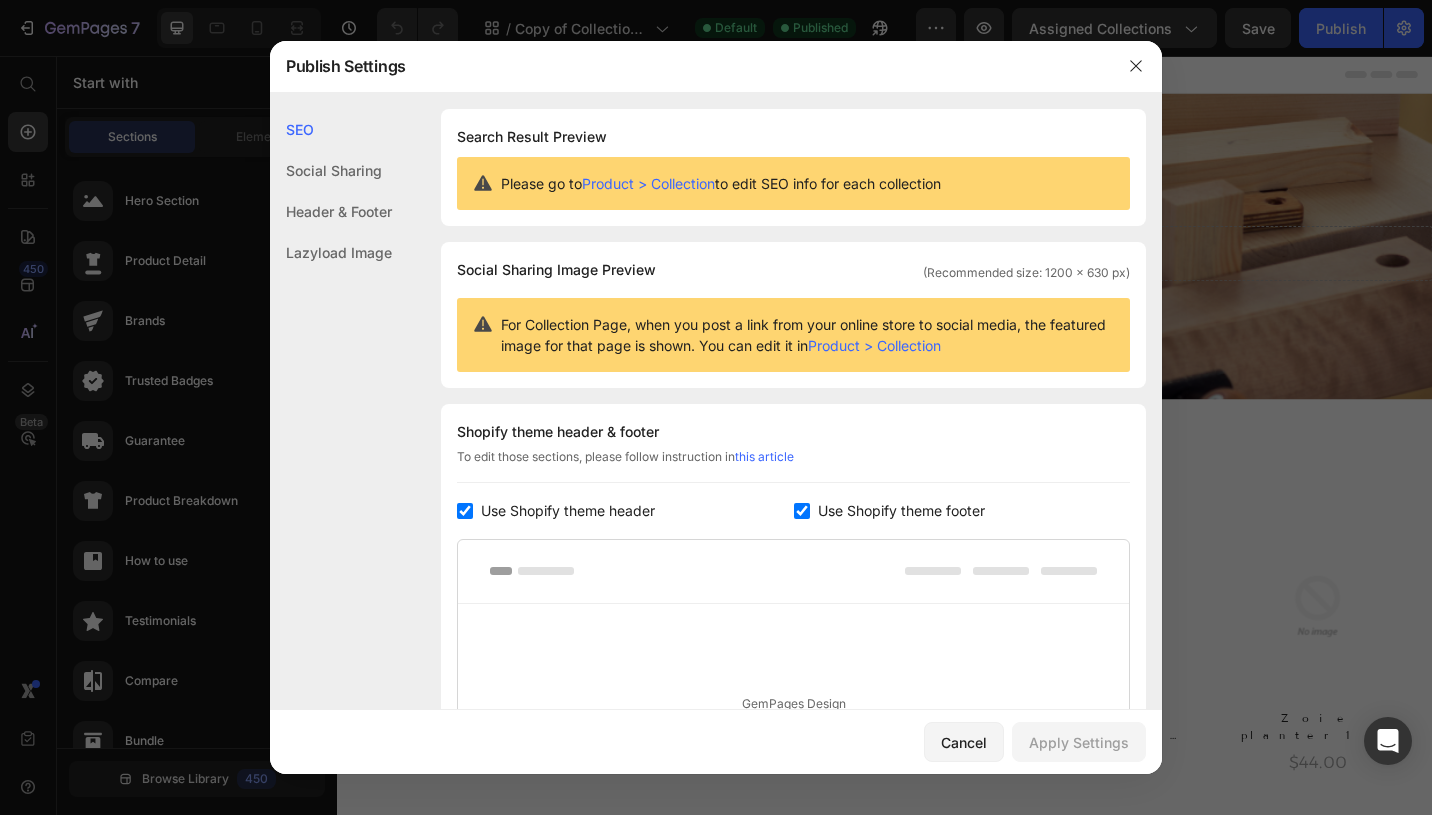 click 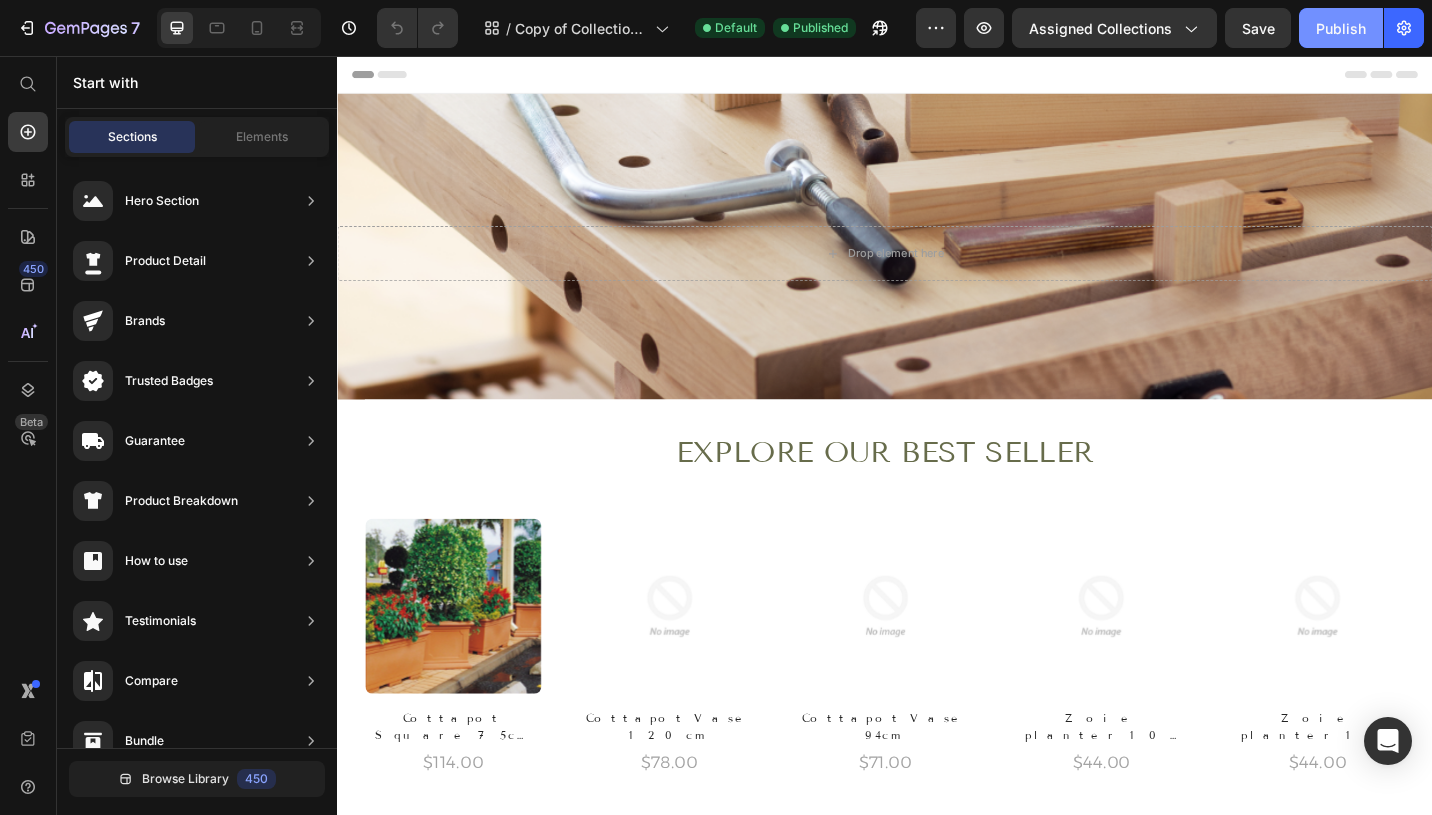 click on "Publish" at bounding box center (1341, 28) 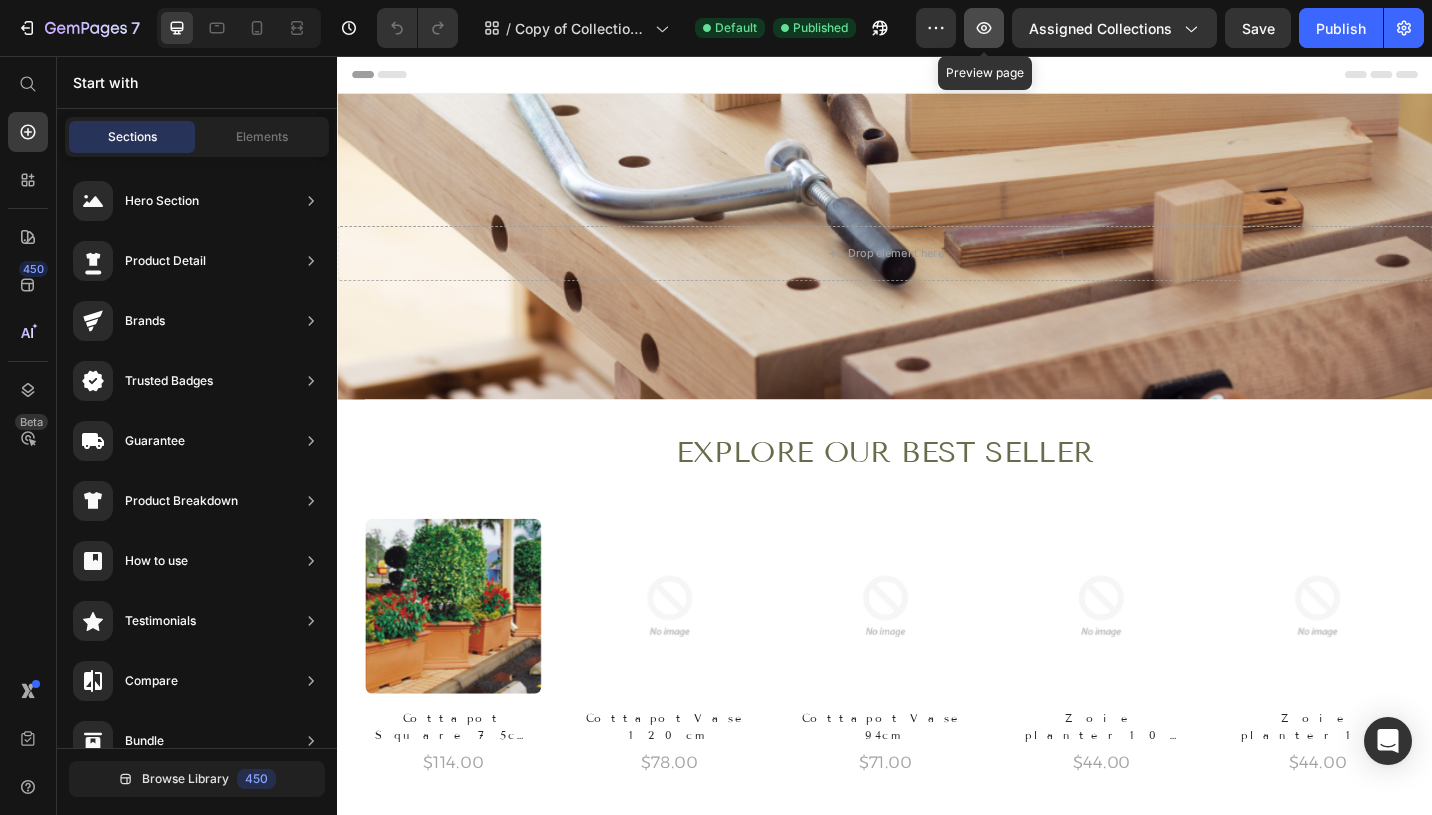 click 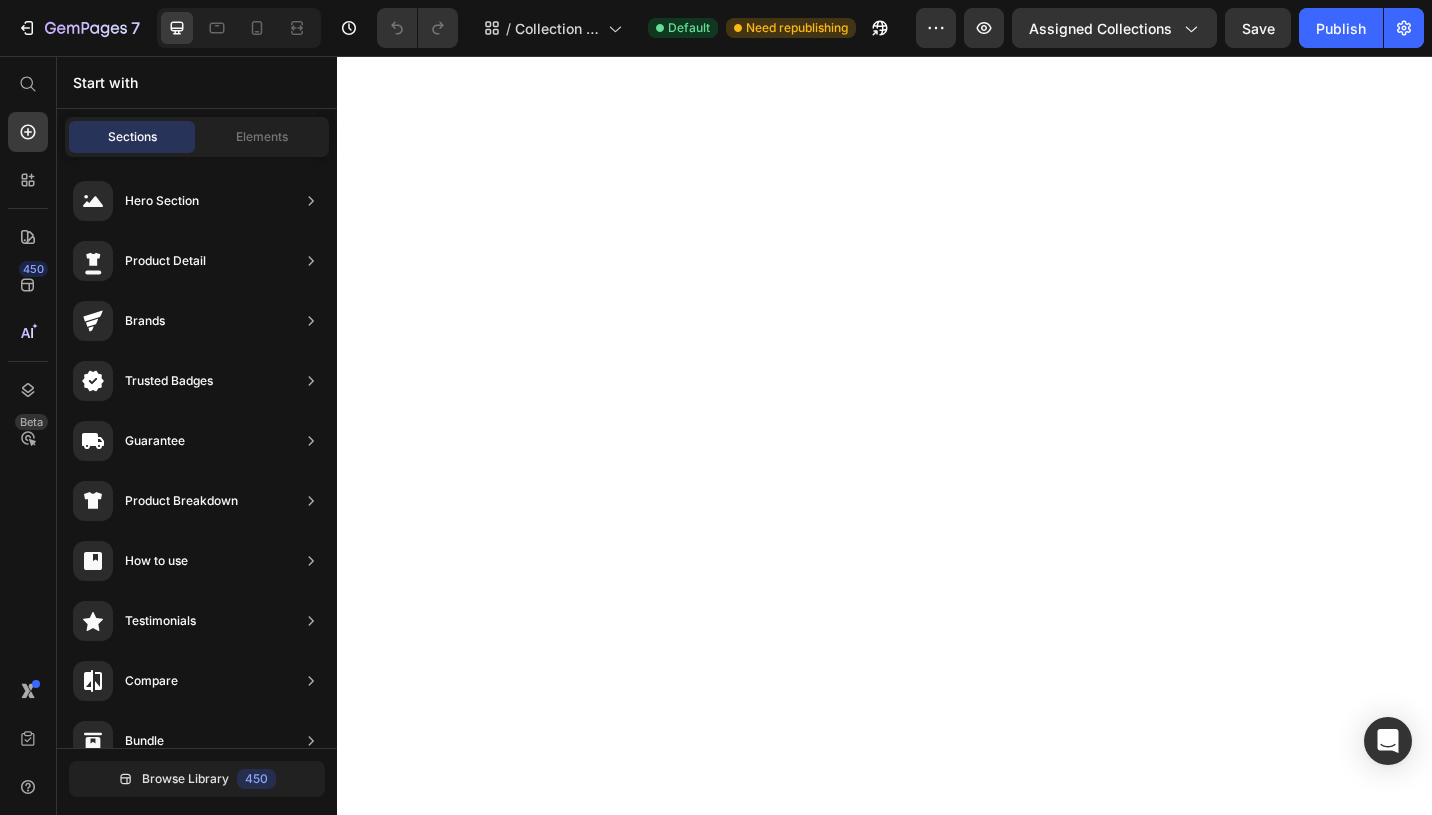 scroll, scrollTop: 0, scrollLeft: 0, axis: both 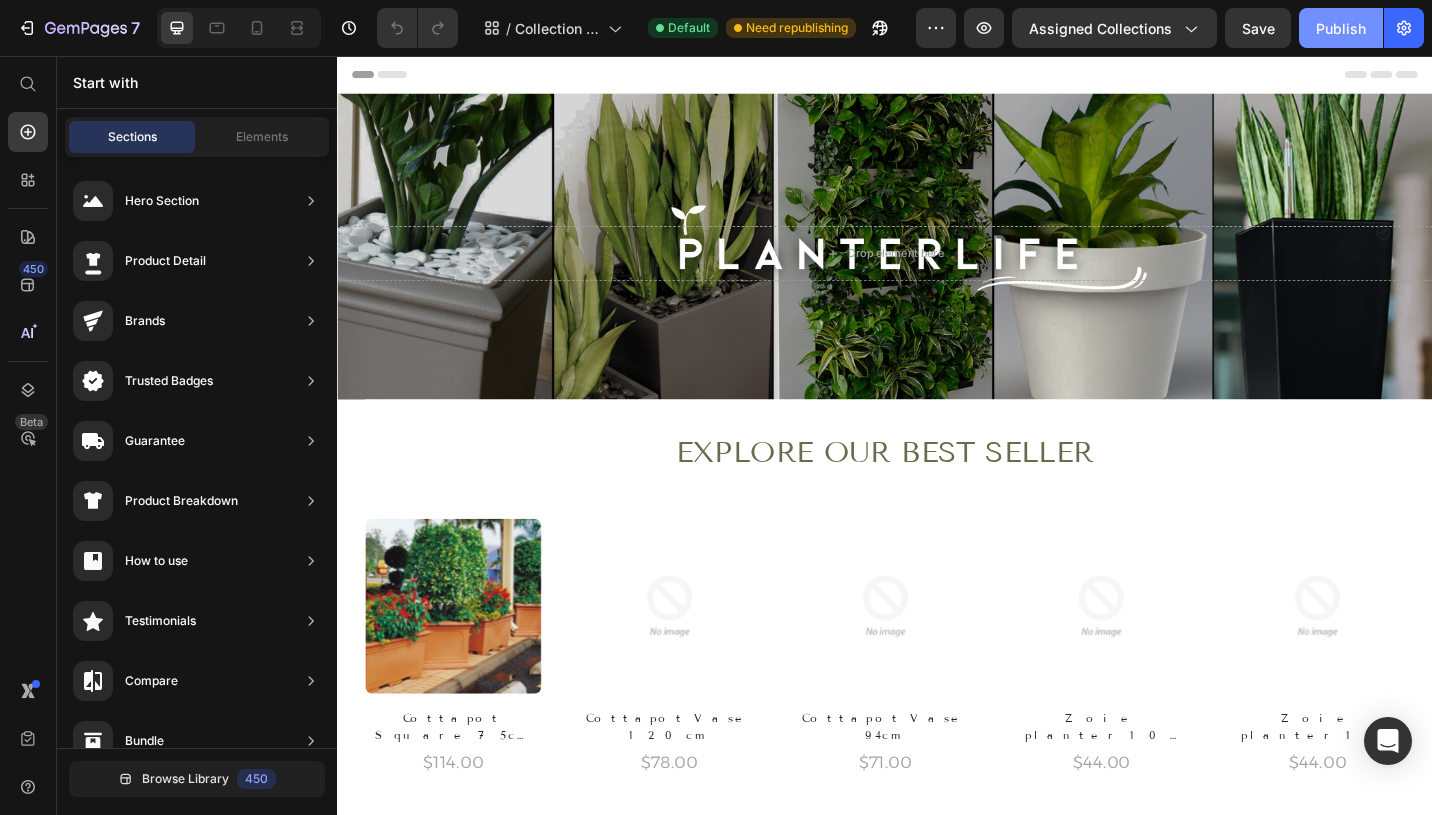 click on "Publish" at bounding box center [1341, 28] 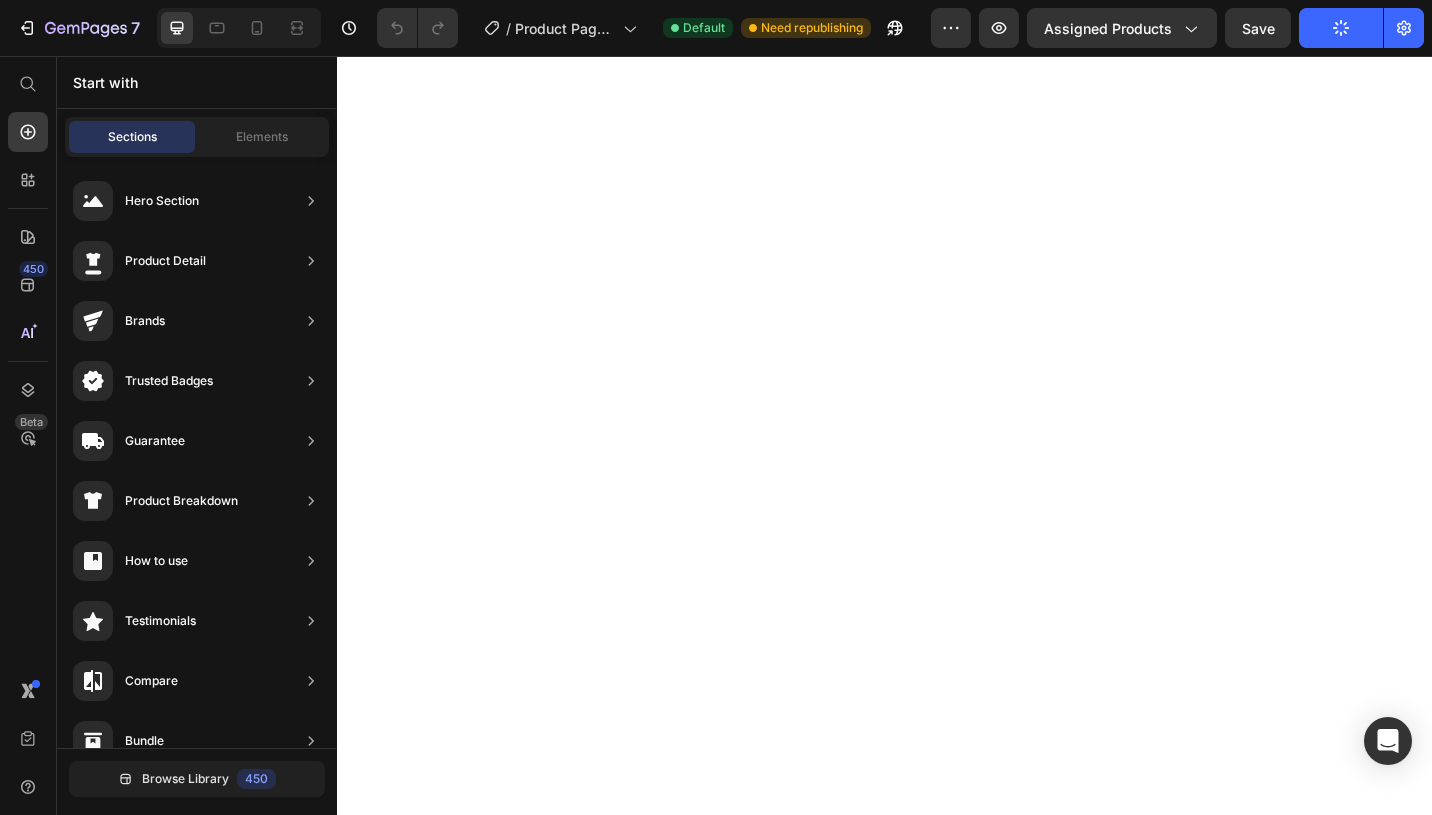 scroll, scrollTop: 0, scrollLeft: 0, axis: both 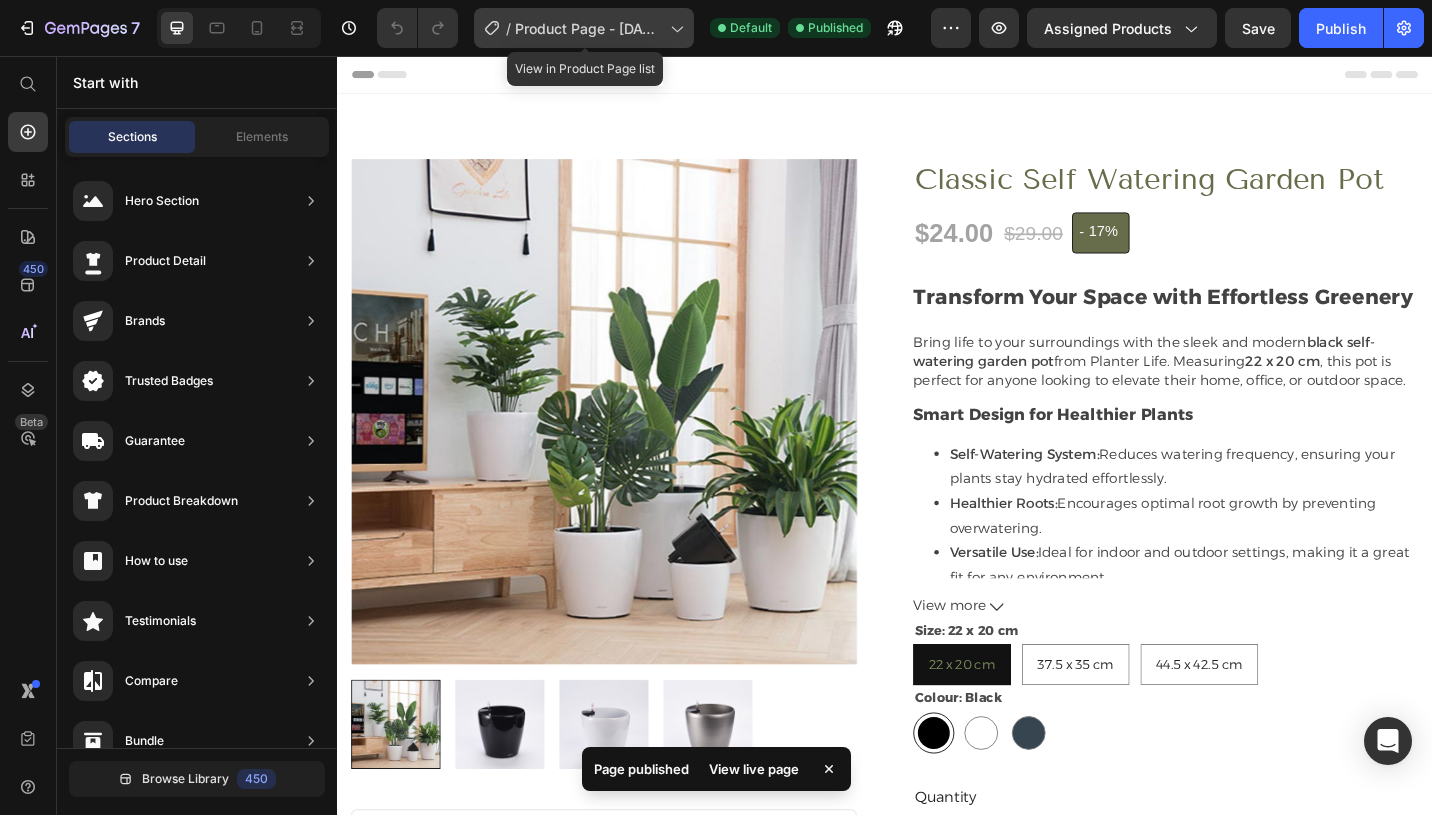 click 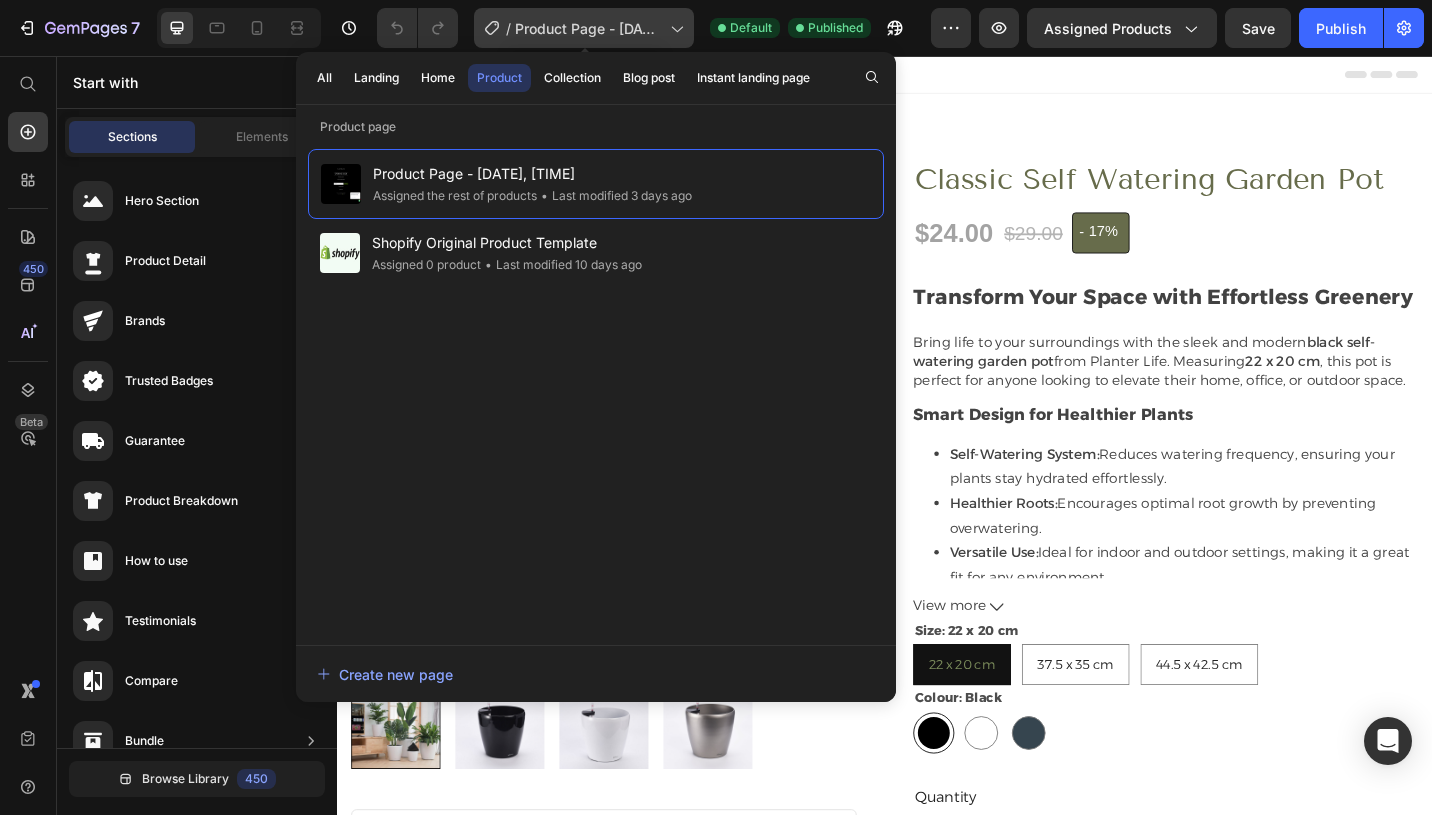 click 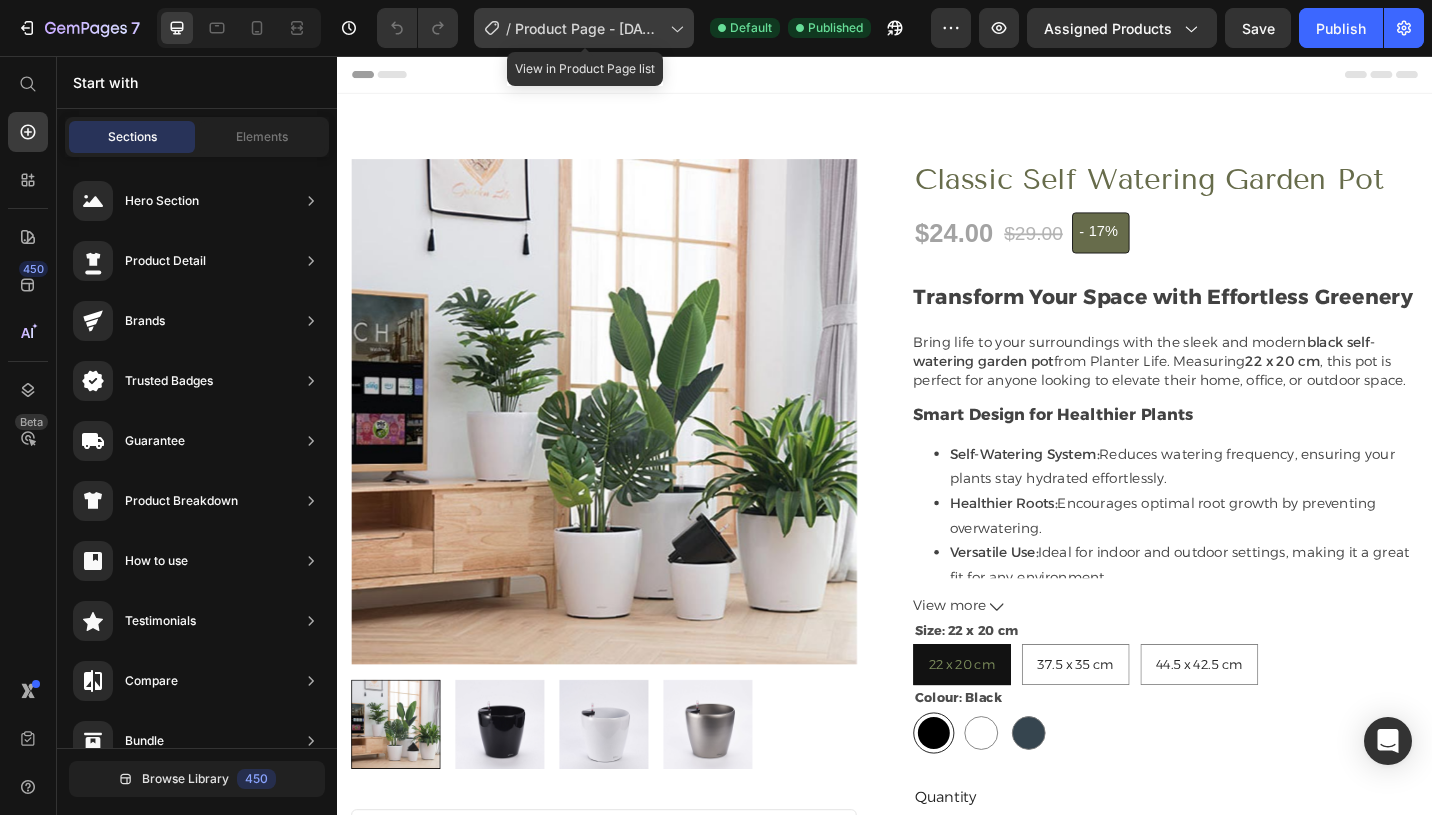 click 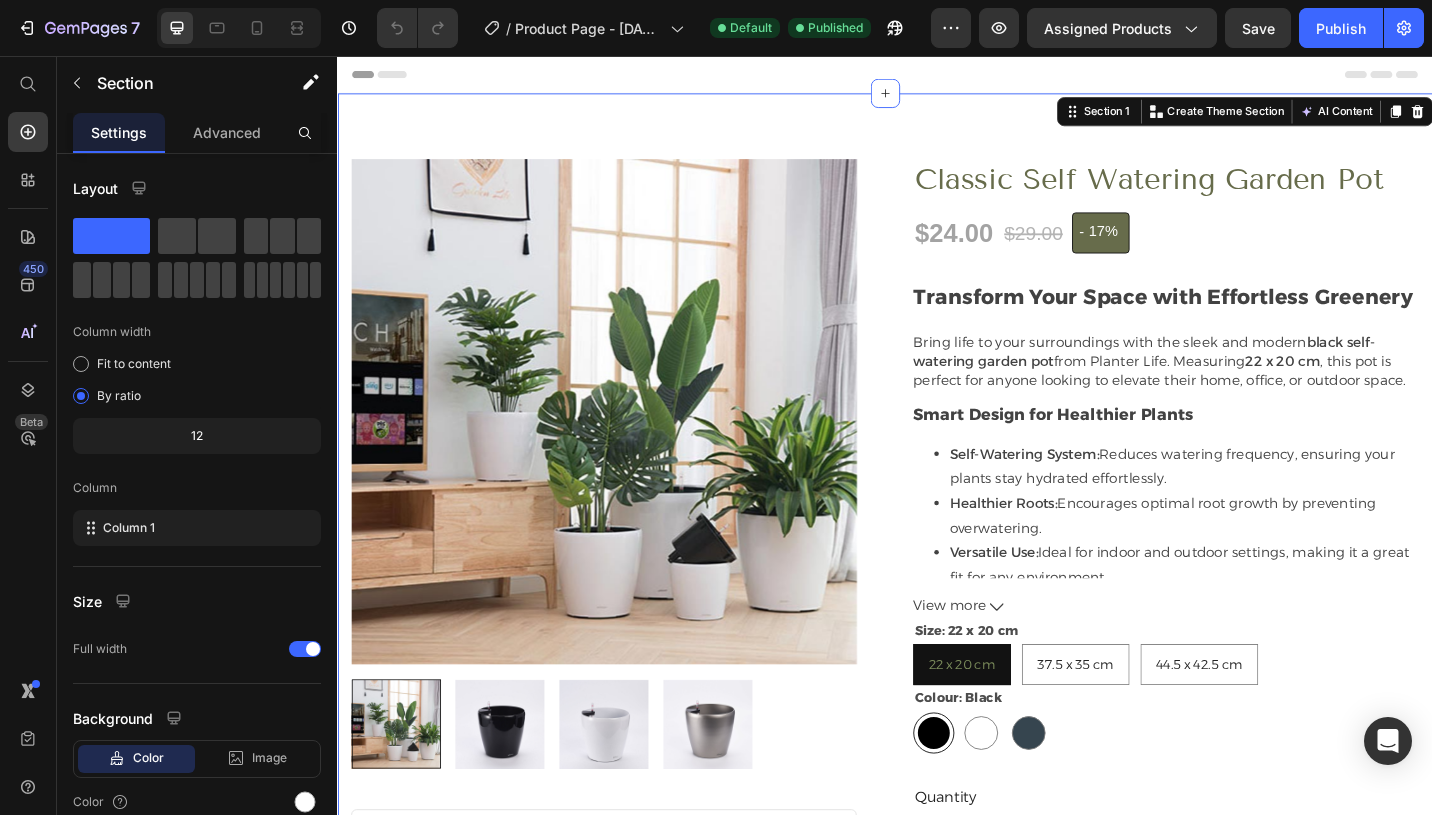 click on "Product Images Looking for a bigger capacity? Text block Image Klarstein Stainless Steel Air Fryer (1700W, 6.2L) Text block $350 Text block Row Row Classic Self Watering Garden Pot (P) Title $24.00 (P) Price $29.00 (P) Price - 17% (P) Tag Row
Transform Your Space with Effortless Greenery
Bring life to your surroundings with the sleek and modern
black self-watering garden pot  from Planter Life. Measuring
22 x 20 cm , this pot is perfect for anyone looking to elevate their home, office, or outdoor space.
Smart Design for Healthier Plants
Self-Watering System:  Reduces watering frequency, ensuring
your plants stay hydrated effortlessly.
Healthier Roots:  Encourages optimal root growth by preventing overwatering.
Versatile Use:  Ideal for indoor and outdoor settings, making it a great fit for any environment.
View more (P) Description Size: 22 x 20 cm 22 x 20 cm 22 x 20 cm 22 x 20 cm 37.5 x 35 cm Black 1" at bounding box center [937, 630] 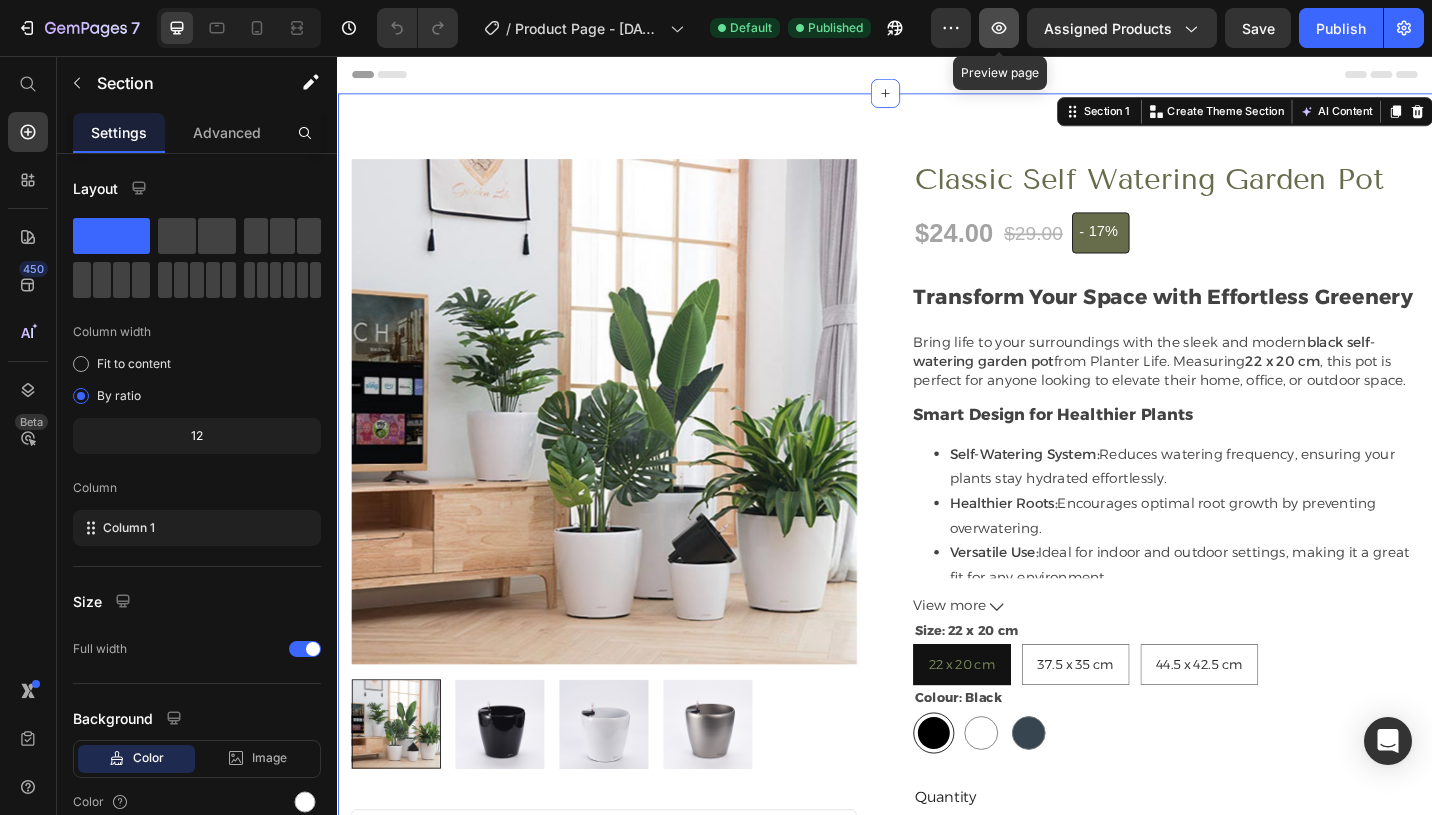 click 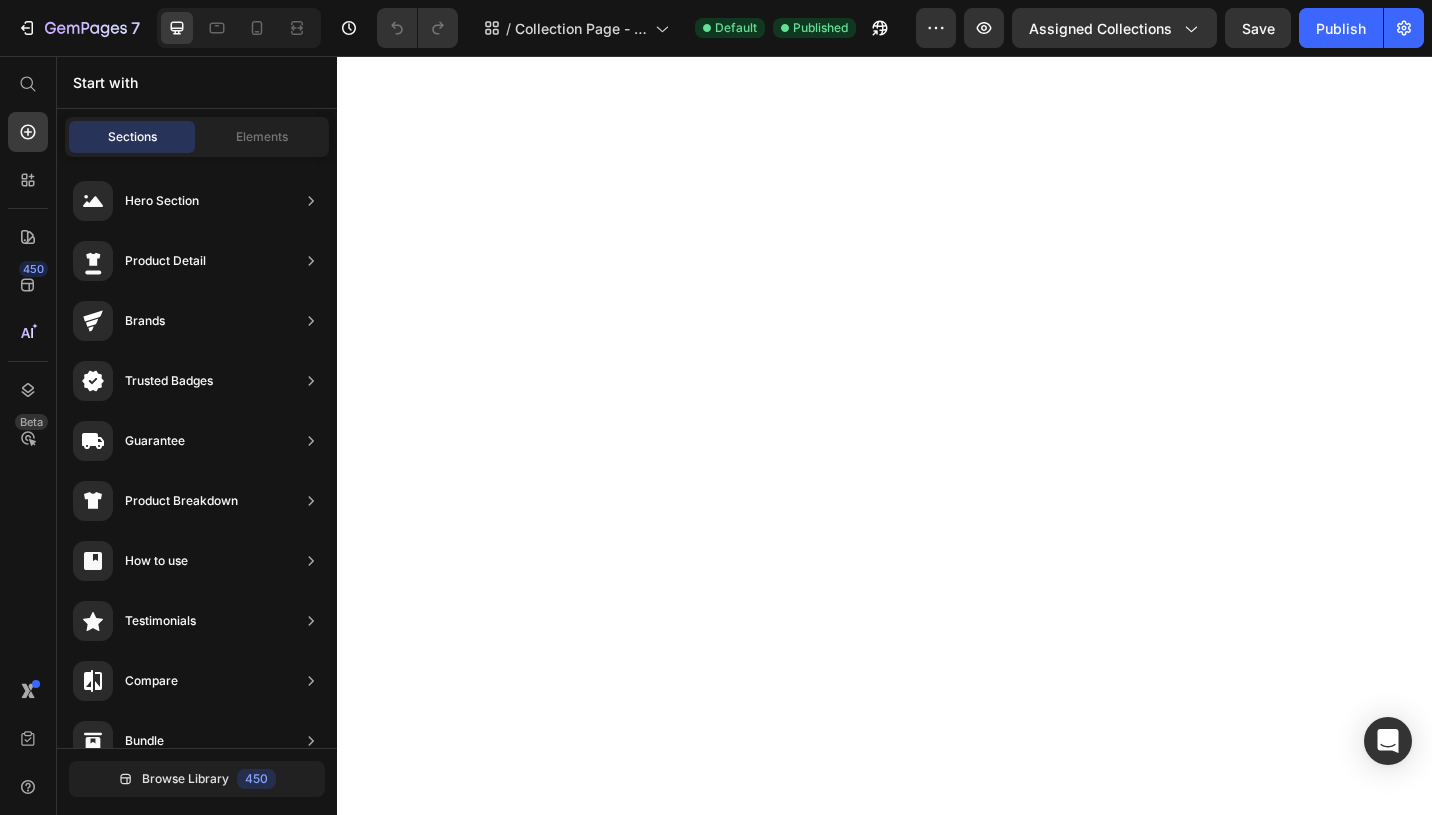 scroll, scrollTop: 0, scrollLeft: 0, axis: both 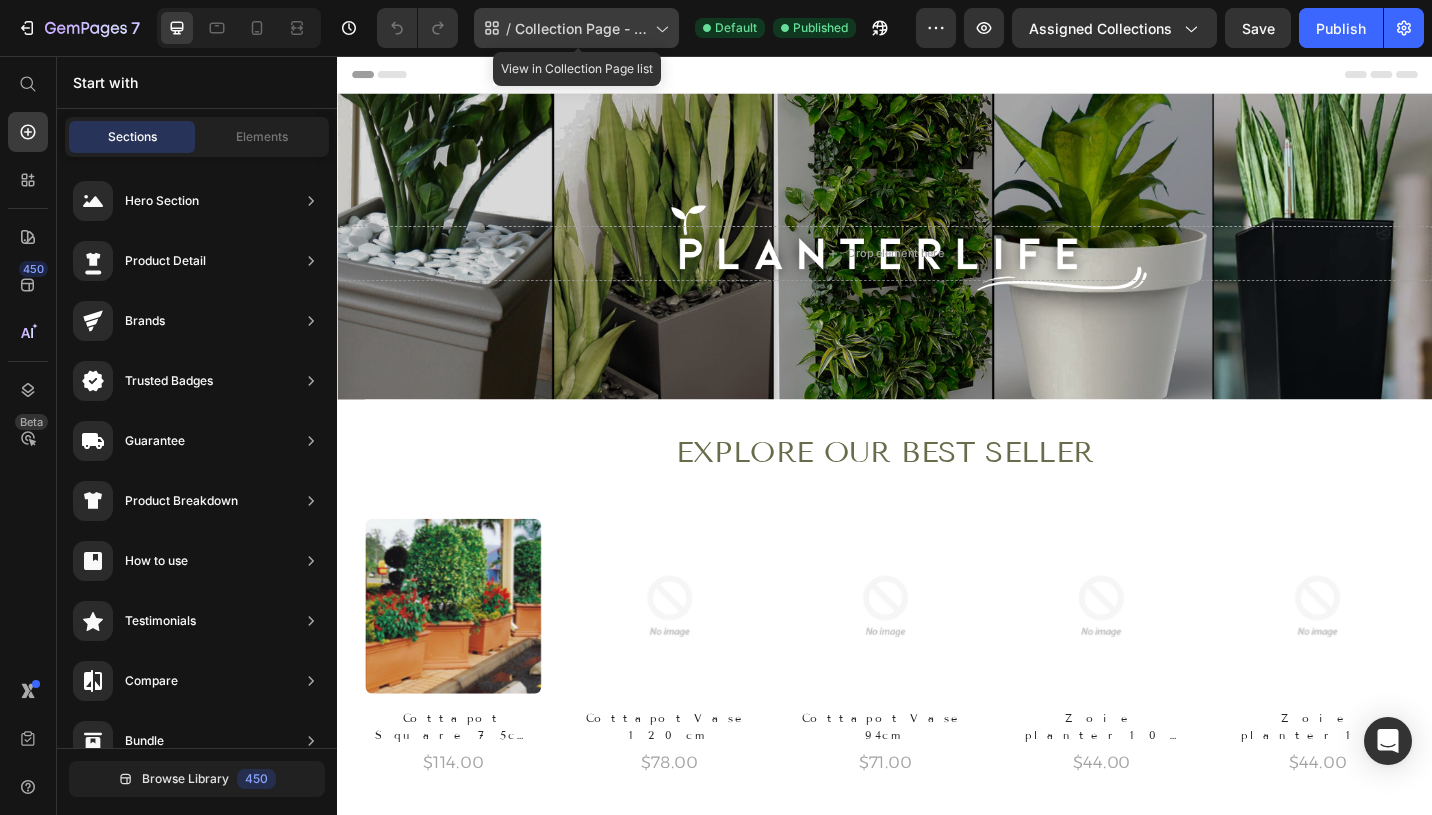 click 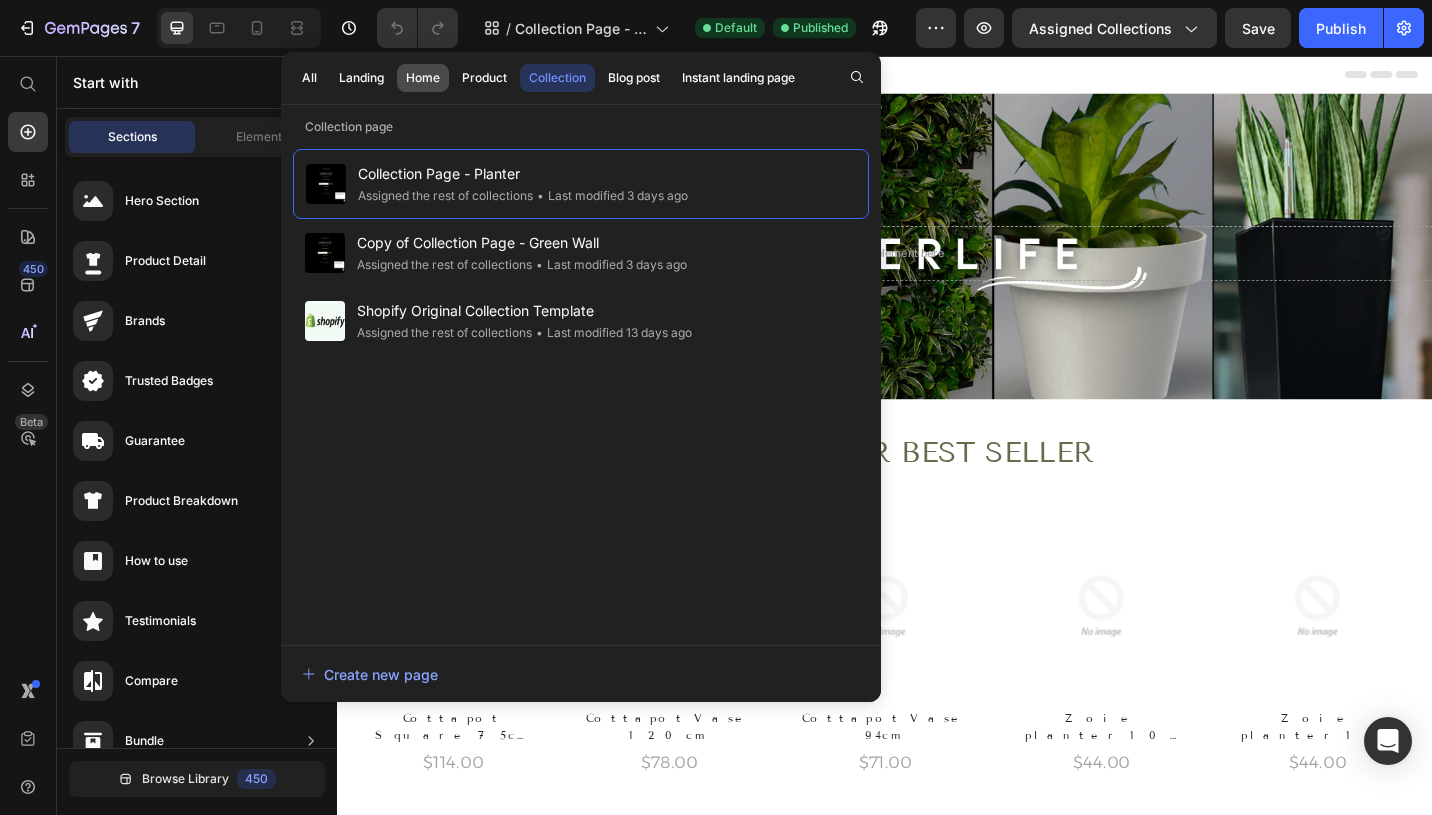 click on "Home" at bounding box center (423, 78) 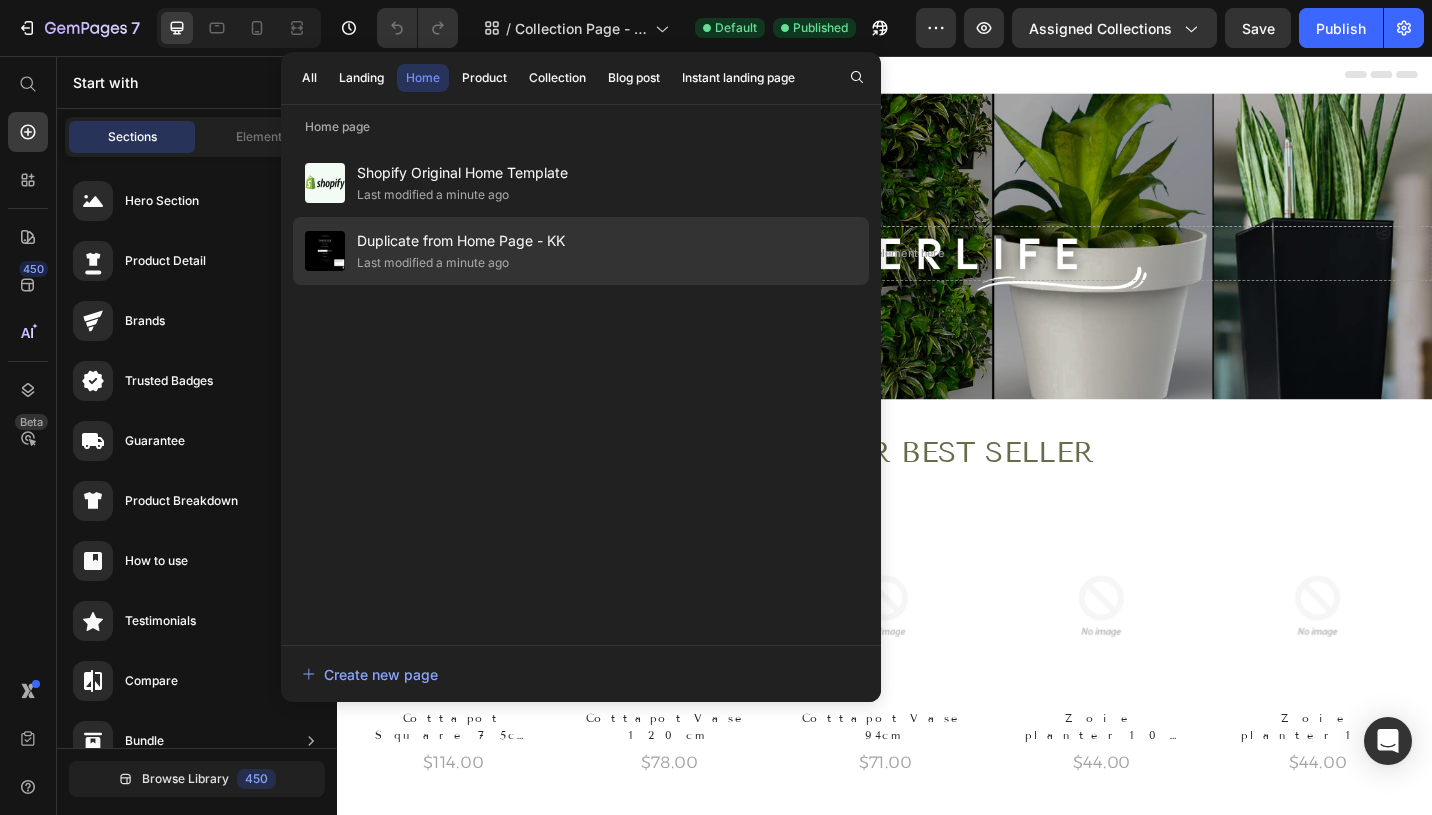 click on "Duplicate from Home Page - KK" at bounding box center (461, 241) 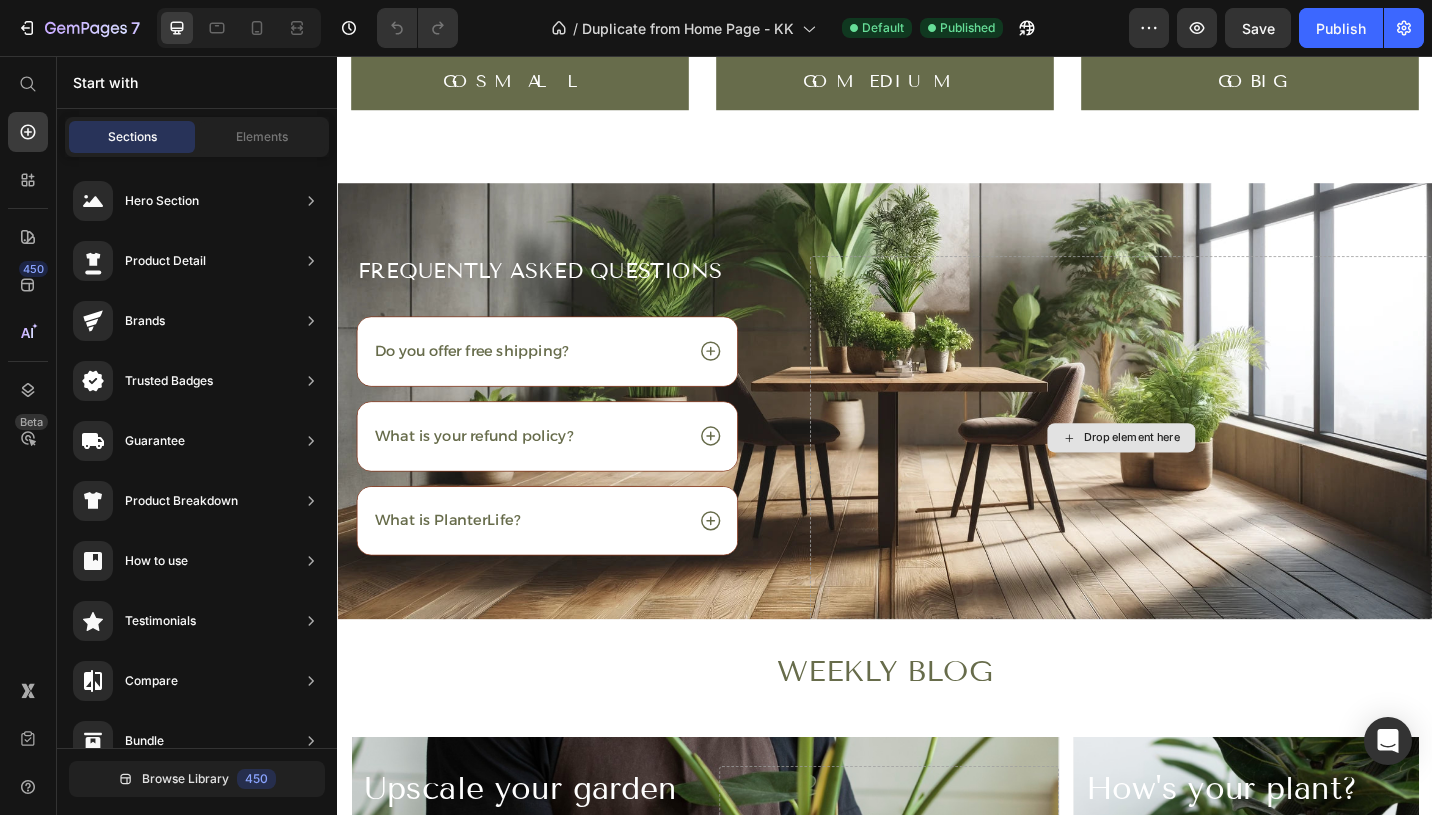 scroll, scrollTop: 4918, scrollLeft: 0, axis: vertical 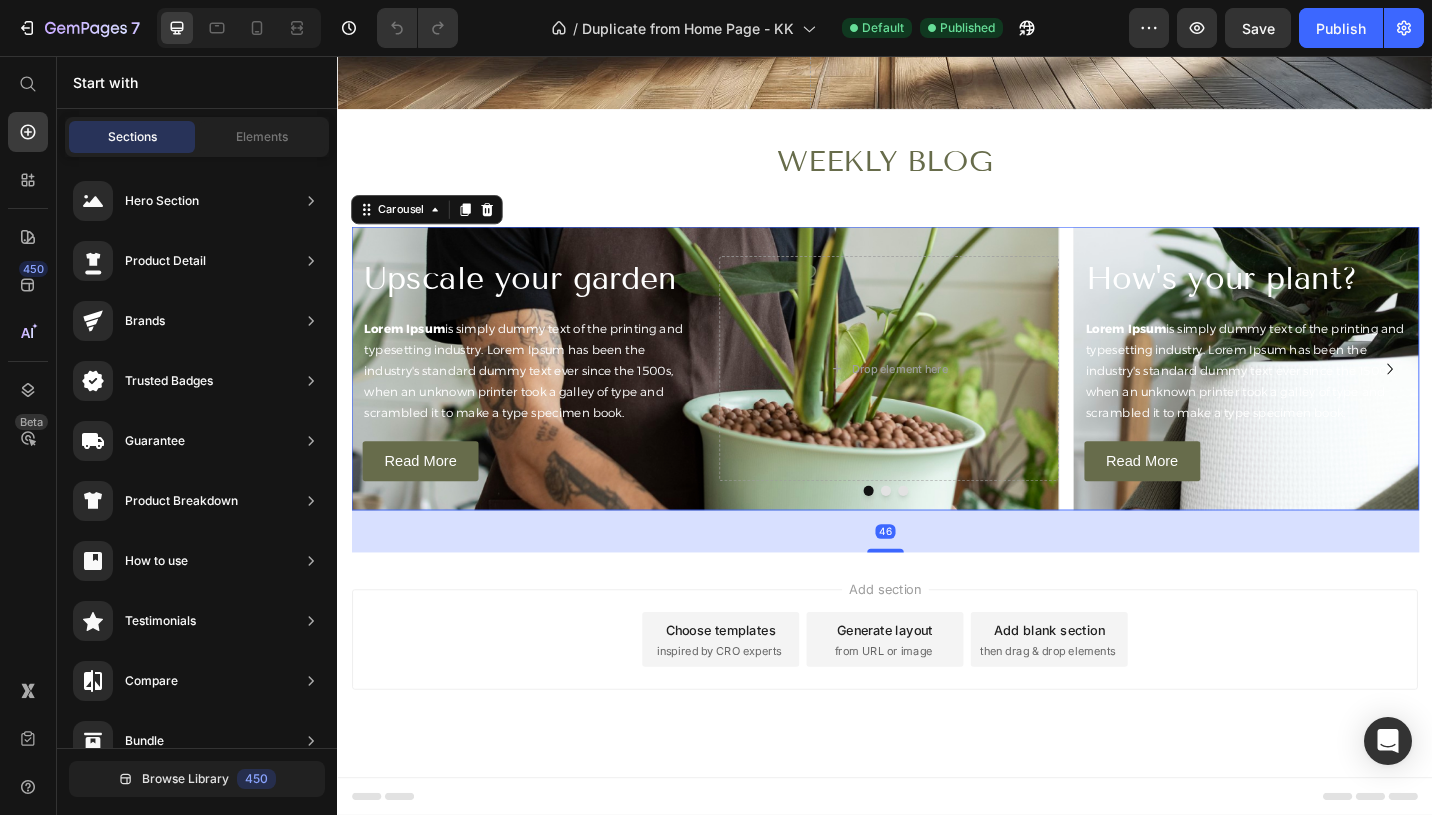 click at bounding box center [937, 532] 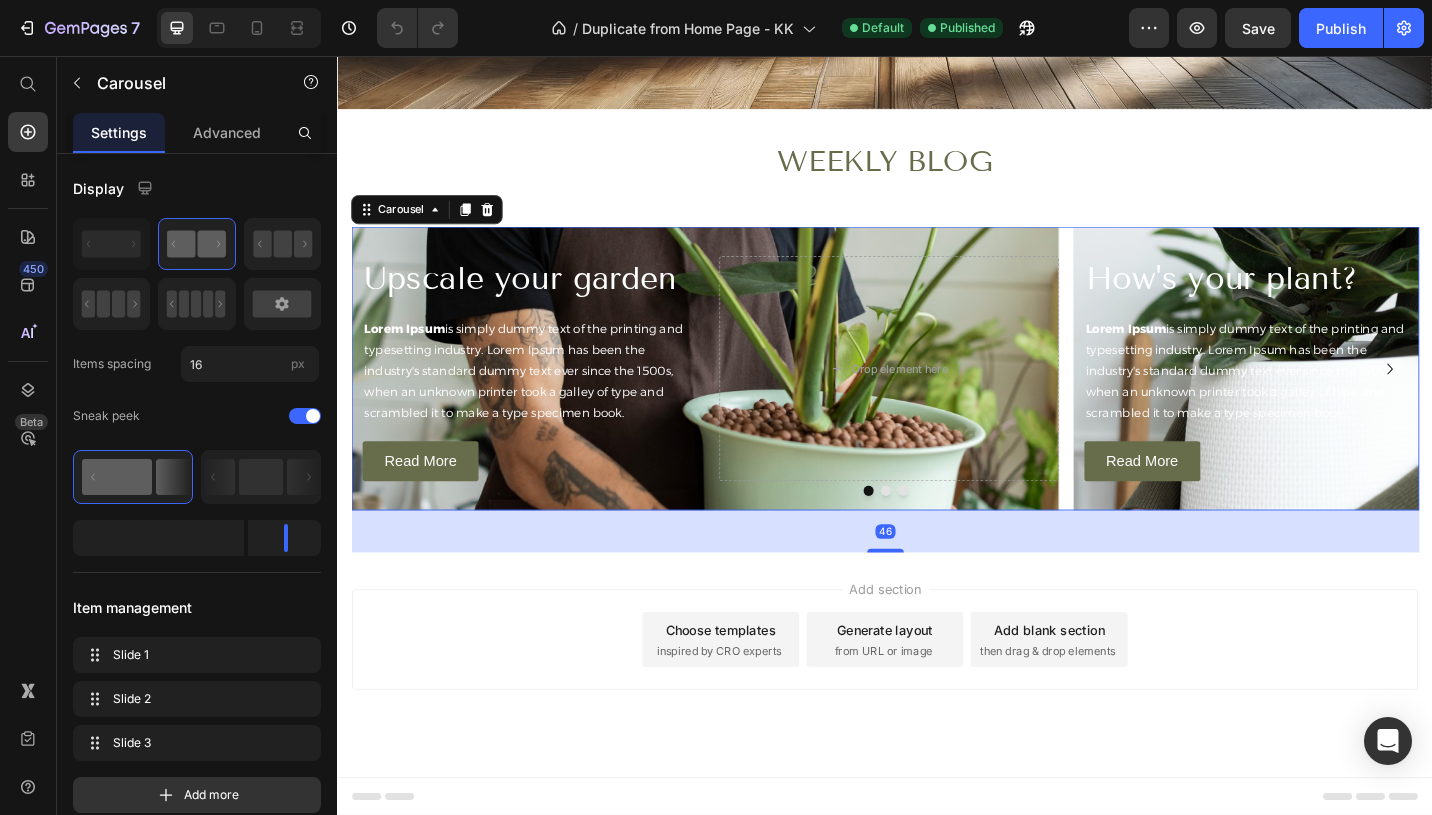 click at bounding box center (937, 532) 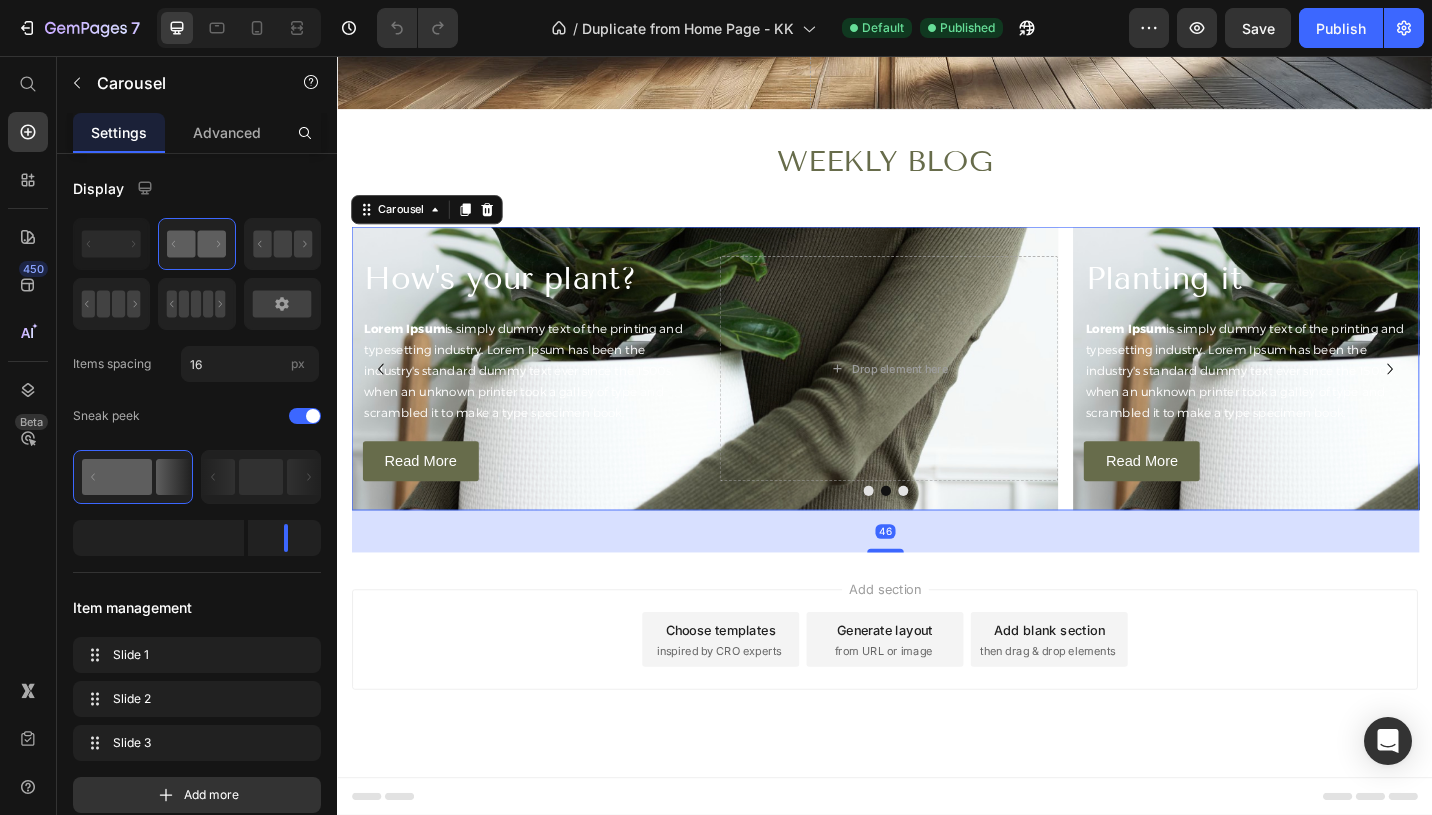 click at bounding box center [956, 532] 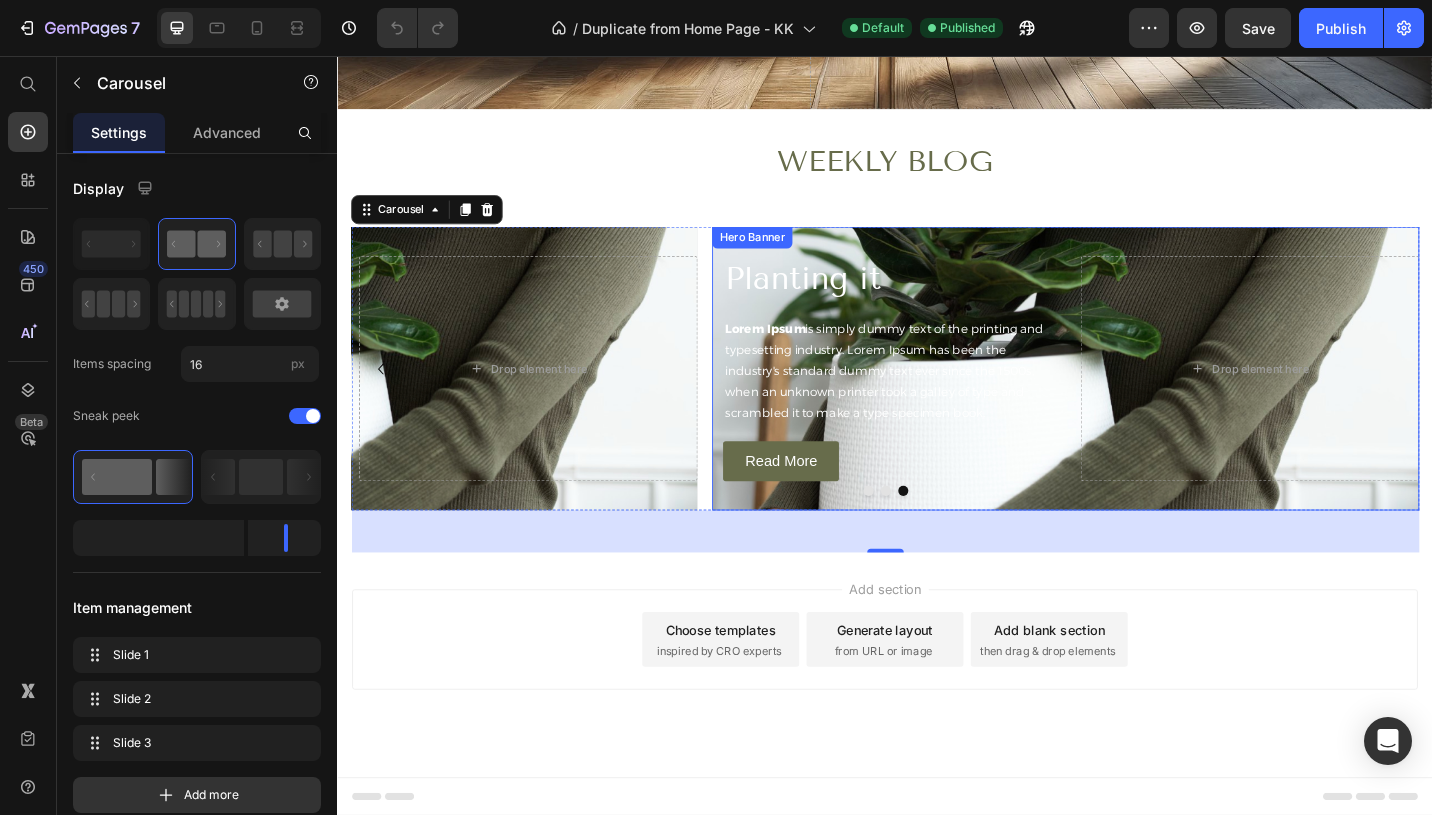 click on "Planting it Heading Lorem Ipsum  is simply dummy text of the printing and typesetting industry. Lorem Ipsum has been the industry's standard dummy text ever since the 1500s, when an unknown printer took a galley of type and scrambled it to make a type specimen book. Text Block Read More Button
Drop element here" at bounding box center [1134, 398] 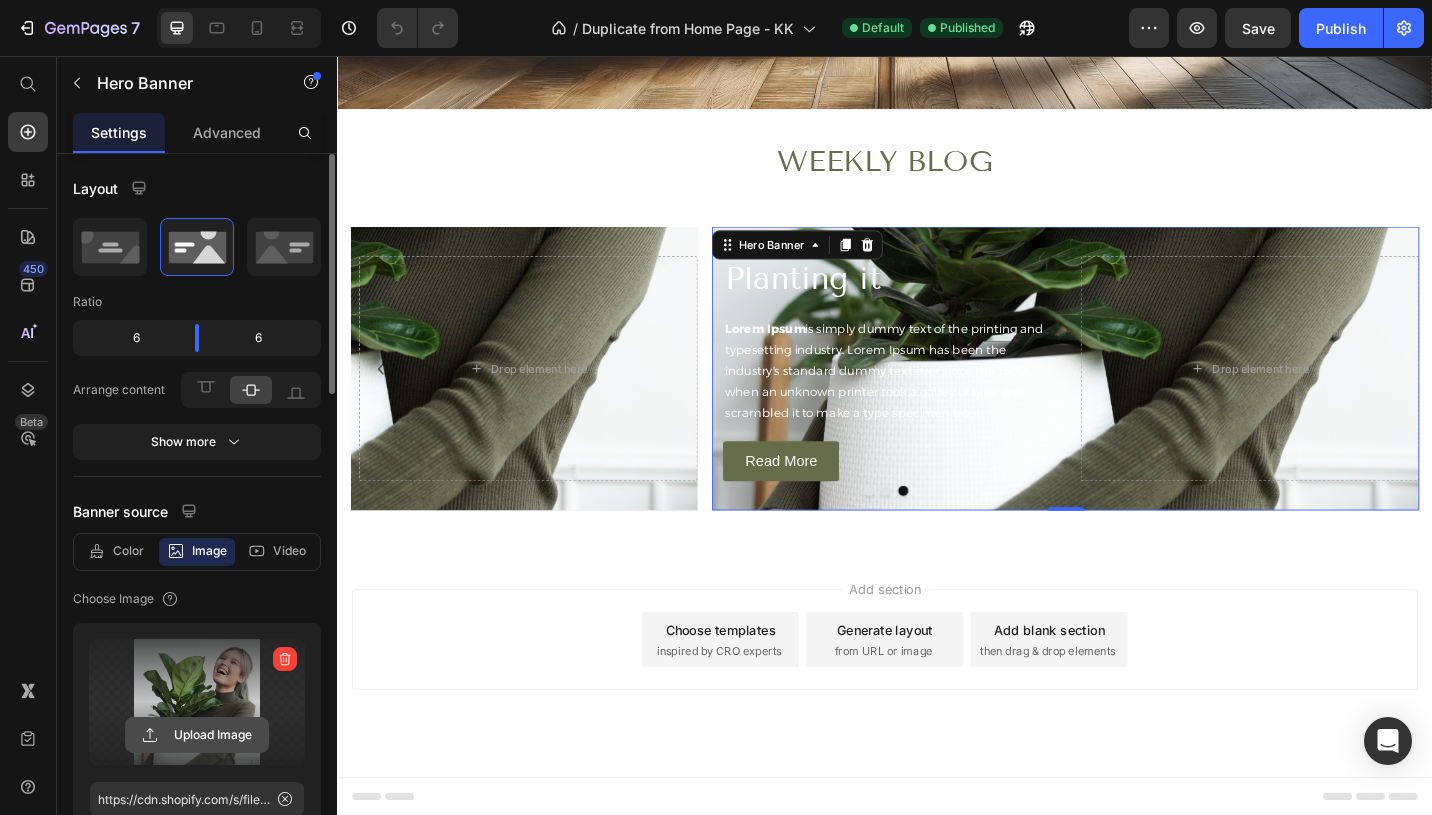 click 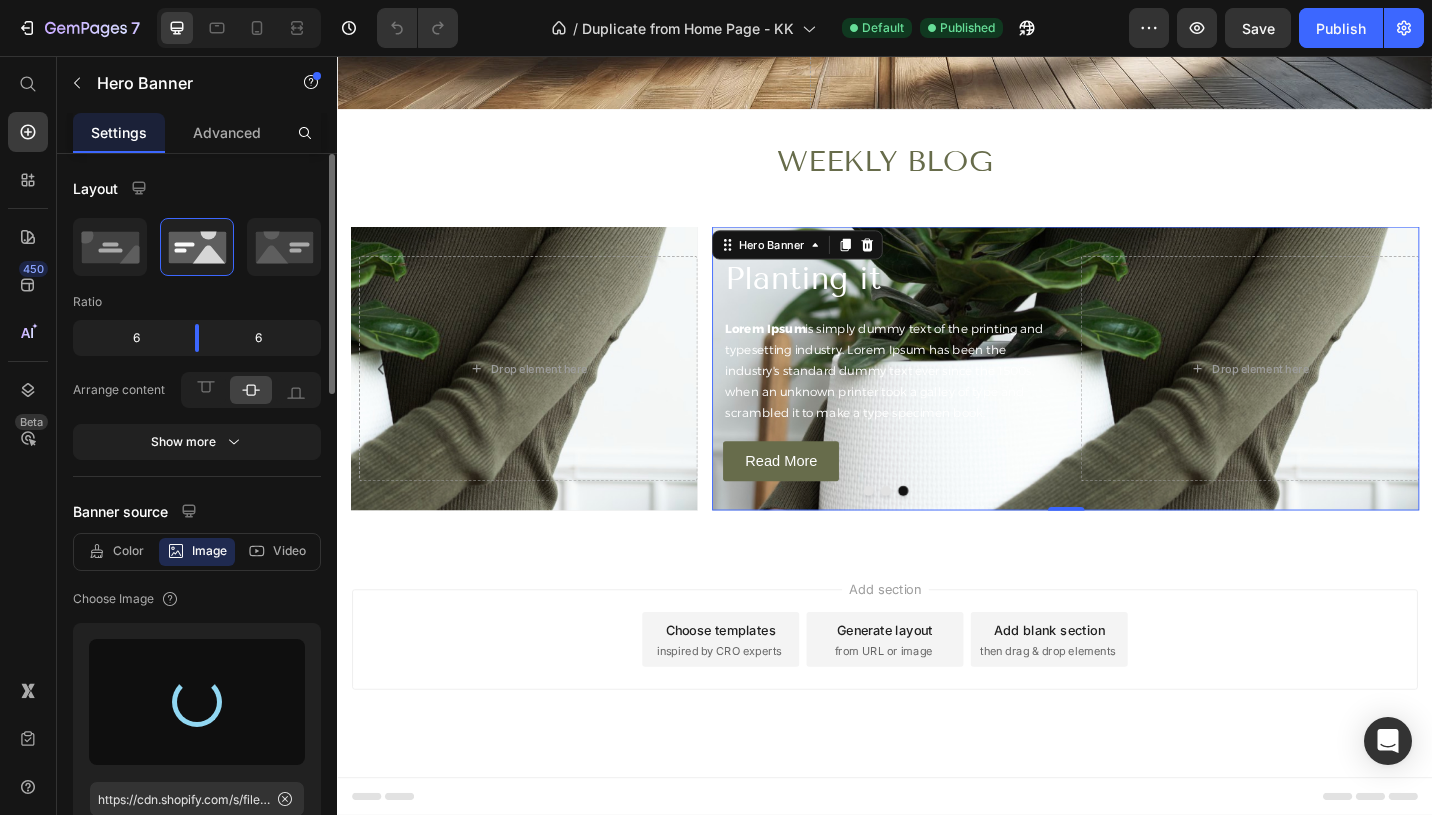 type on "https://cdn.shopify.com/s/files/1/0701/0104/1367/files/gempages_573140506746291425-524abafe-50d0-4f79-a362-1ee7a3222c11.png" 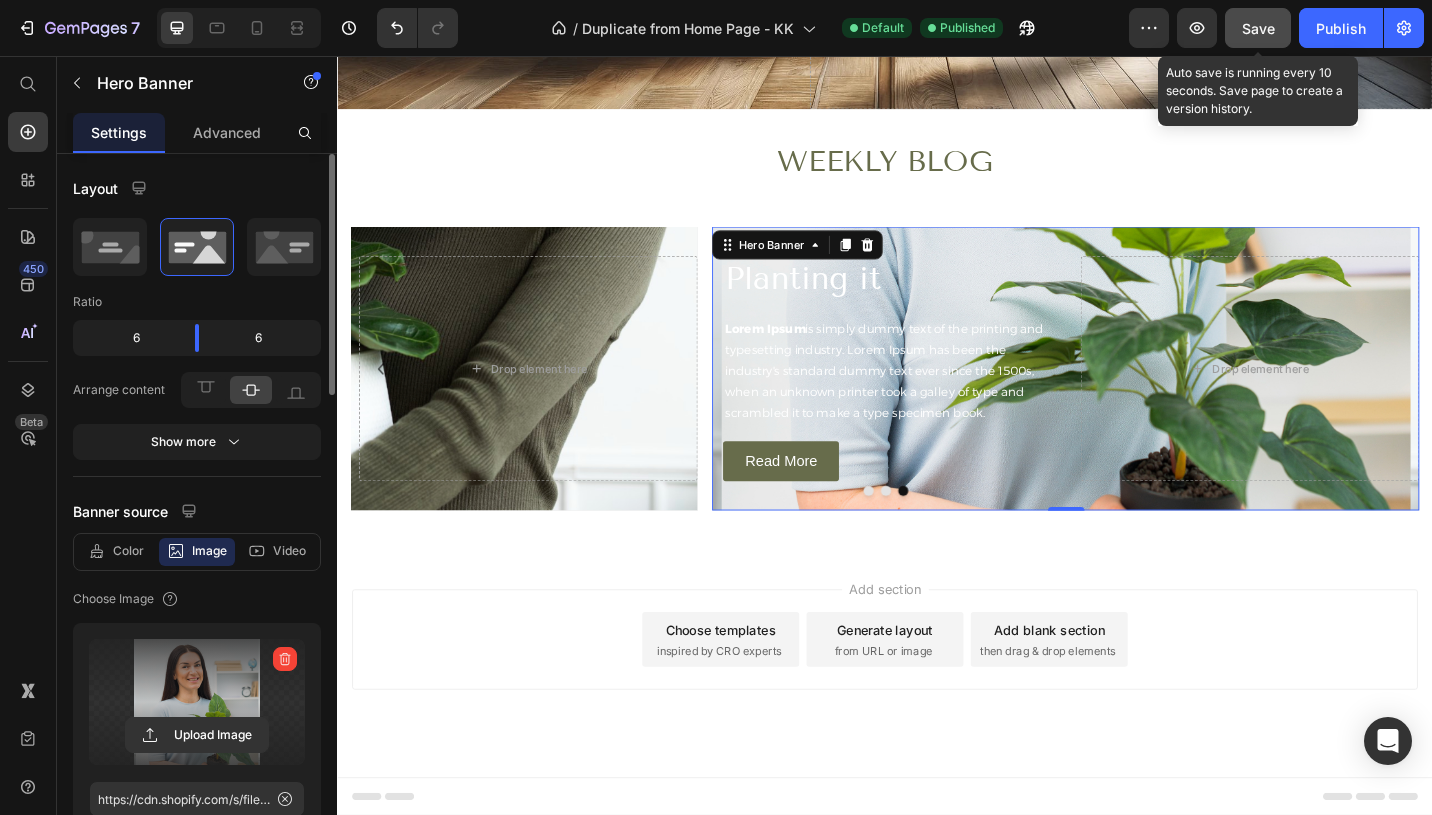 click on "Save" 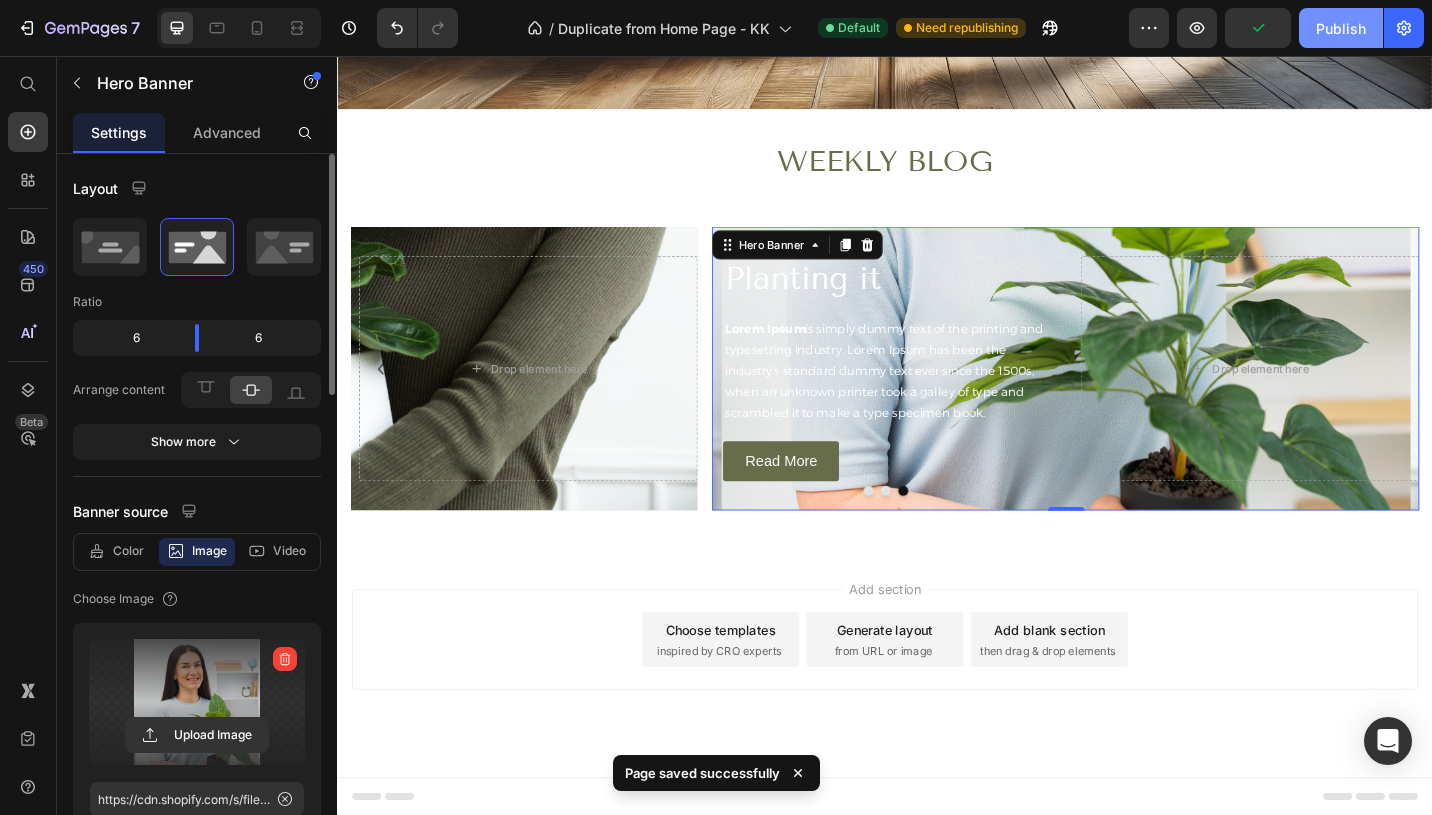 click on "Publish" at bounding box center [1341, 28] 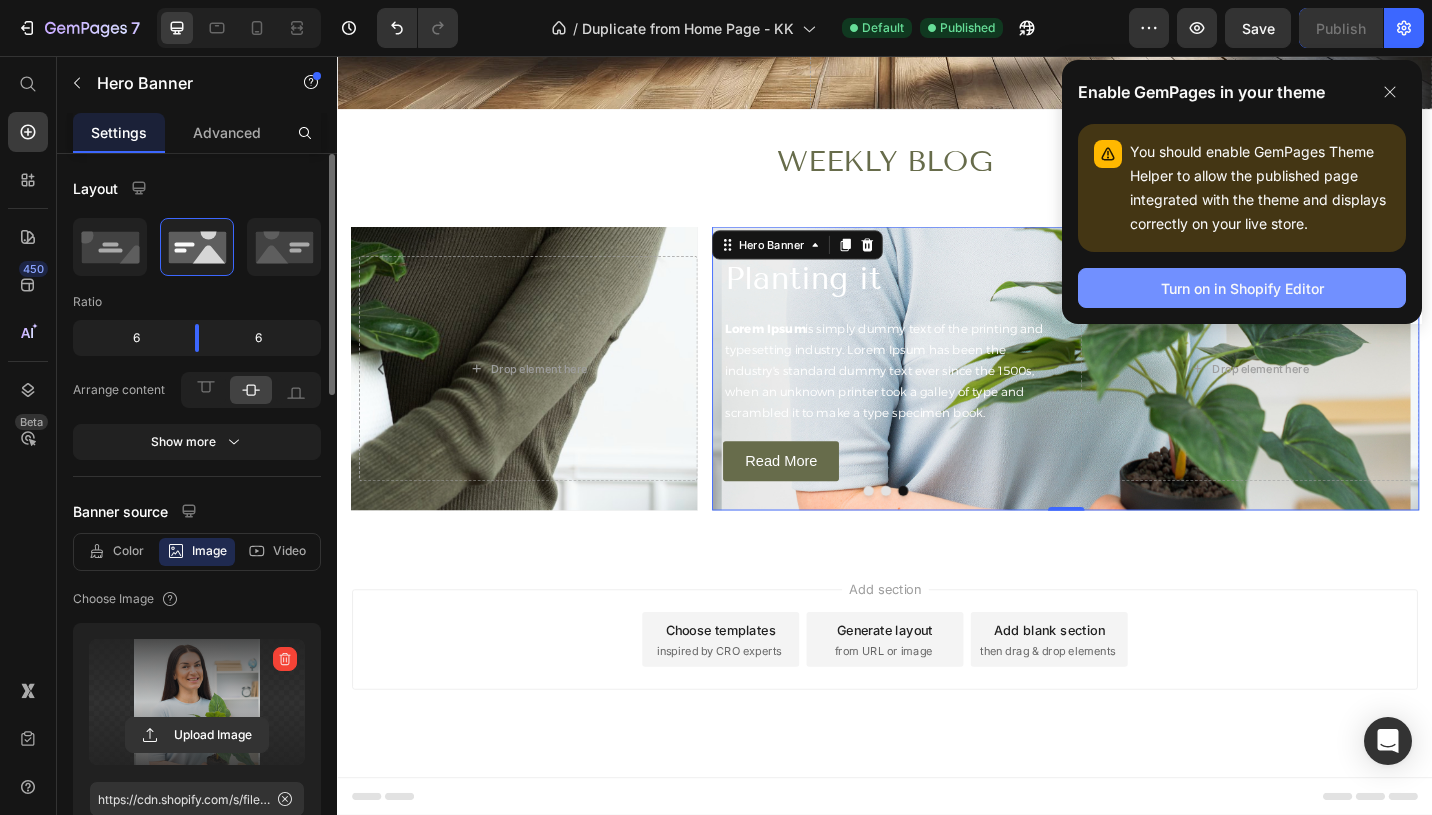 click on "Turn on in Shopify Editor" at bounding box center [1242, 288] 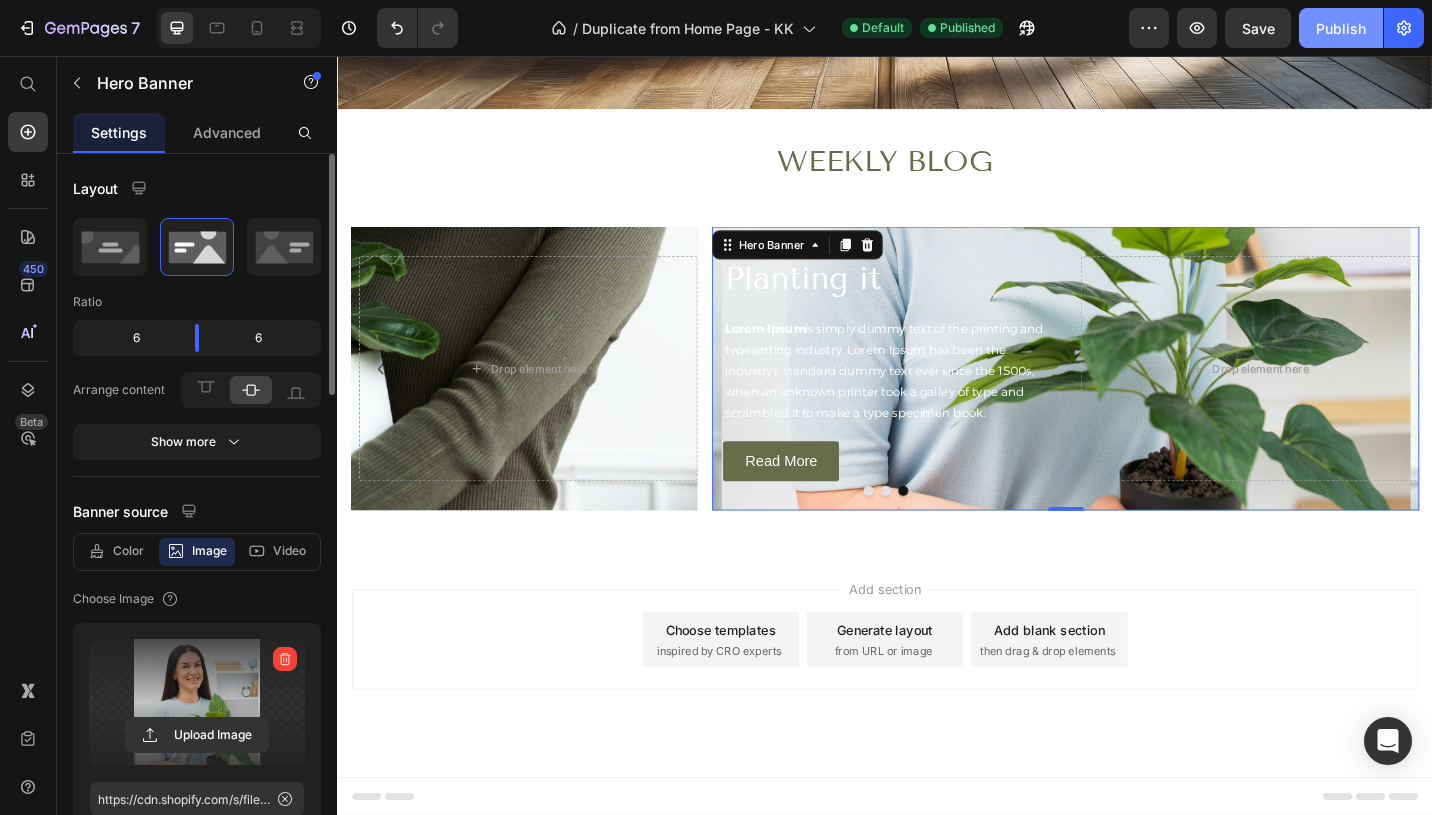 click on "Publish" at bounding box center (1341, 28) 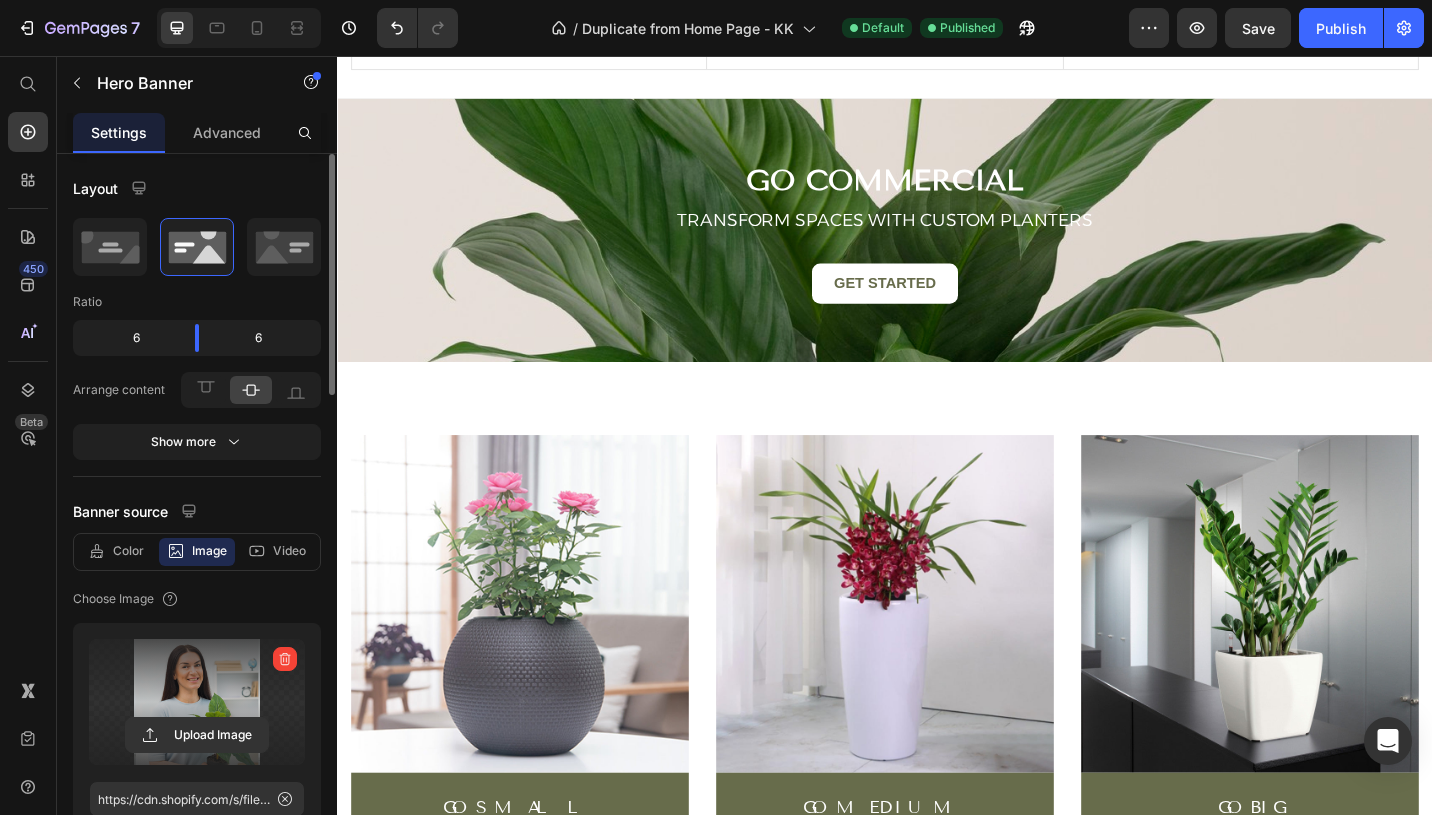 scroll, scrollTop: 3508, scrollLeft: 0, axis: vertical 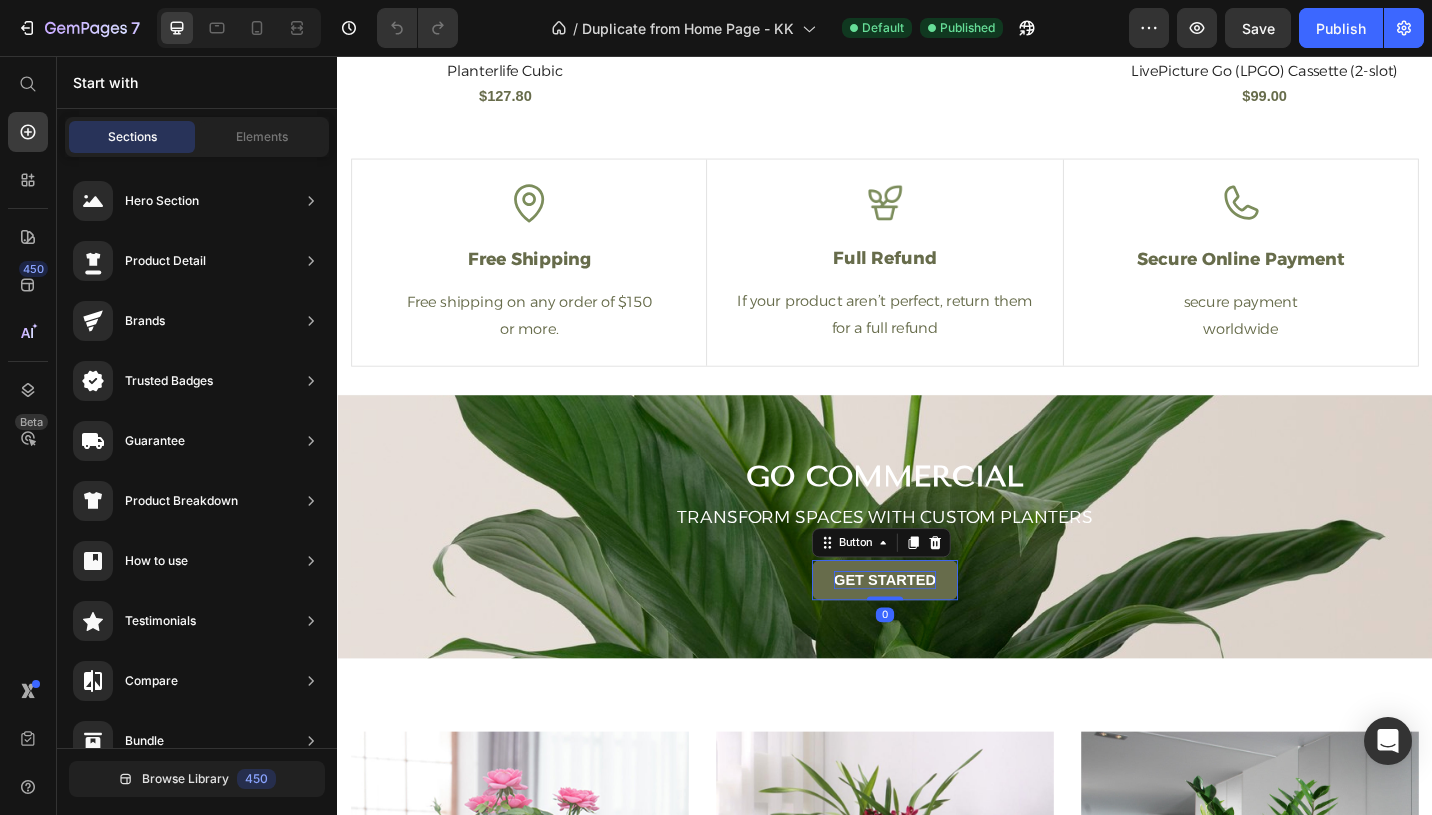 click on "Get started" at bounding box center (937, 630) 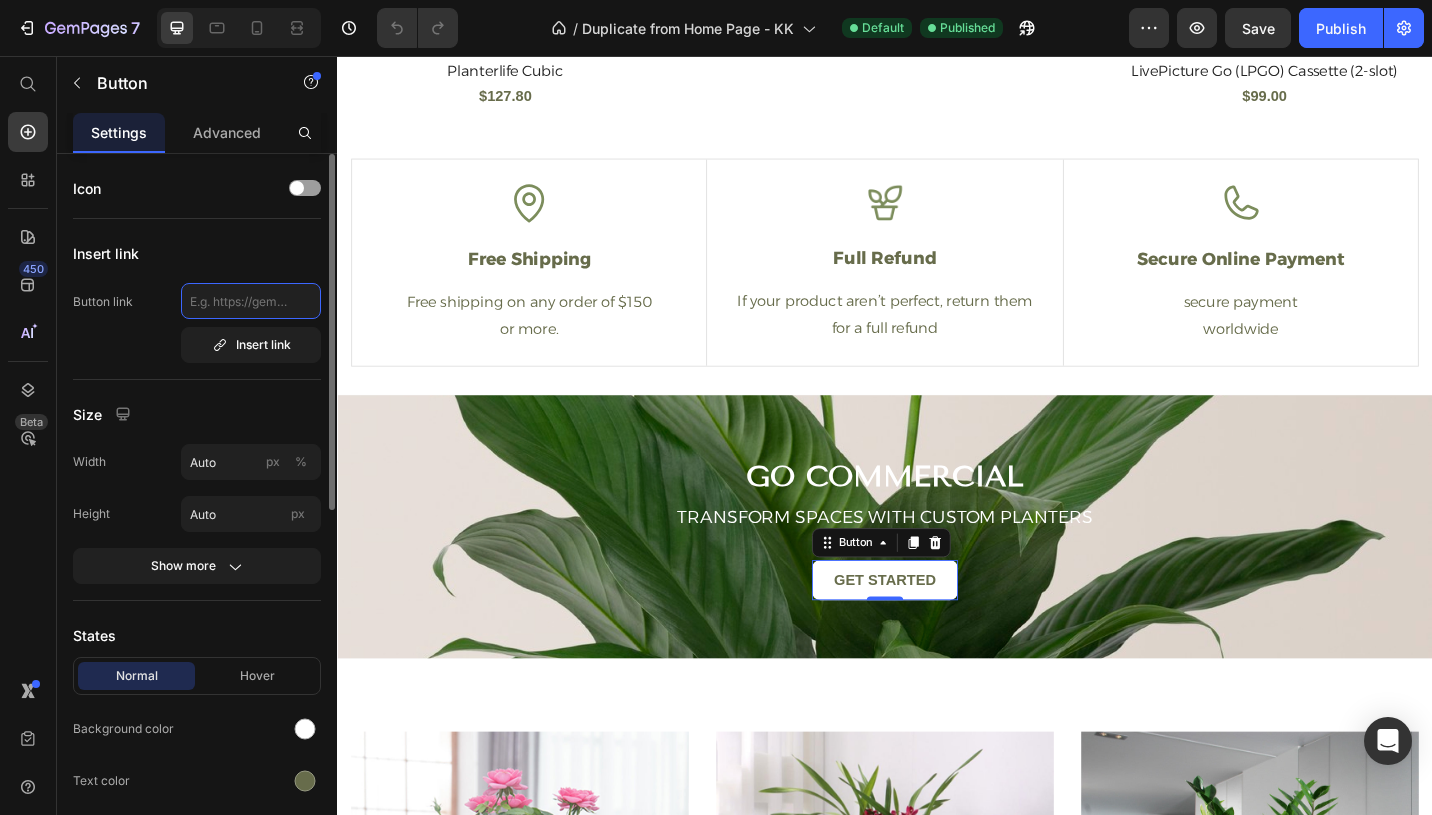 click 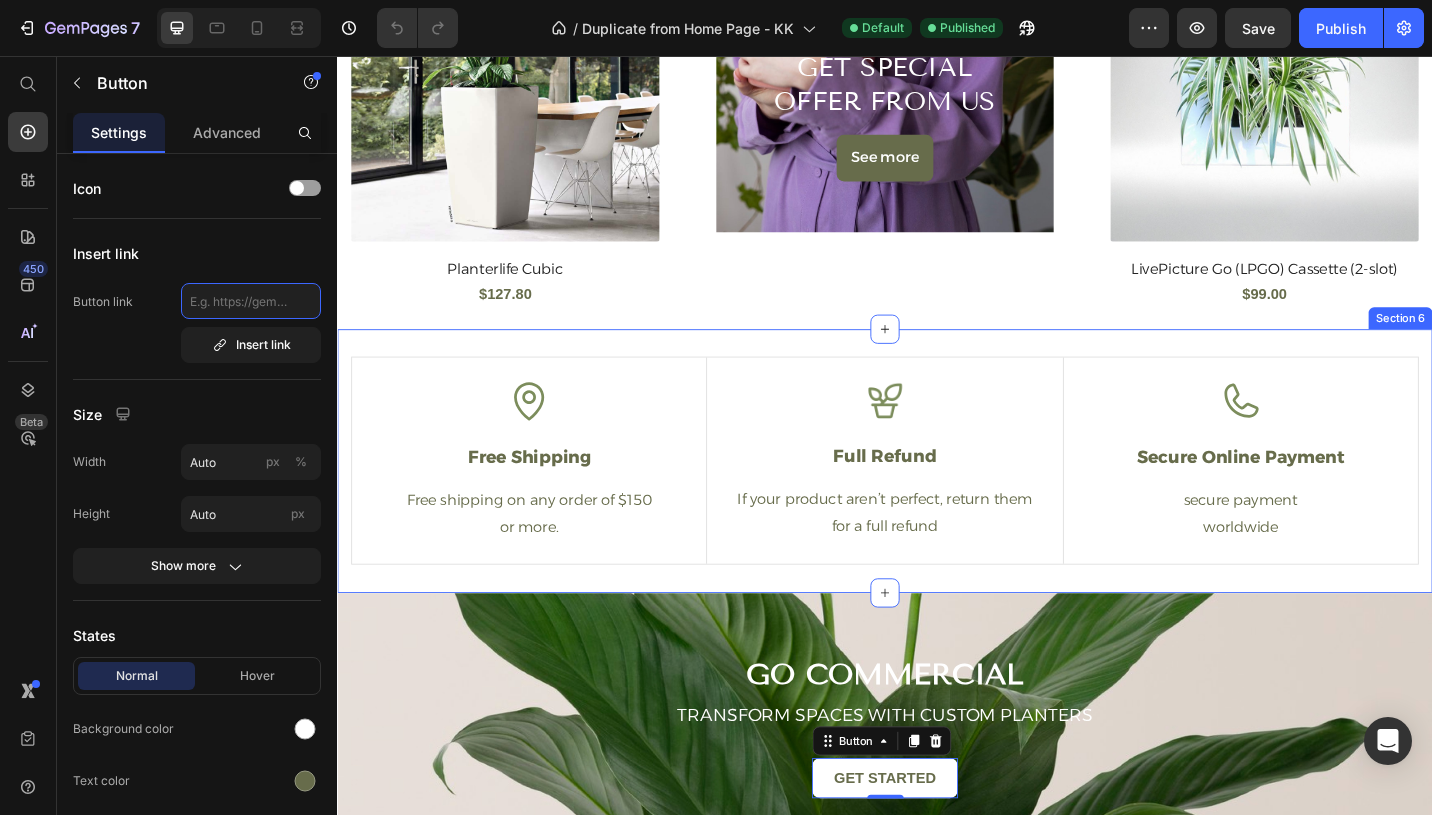 scroll, scrollTop: 3020, scrollLeft: 0, axis: vertical 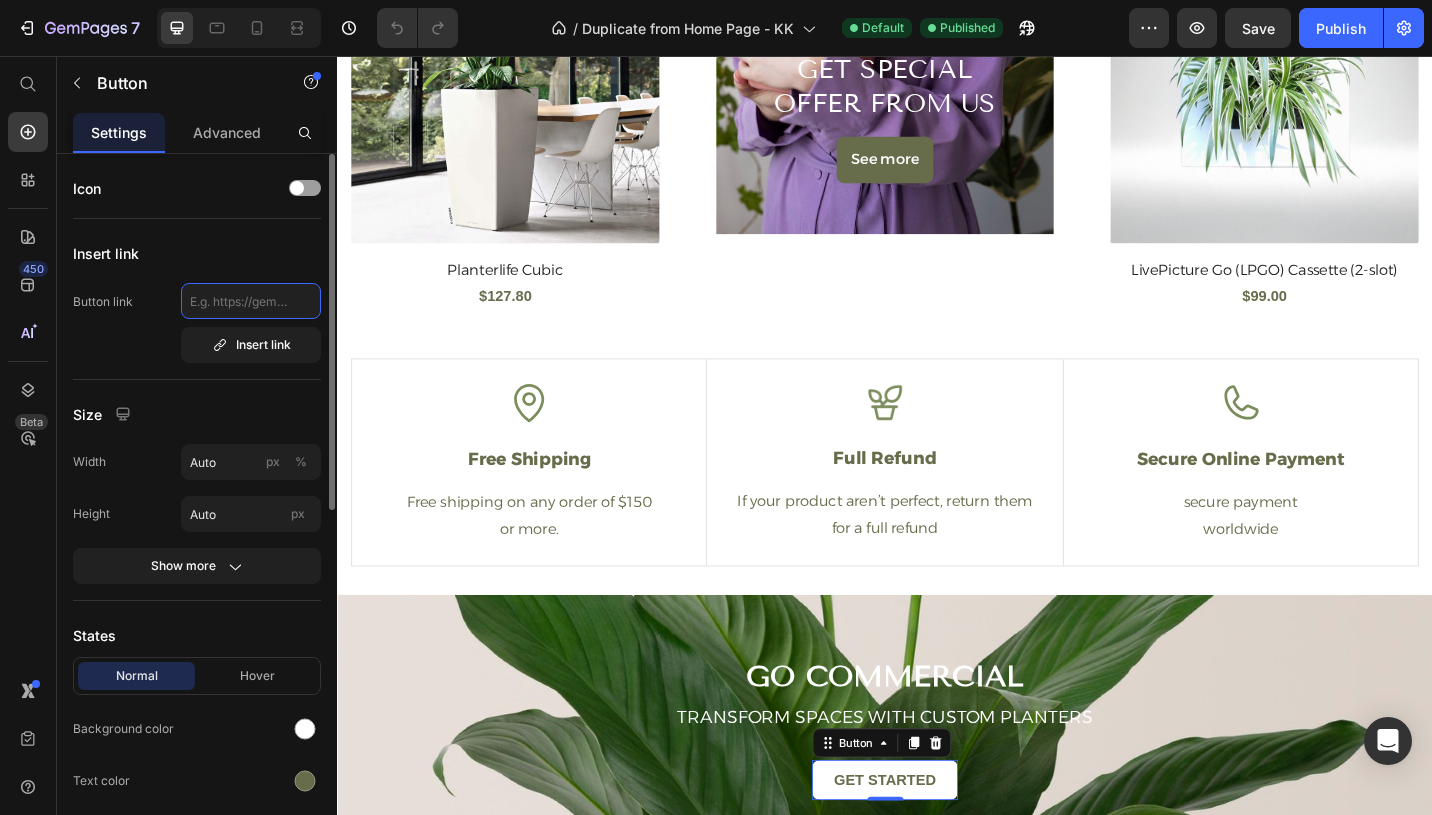 click 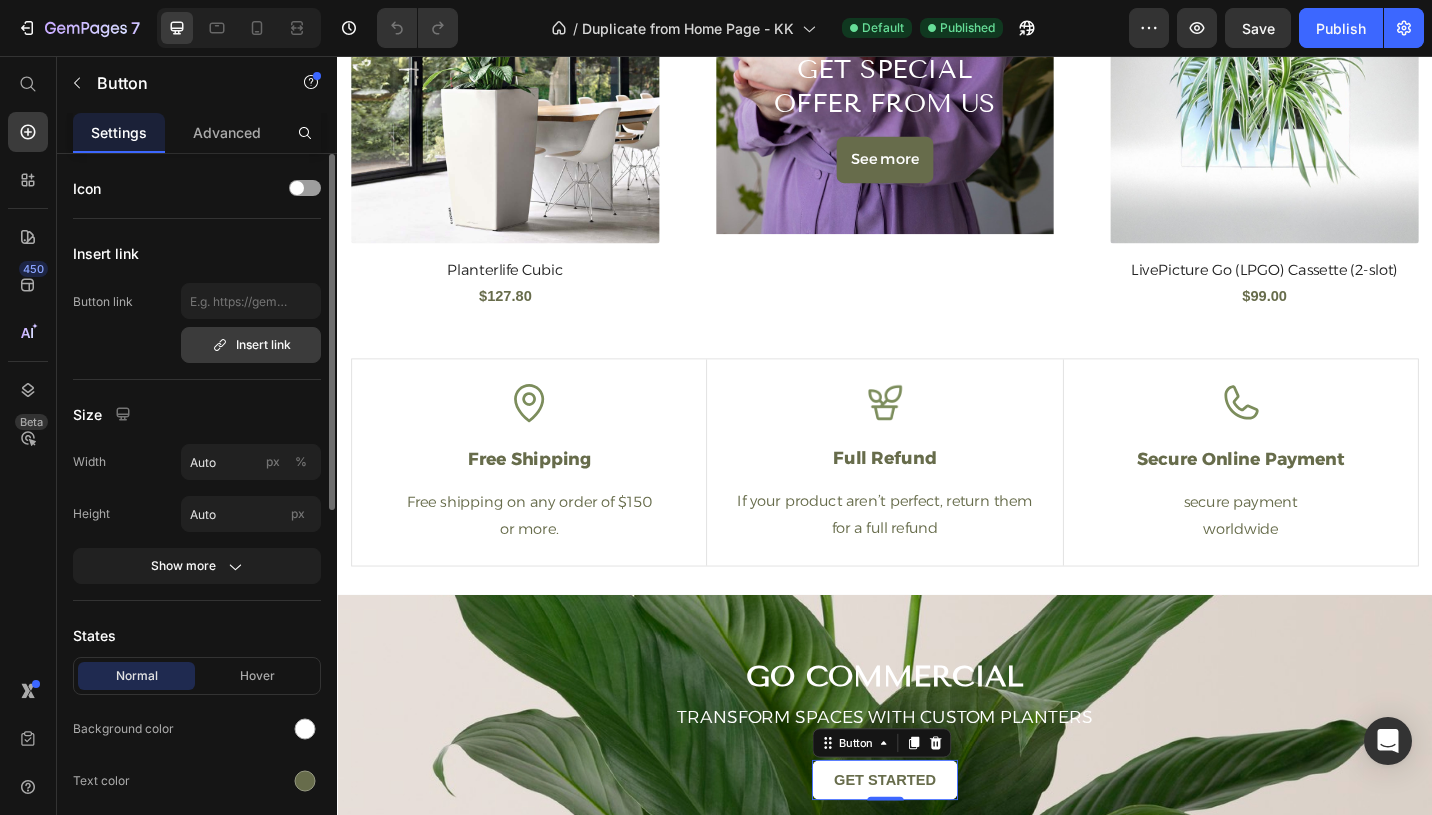 click on "Insert link" at bounding box center [251, 345] 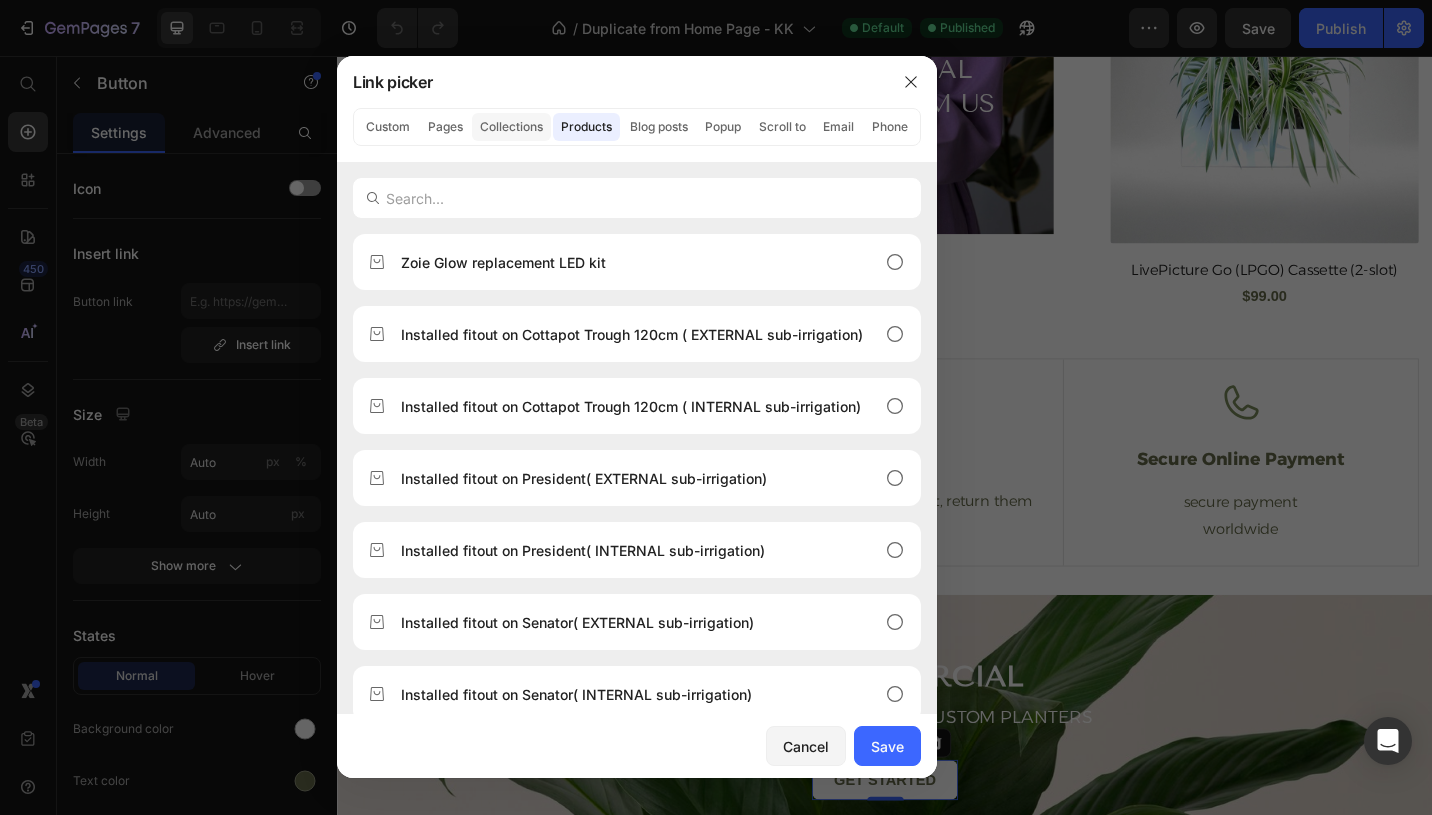 click on "Collections" 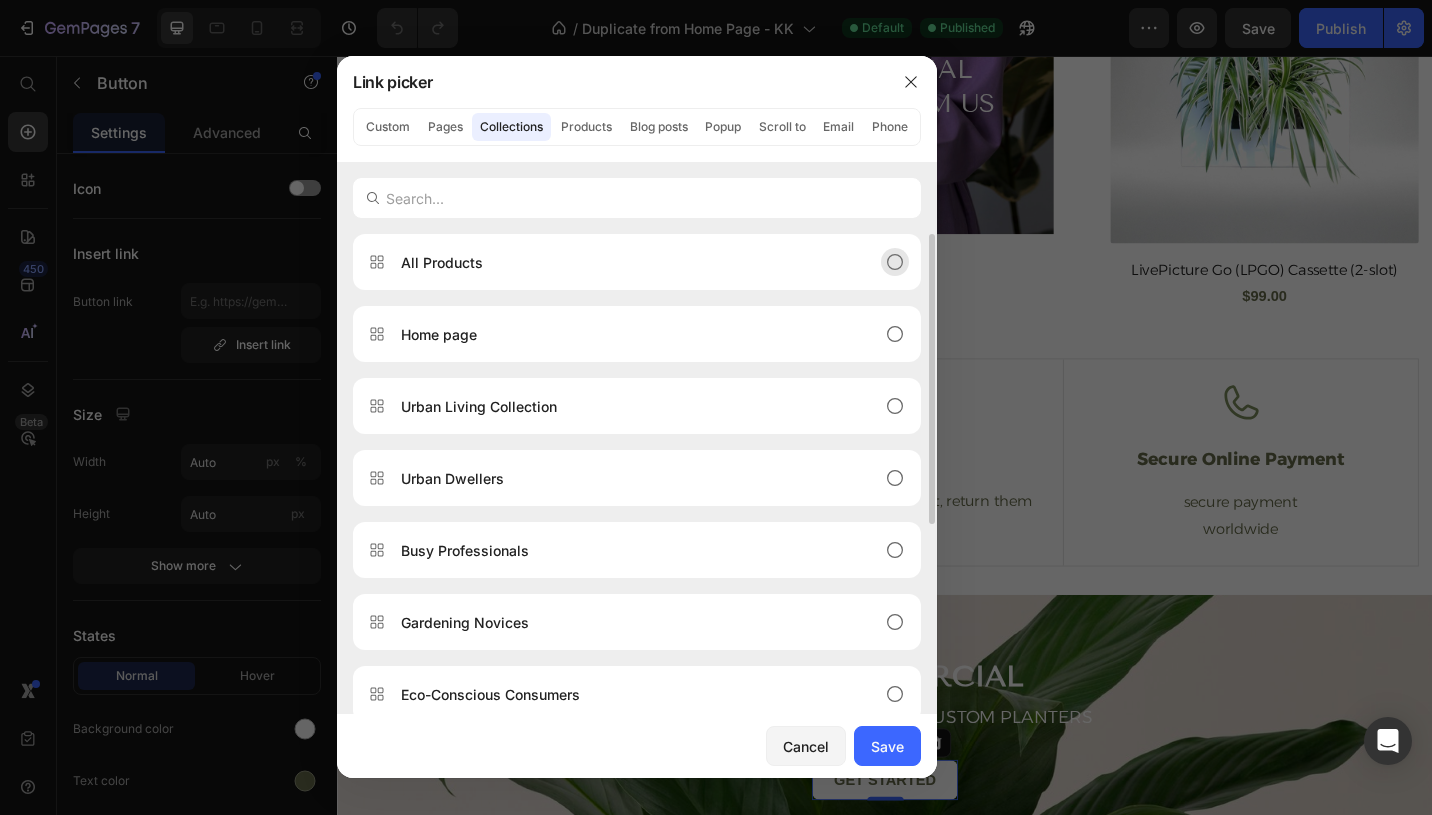click 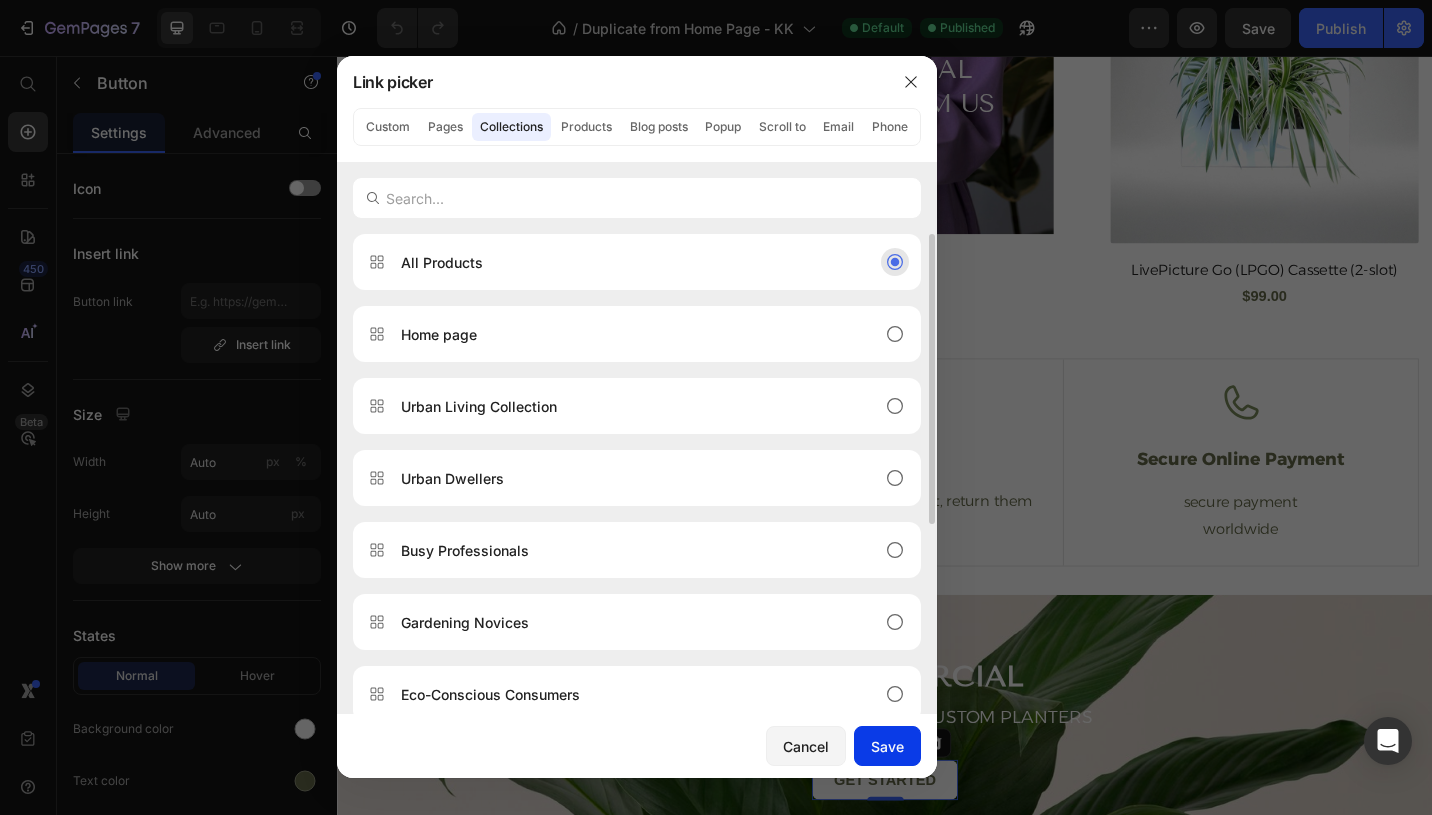 click on "Save" 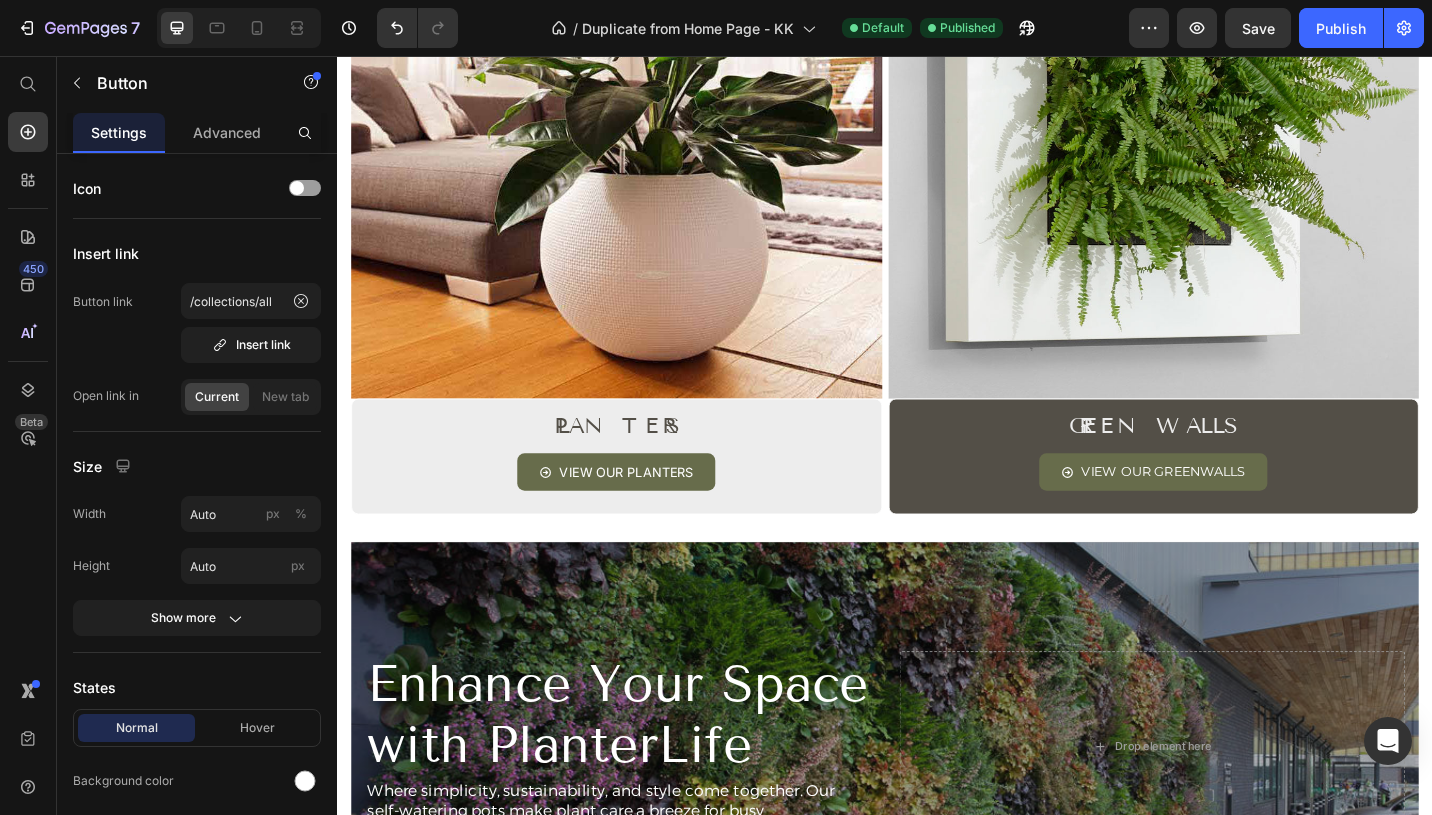scroll, scrollTop: 1293, scrollLeft: 0, axis: vertical 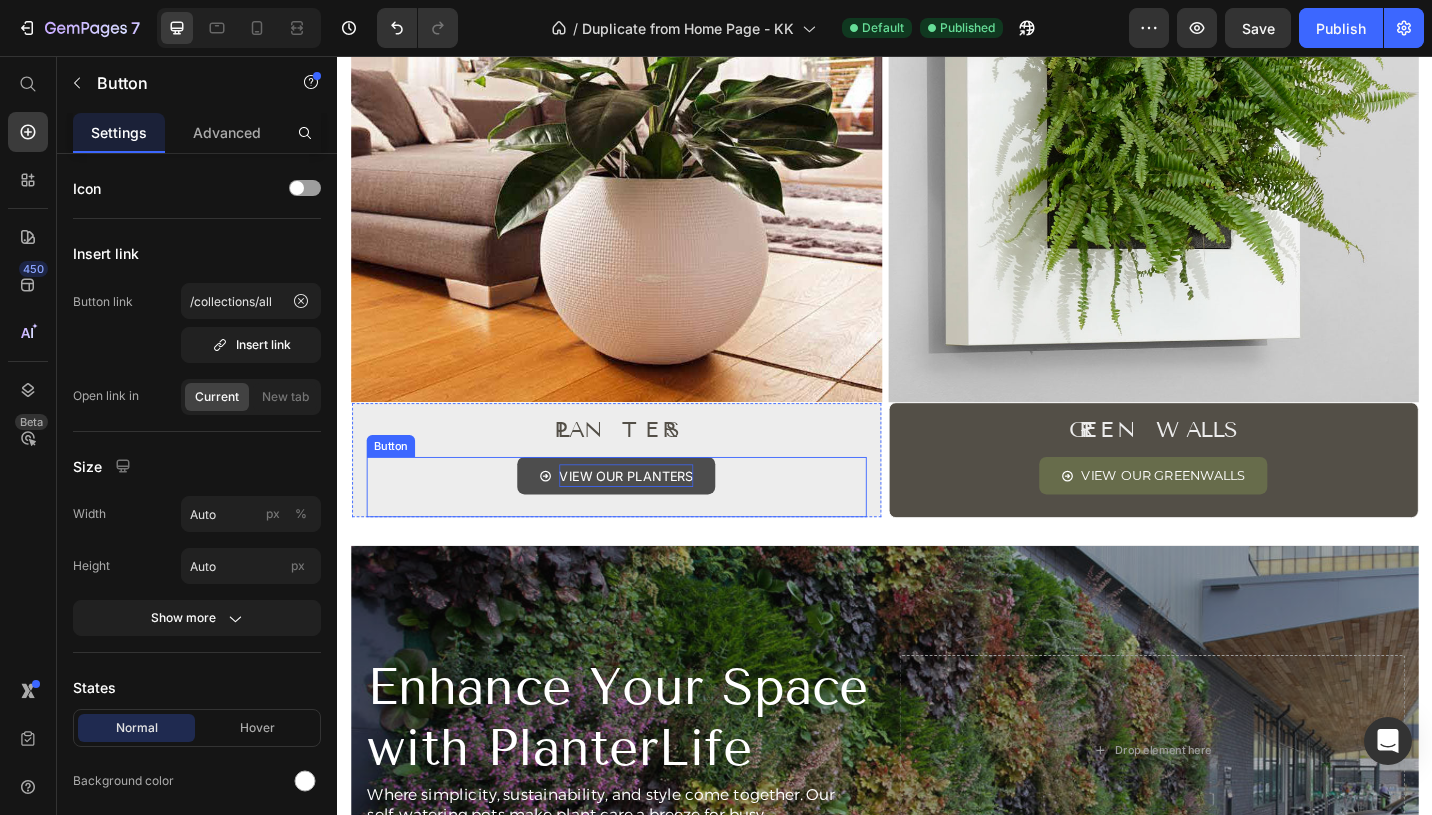 click on "VIEW OUR PLANTERS" at bounding box center [653, 515] 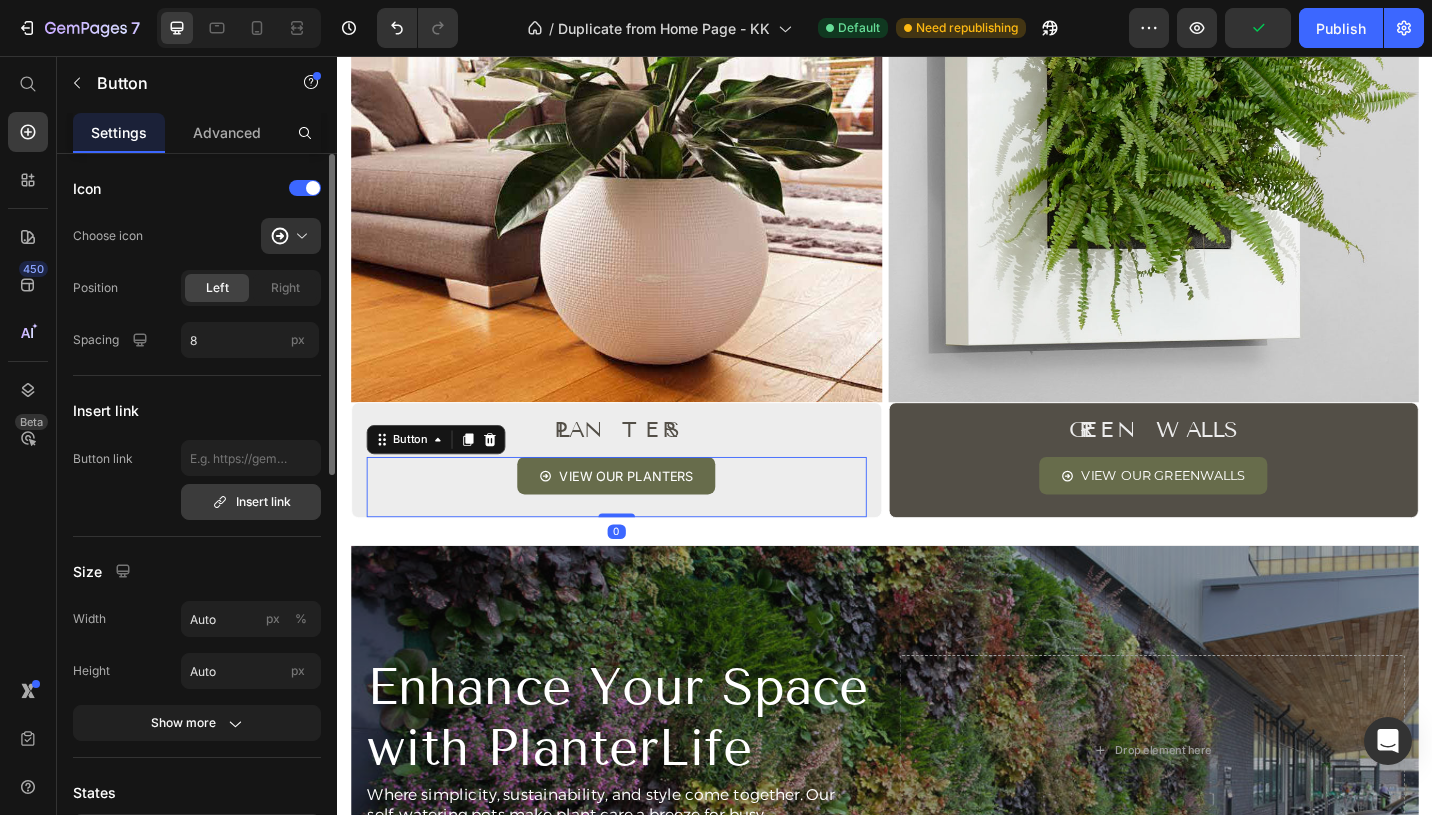 click on "Insert link" at bounding box center [251, 502] 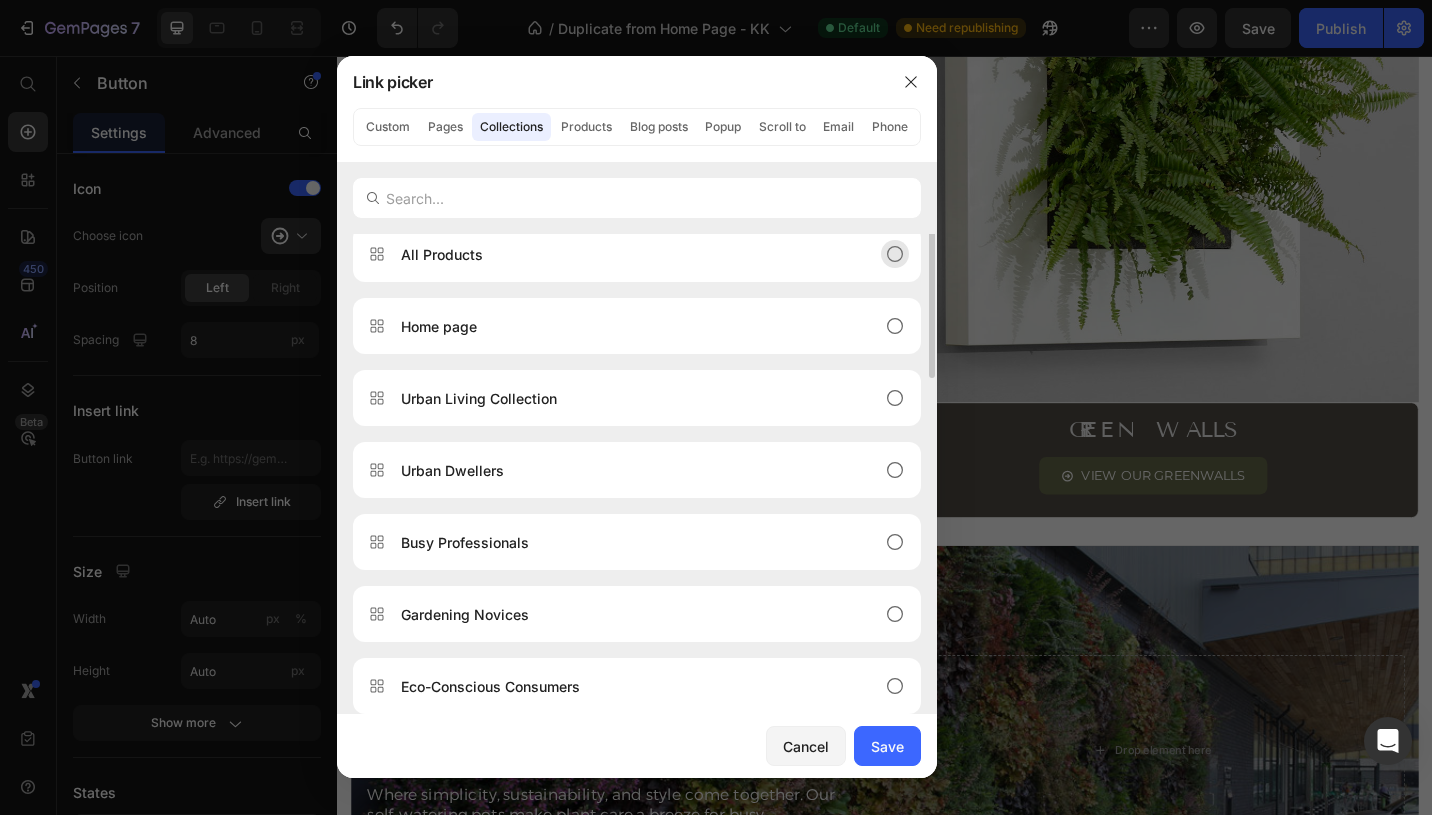 scroll, scrollTop: 0, scrollLeft: 0, axis: both 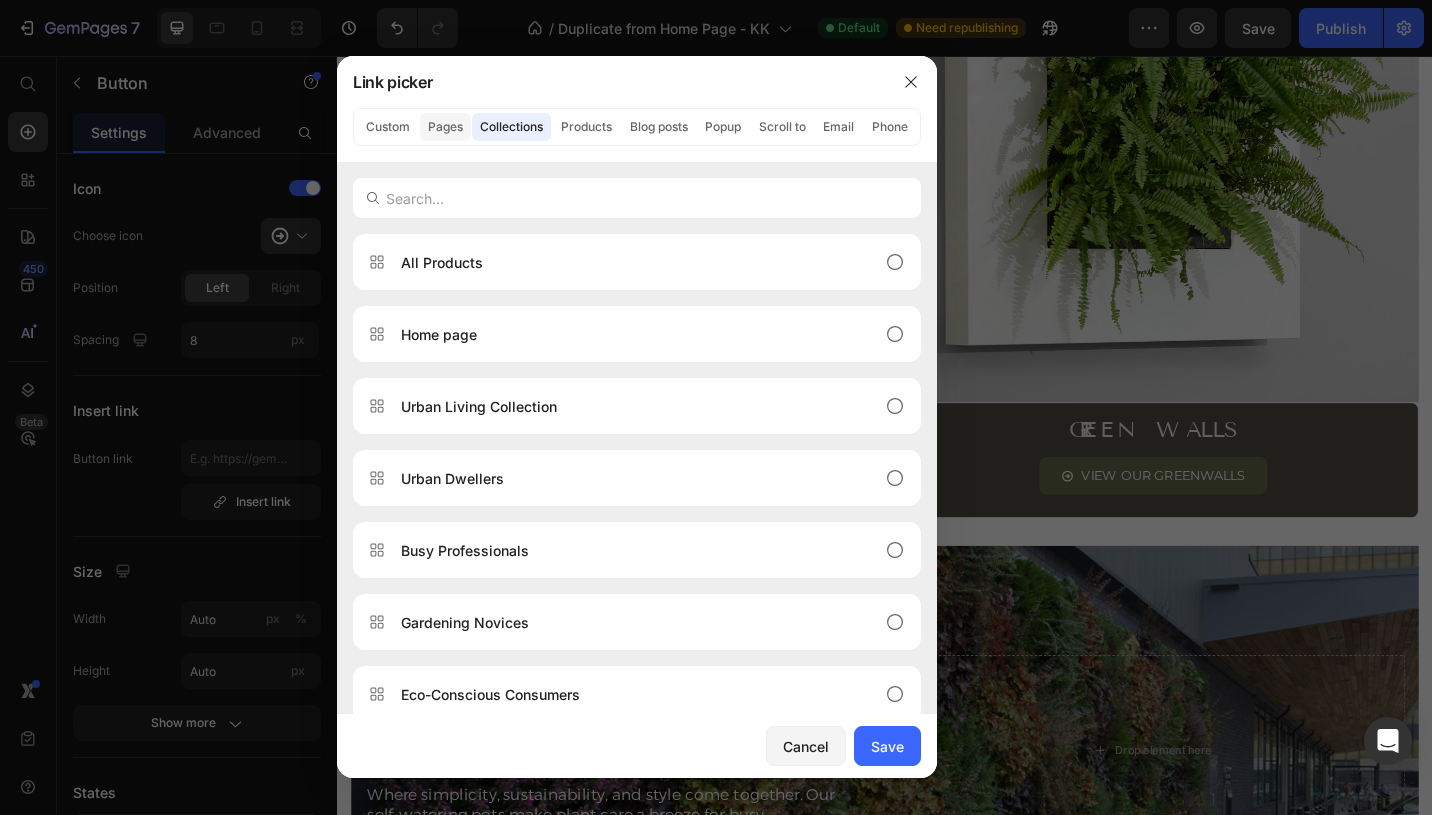 click on "Pages" 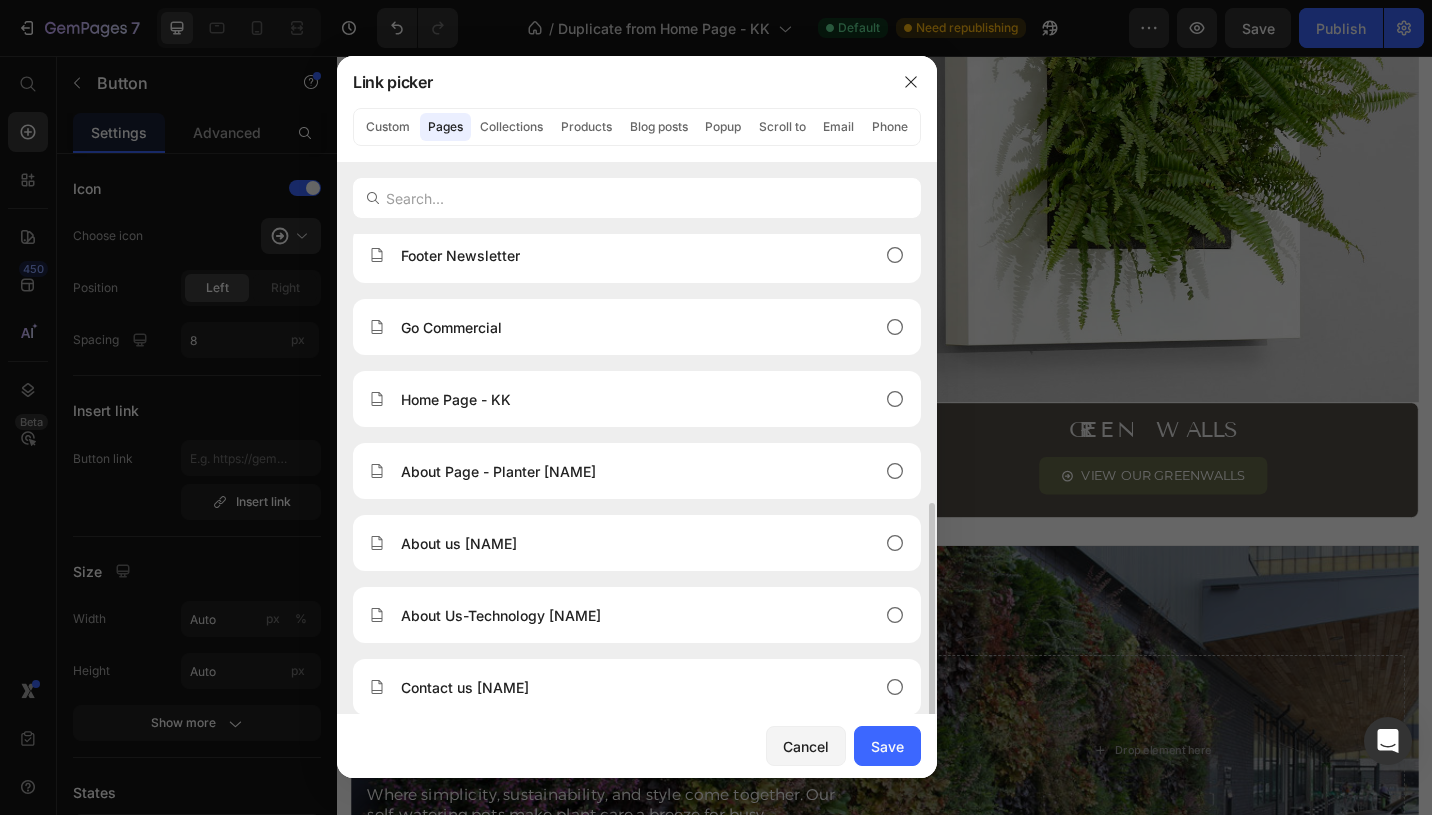 scroll, scrollTop: 528, scrollLeft: 0, axis: vertical 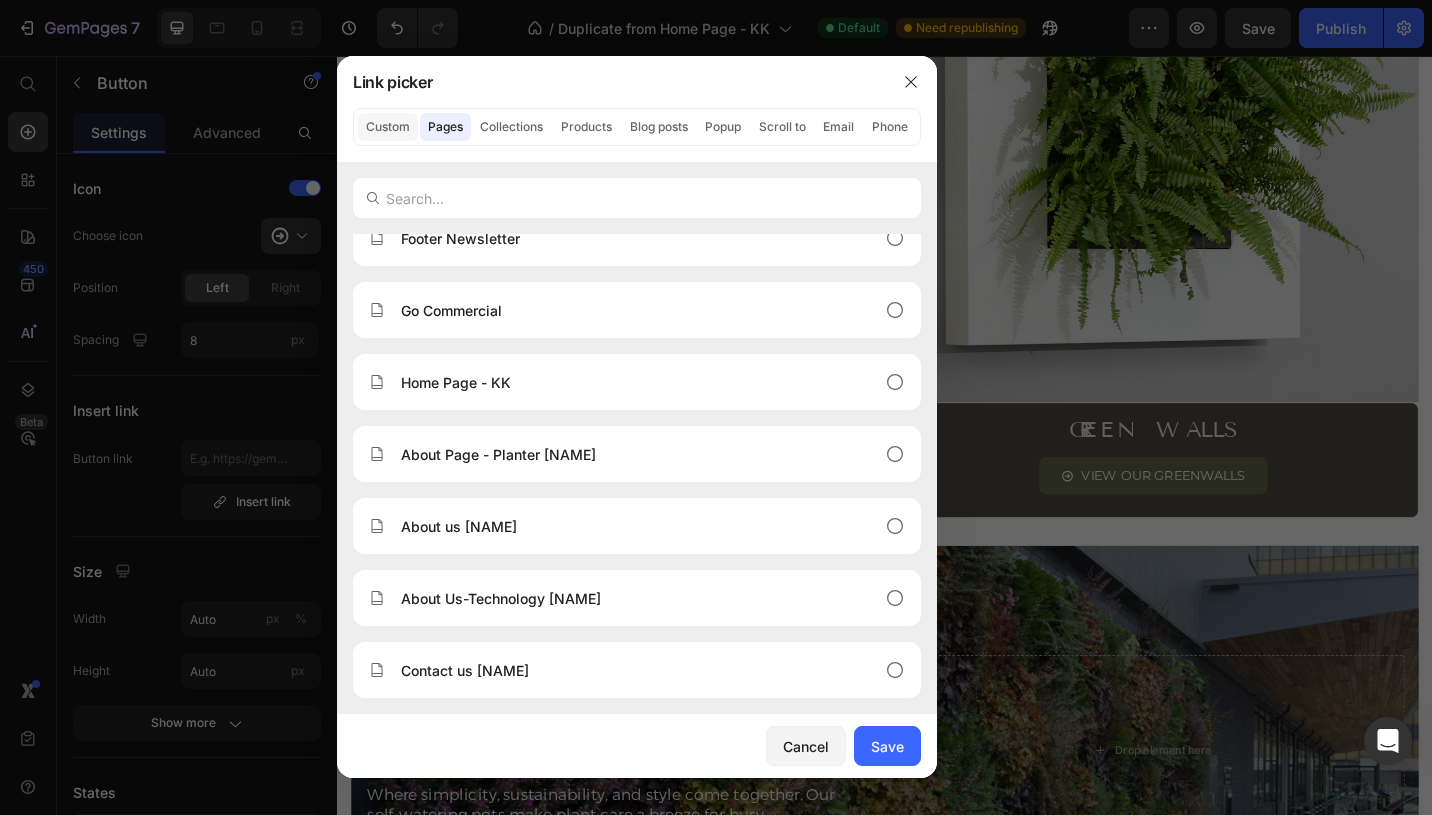 click on "Custom" 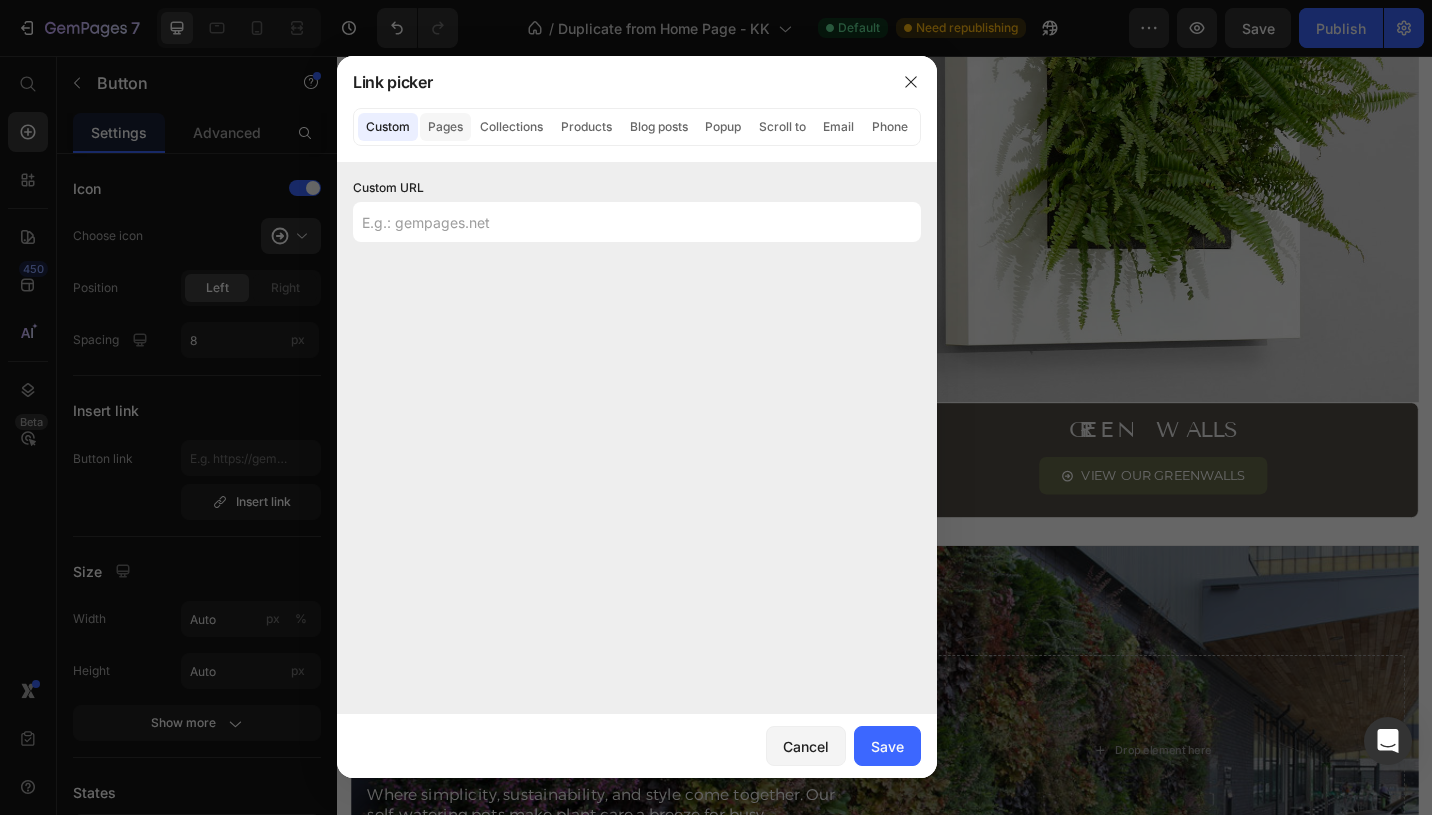 click on "Pages" 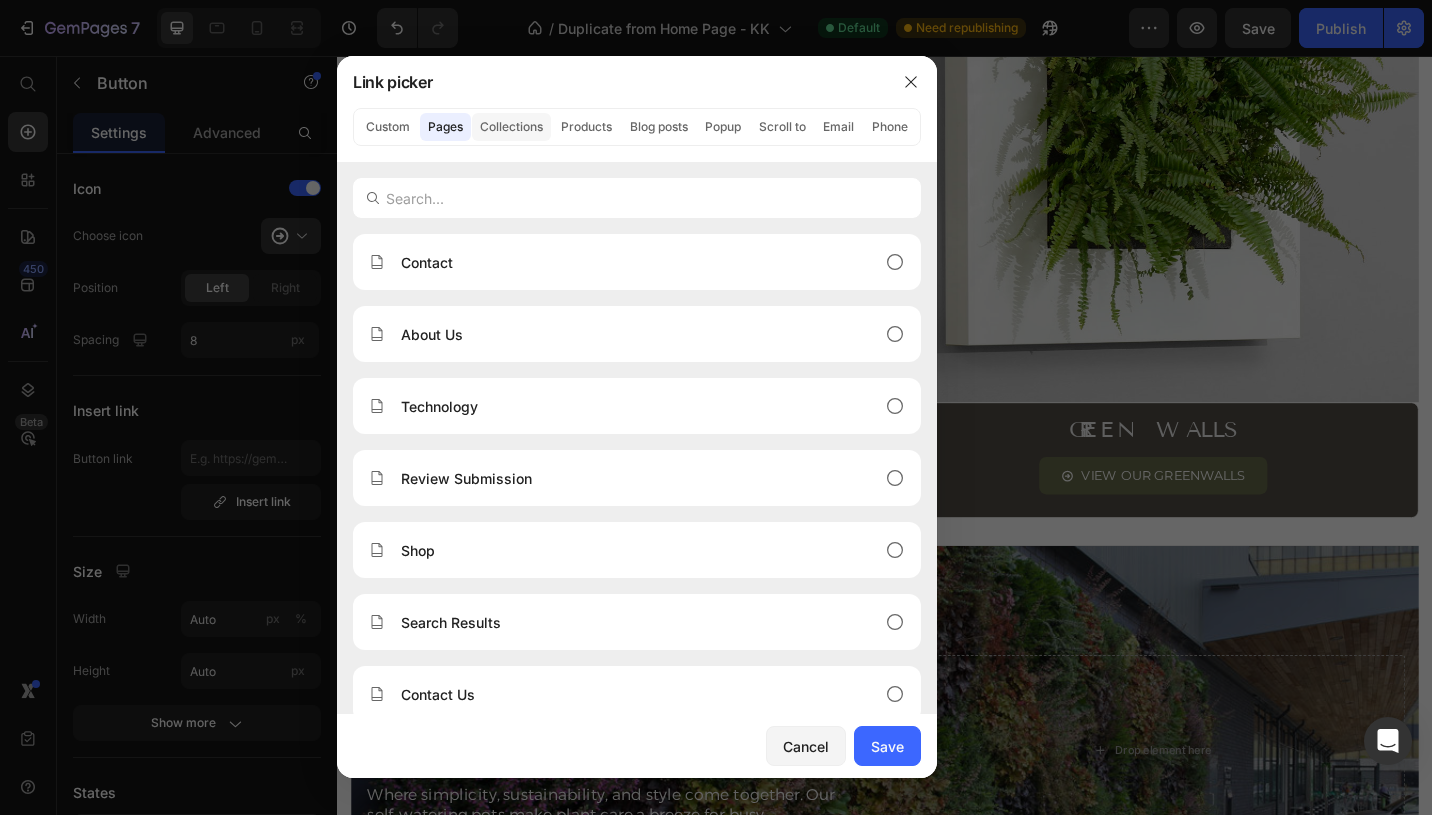 click on "Collections" 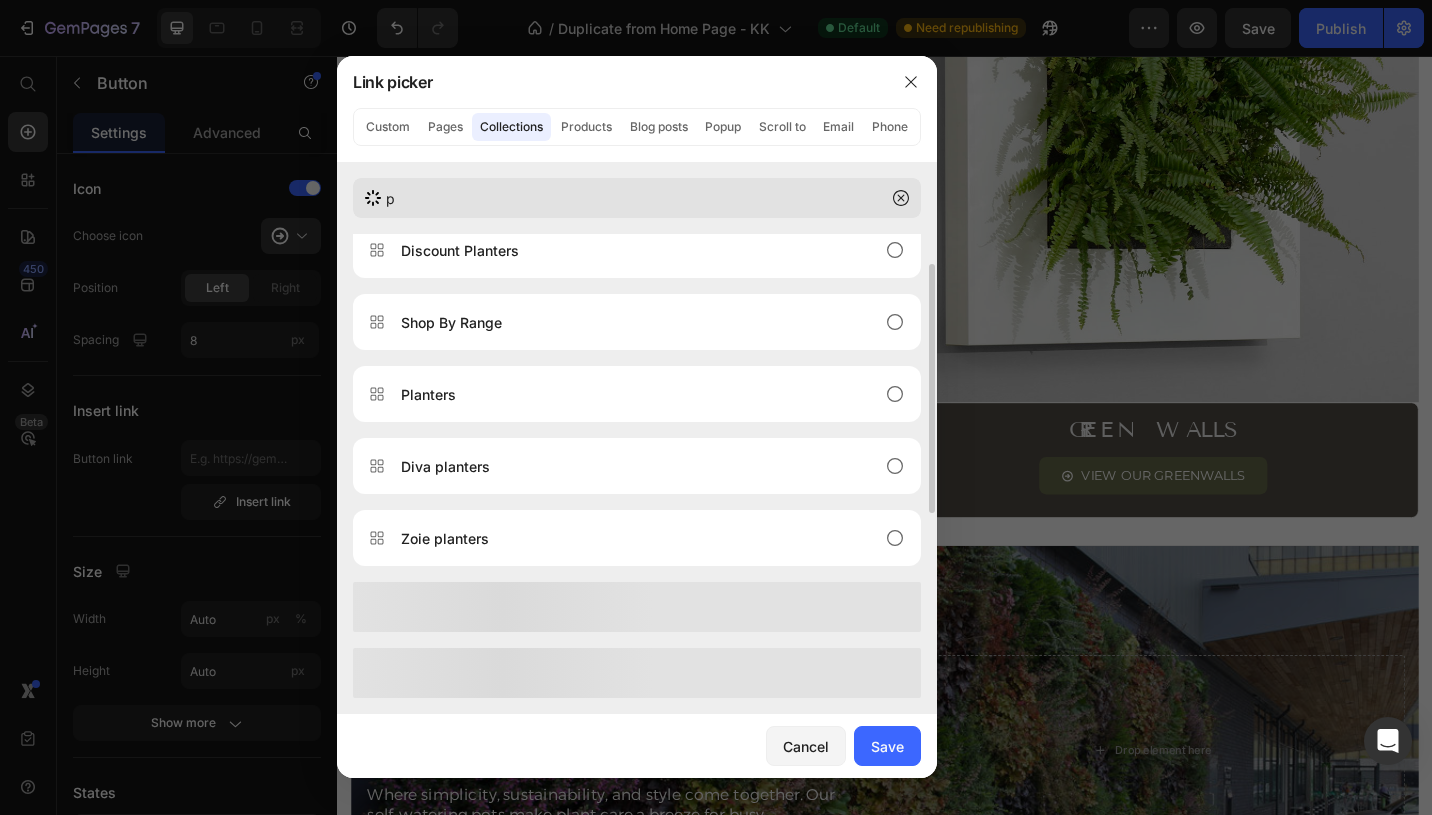 scroll, scrollTop: 312, scrollLeft: 0, axis: vertical 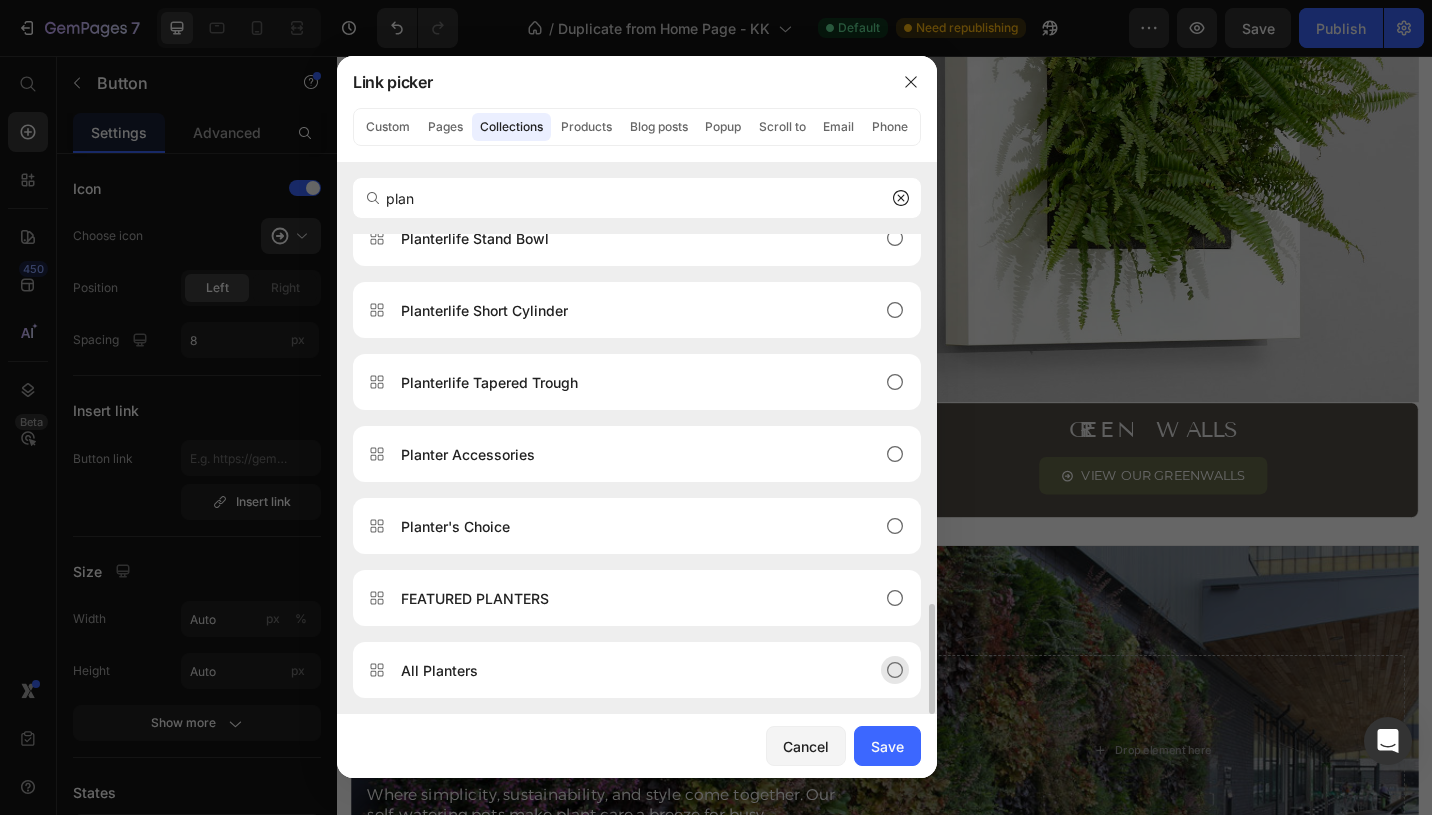 type on "plan" 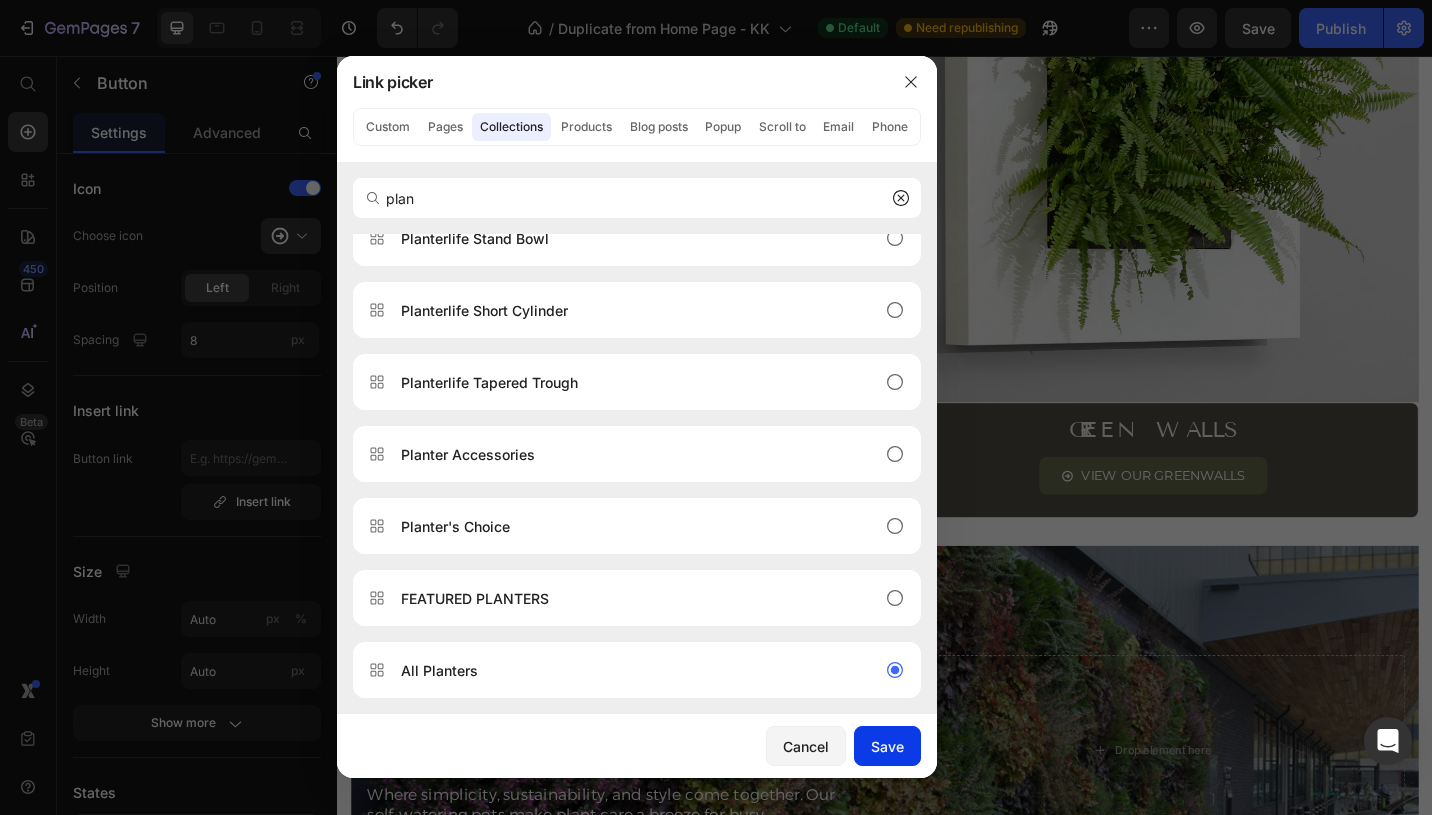 click on "Save" at bounding box center [887, 746] 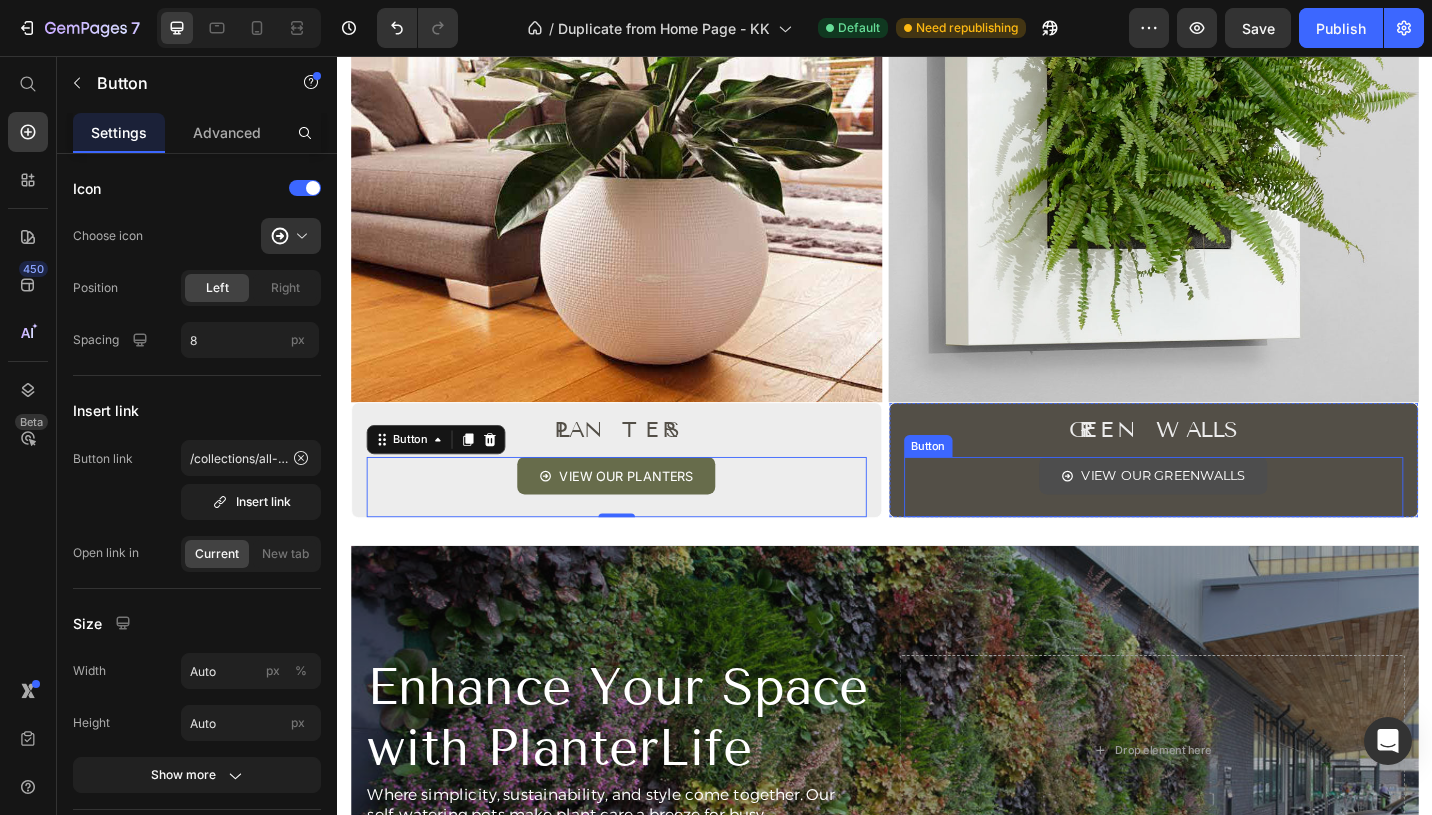 click on "VIEW OUR GREENWALLS" at bounding box center [1231, 515] 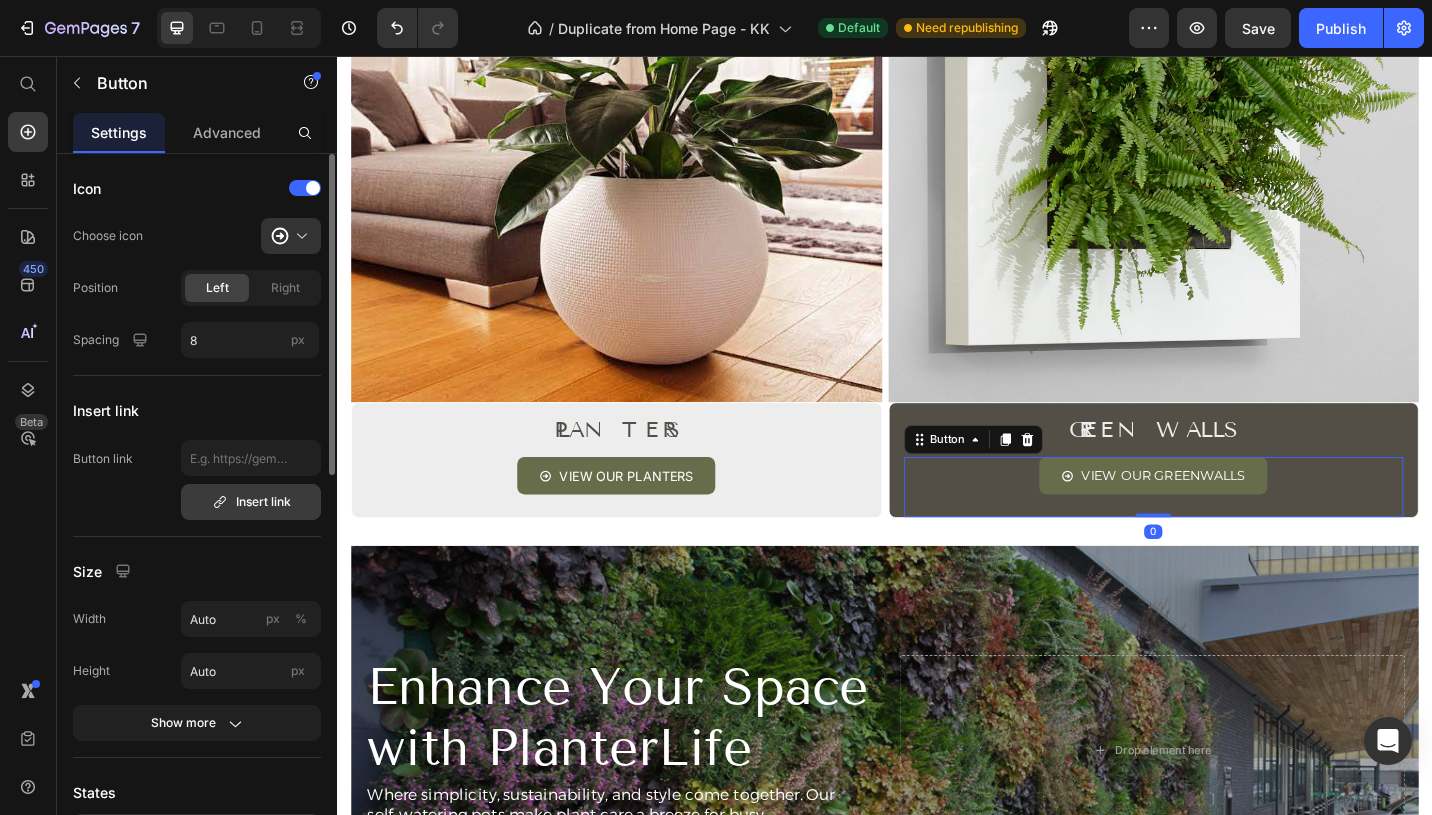 click on "Insert link" at bounding box center (251, 502) 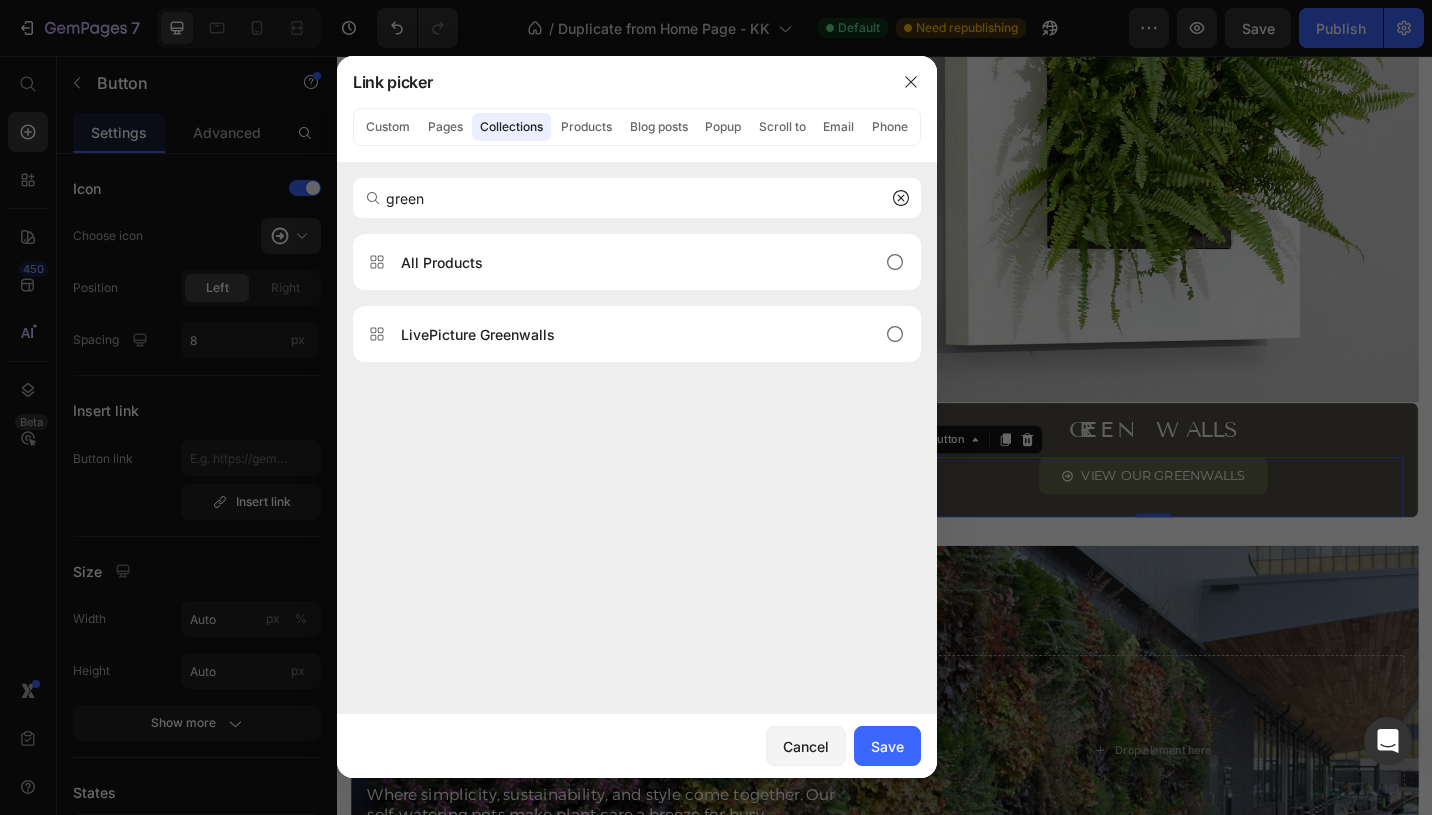 type on "green" 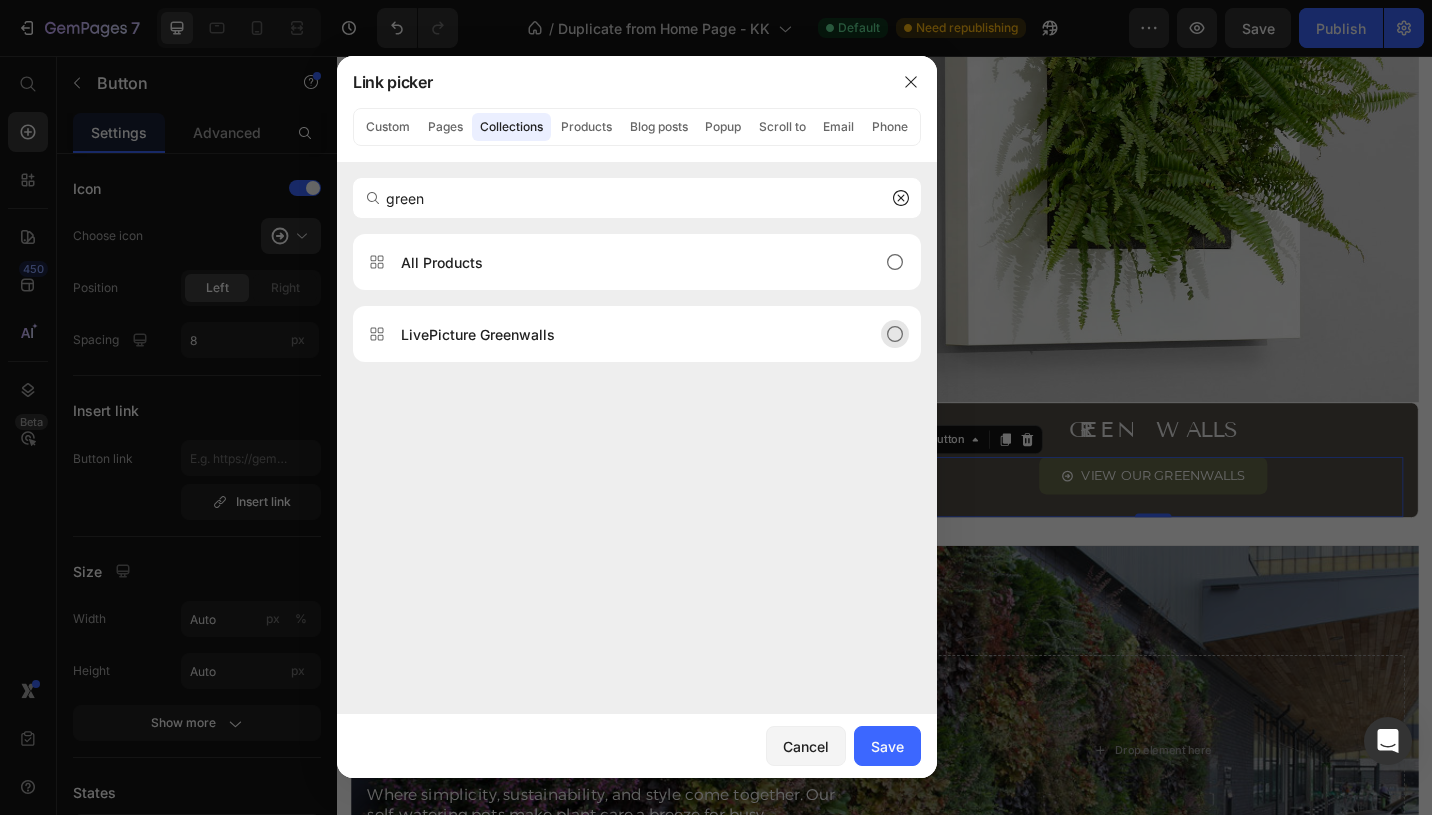 click on "LivePicture Greenwalls" at bounding box center (621, 334) 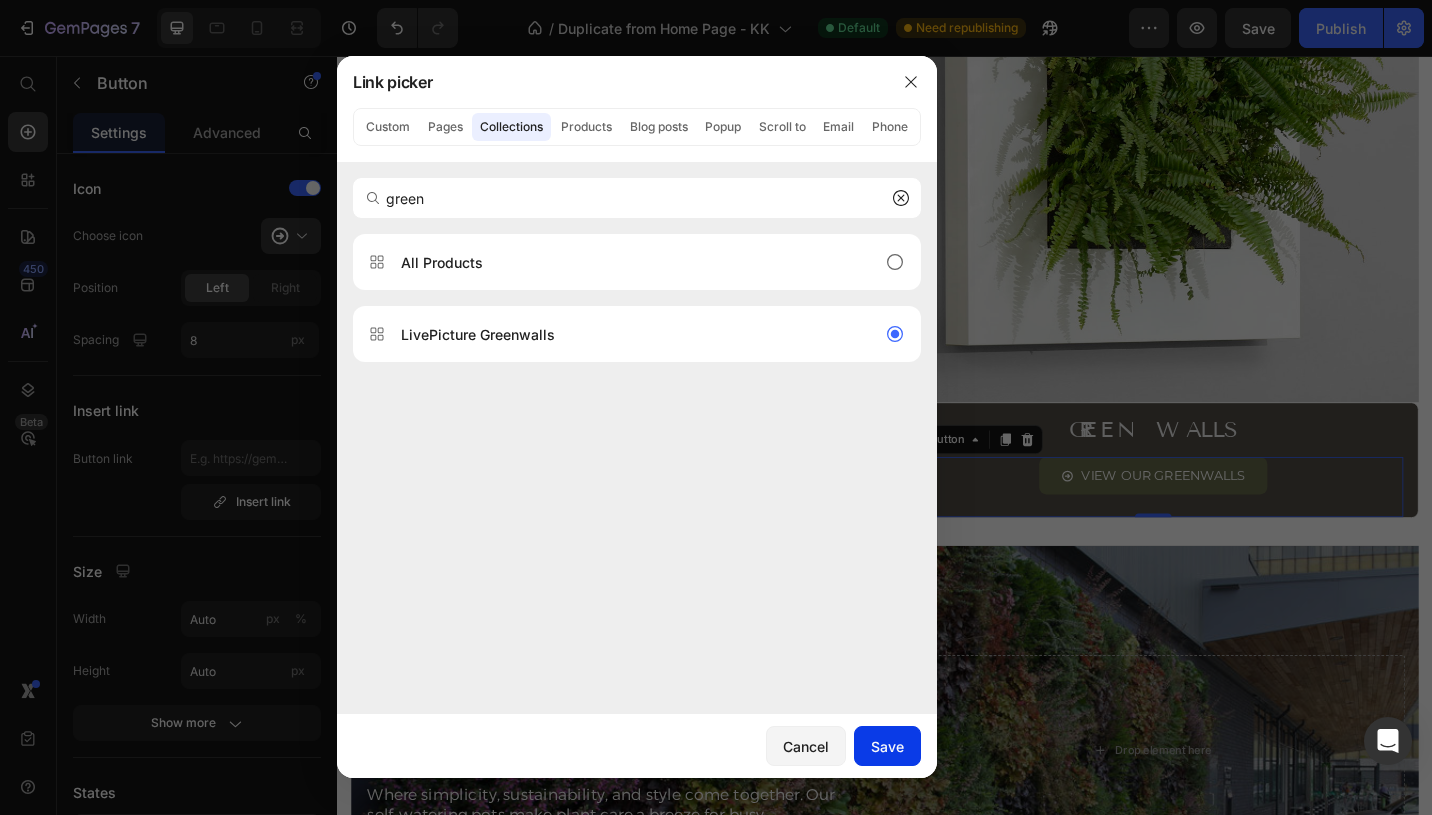 click on "Save" 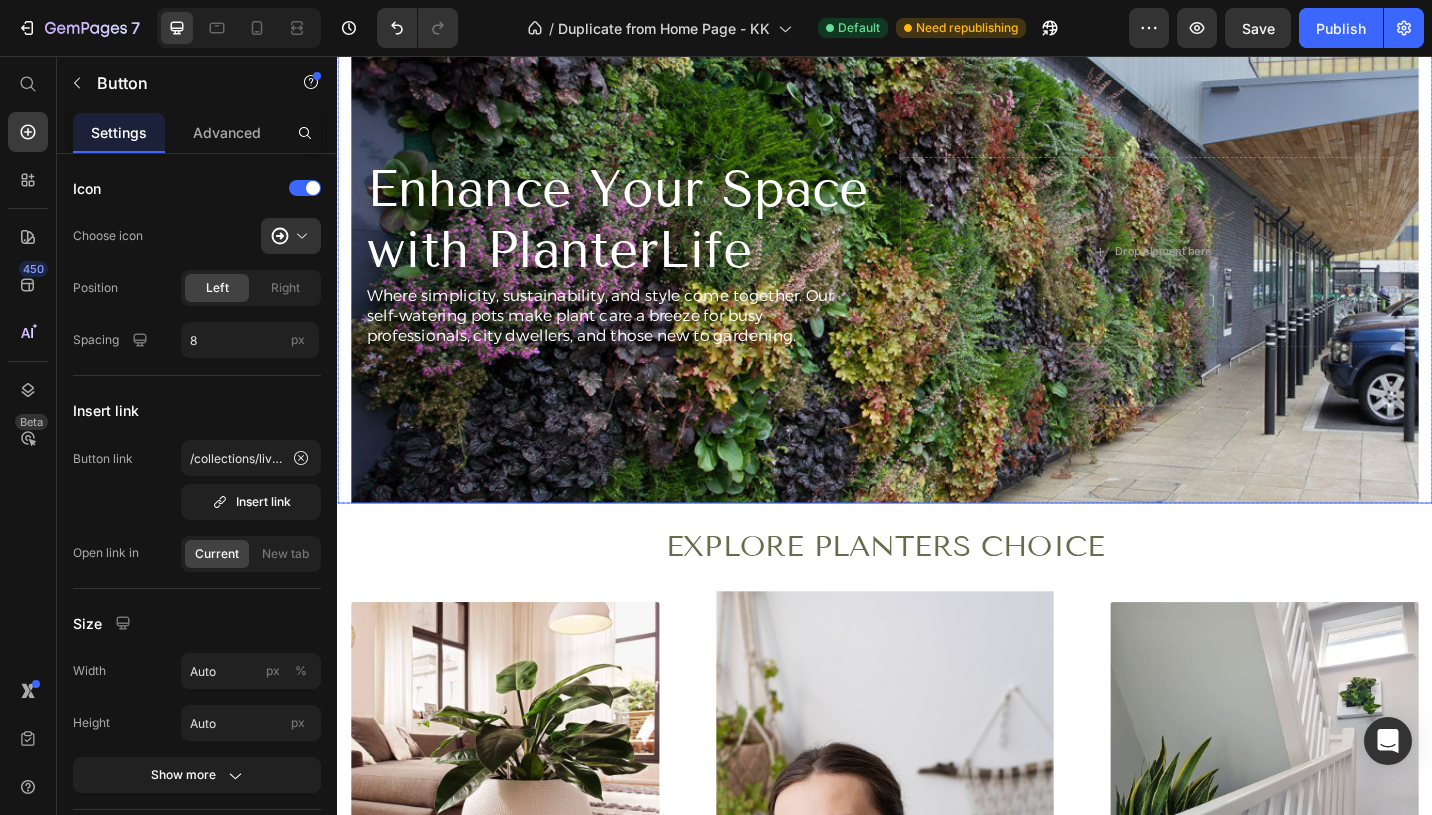 scroll, scrollTop: 1966, scrollLeft: 0, axis: vertical 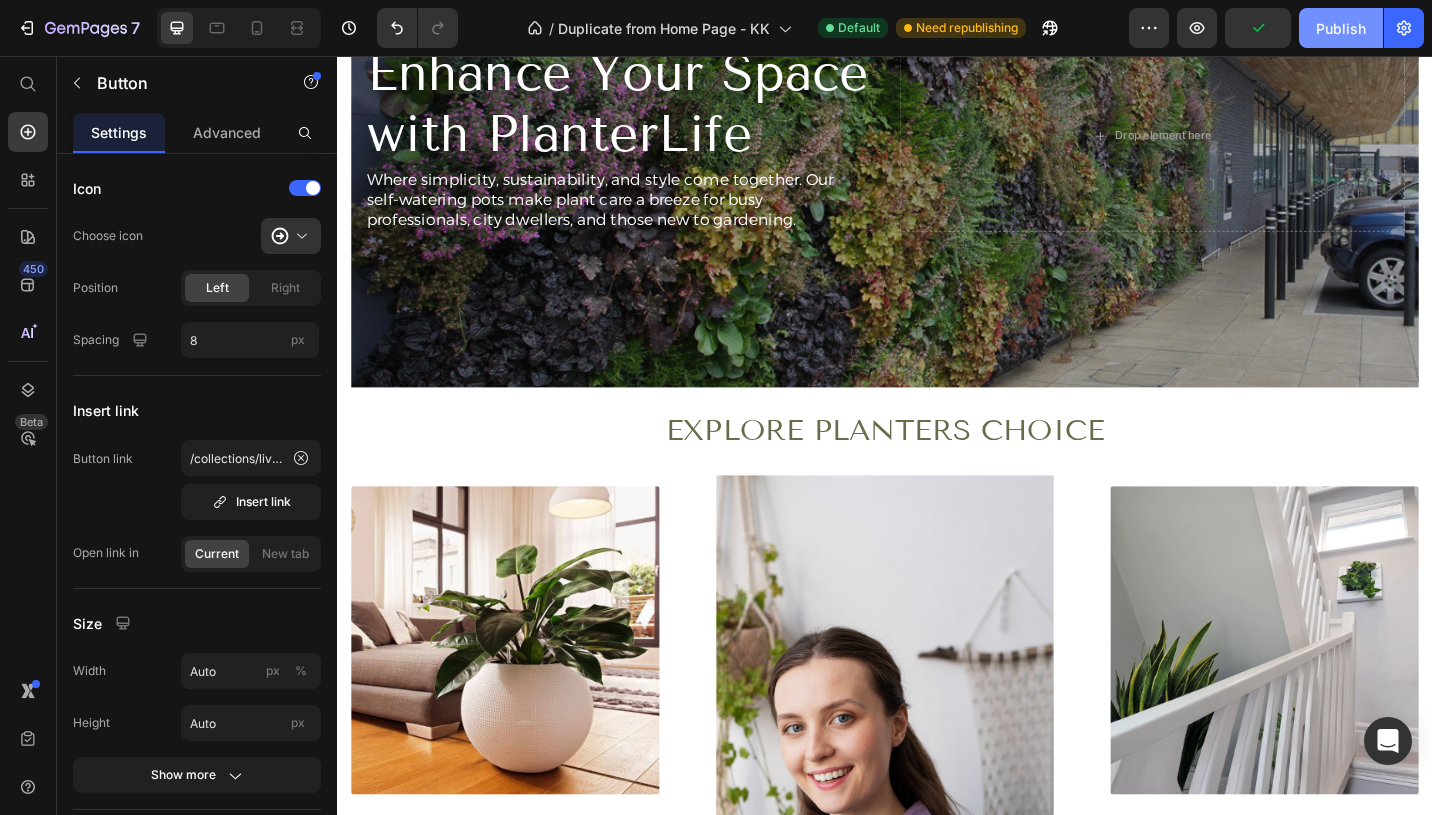 click on "Publish" 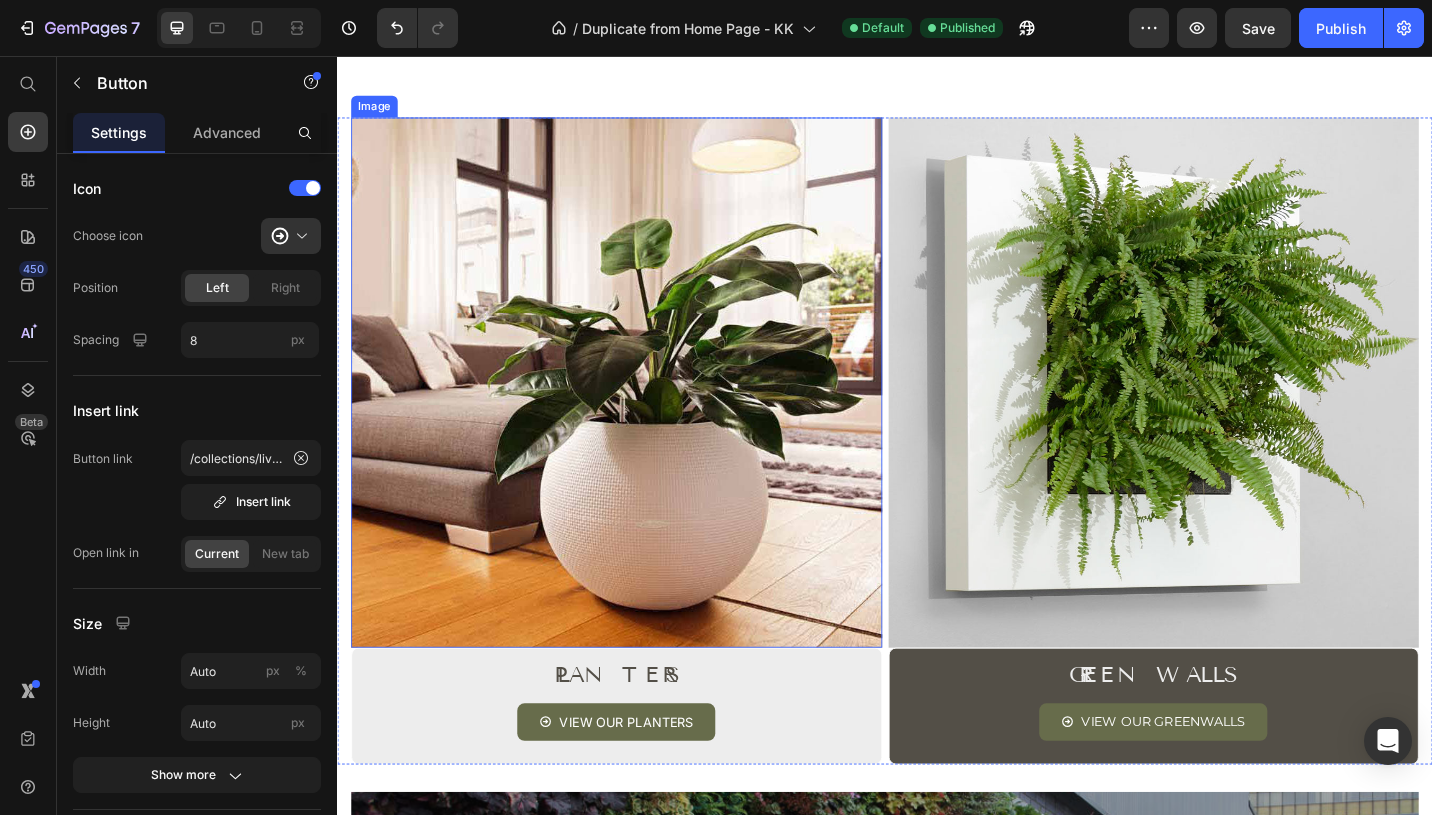 scroll, scrollTop: 750, scrollLeft: 0, axis: vertical 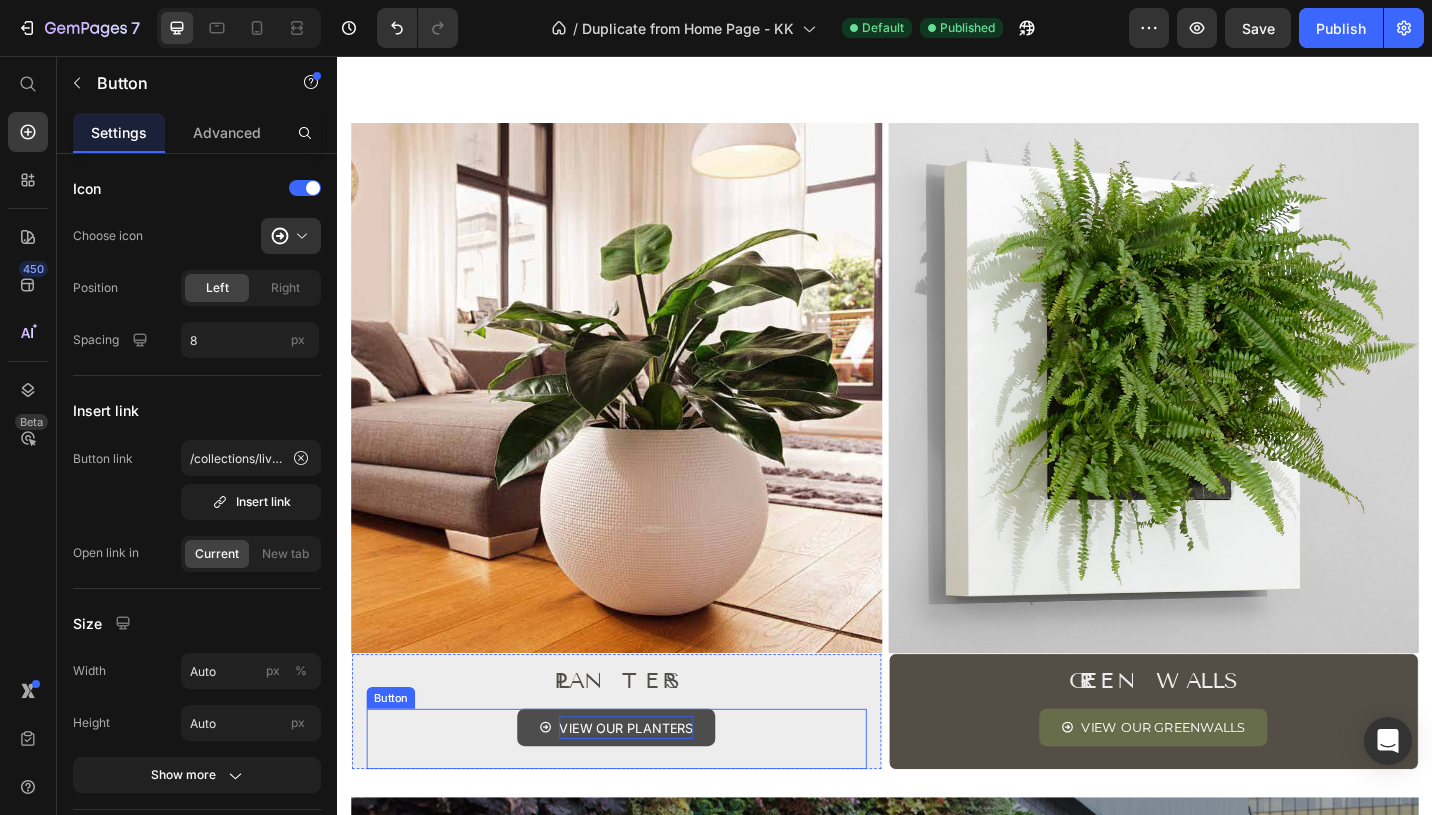 click on "VIEW OUR PLANTERS" at bounding box center [653, 791] 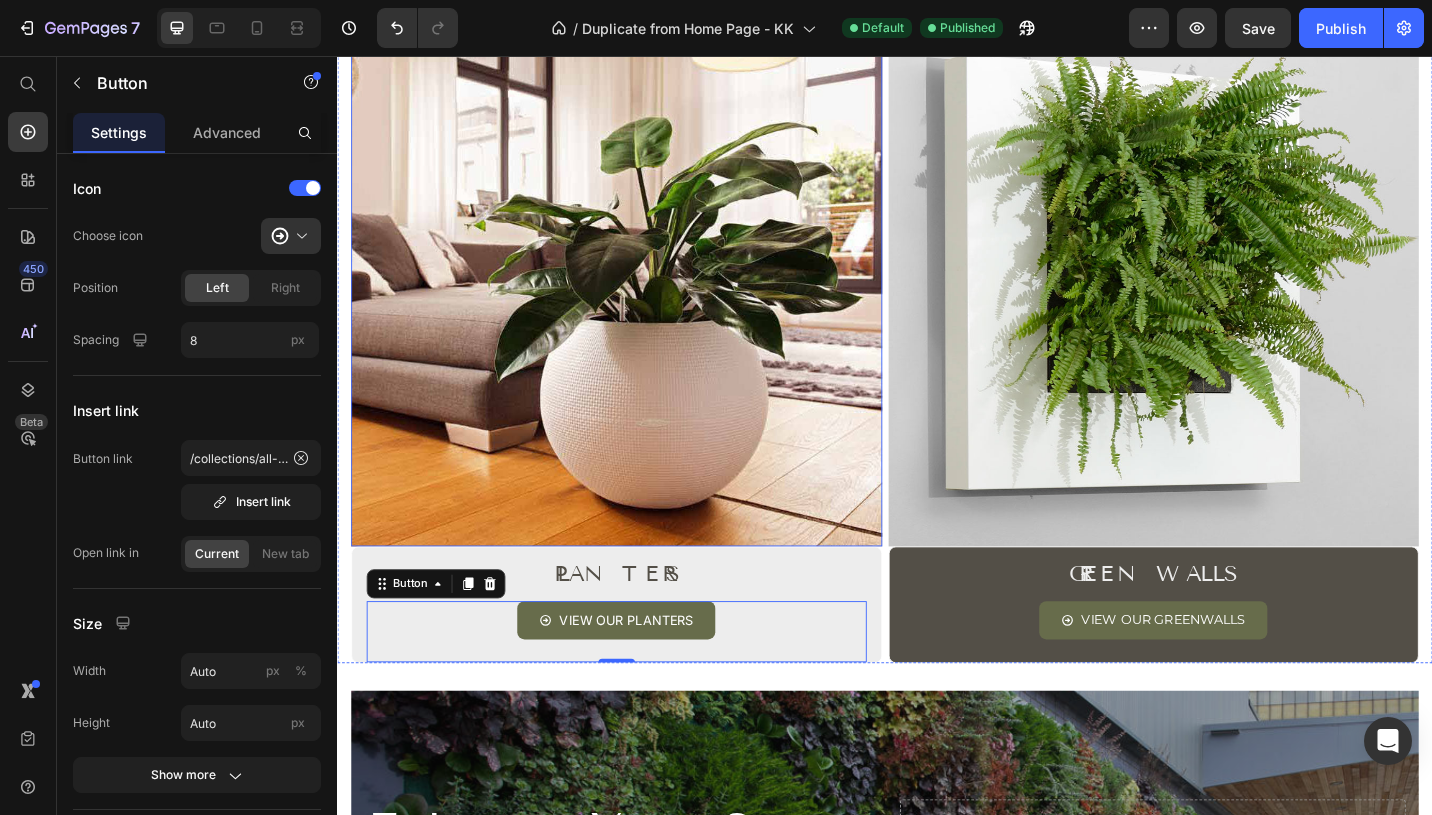 scroll, scrollTop: 1139, scrollLeft: 0, axis: vertical 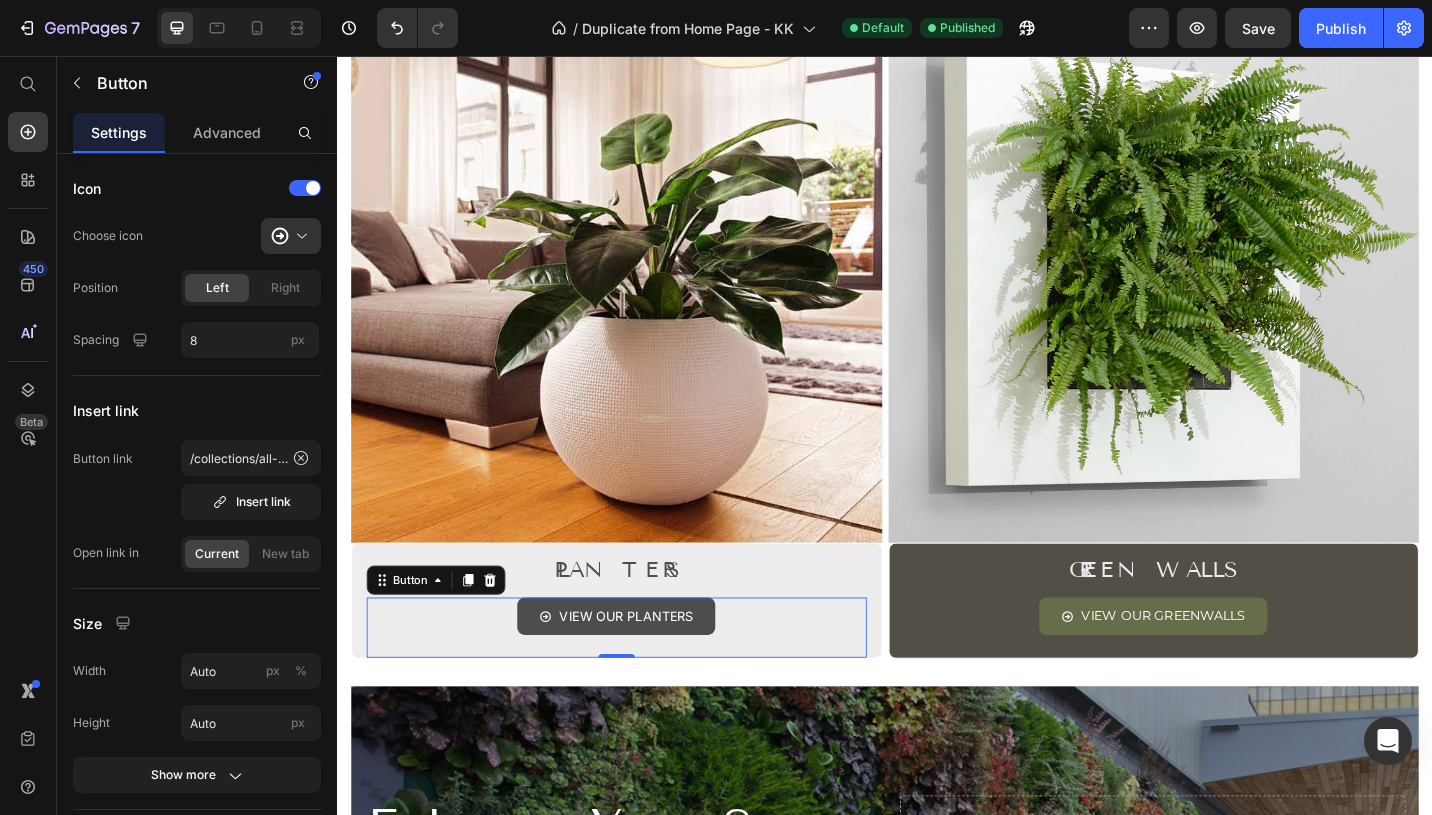 click on "VIEW OUR PLANTERS" at bounding box center [642, 669] 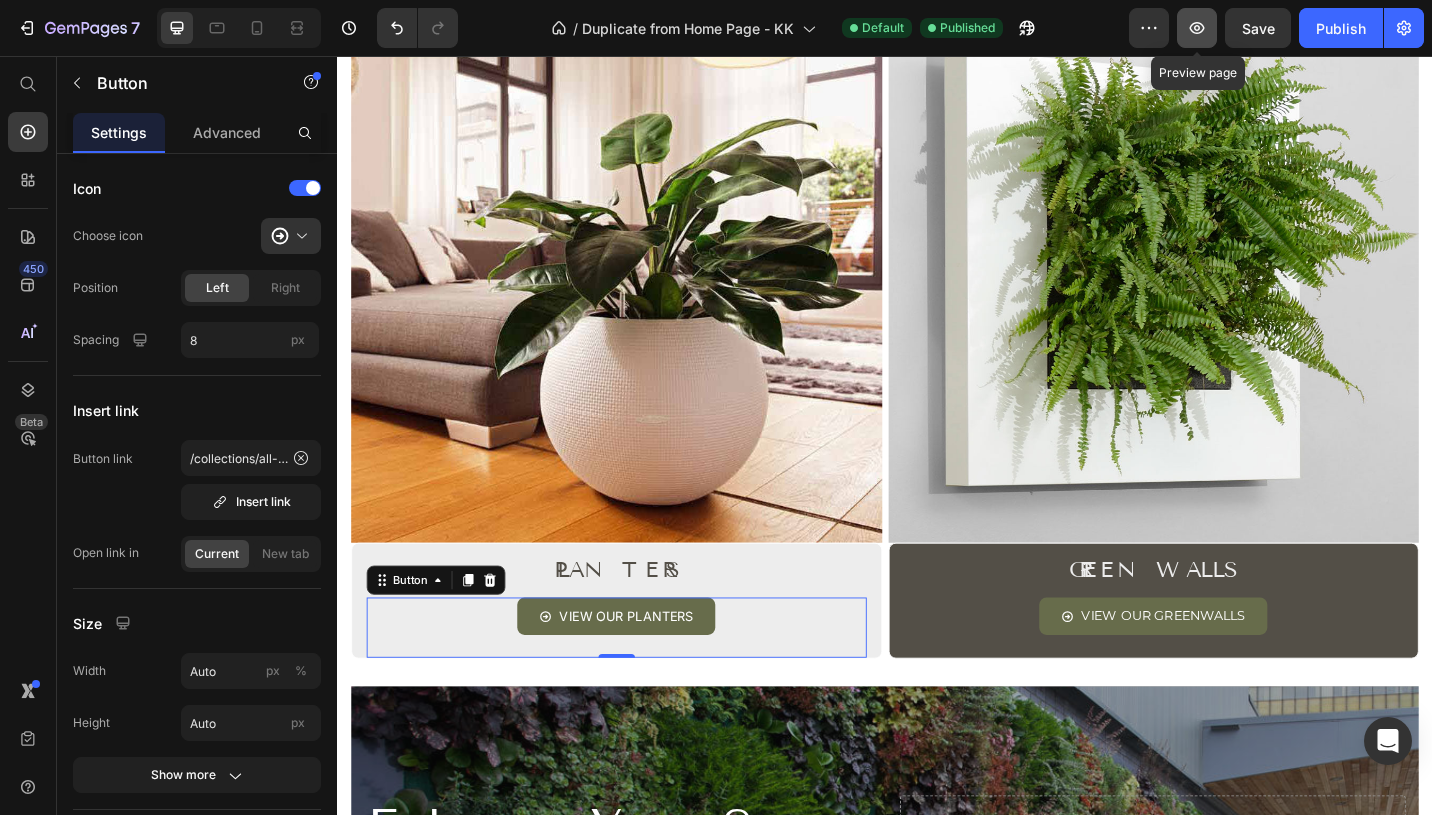 click 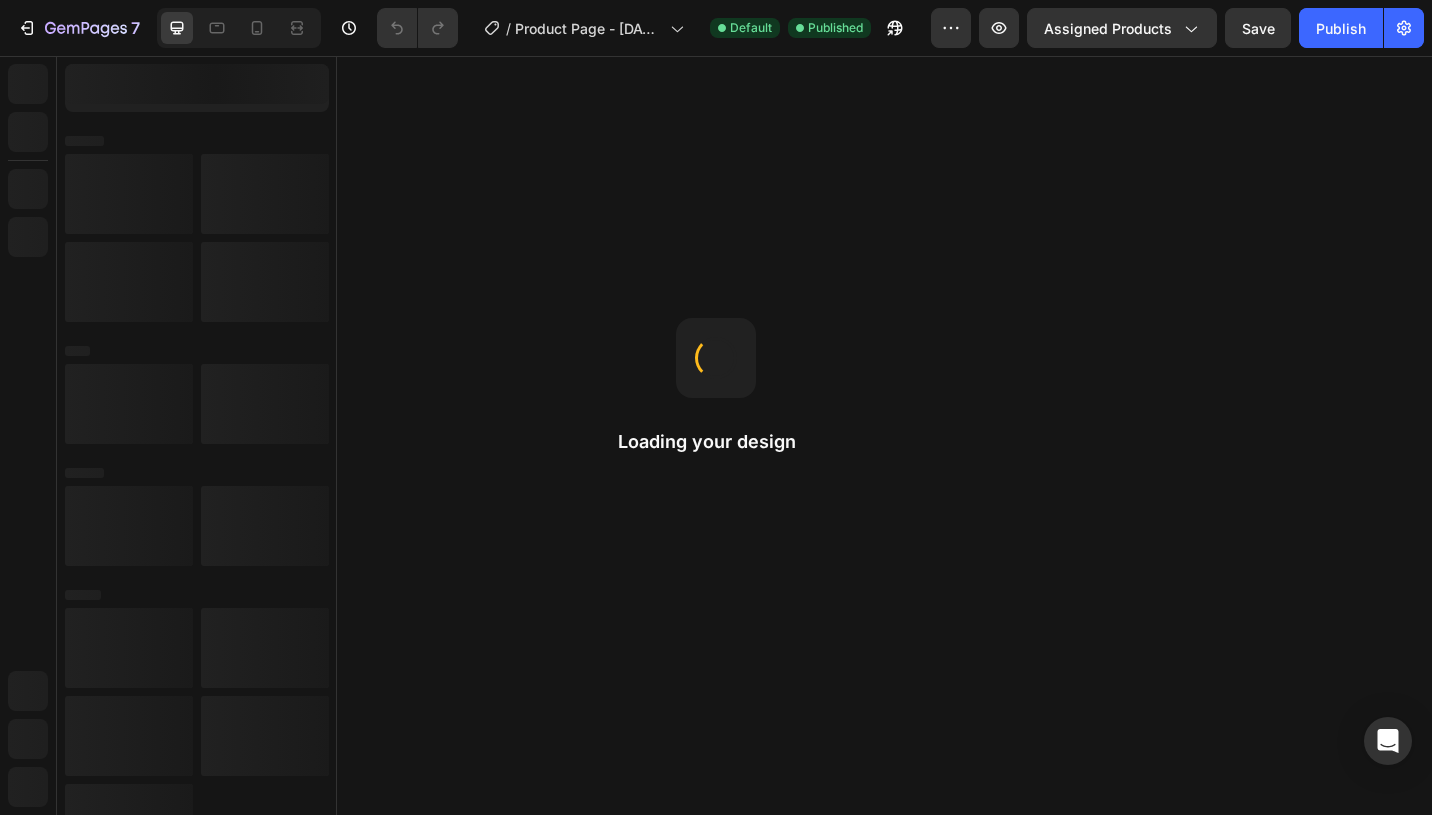 scroll, scrollTop: 0, scrollLeft: 0, axis: both 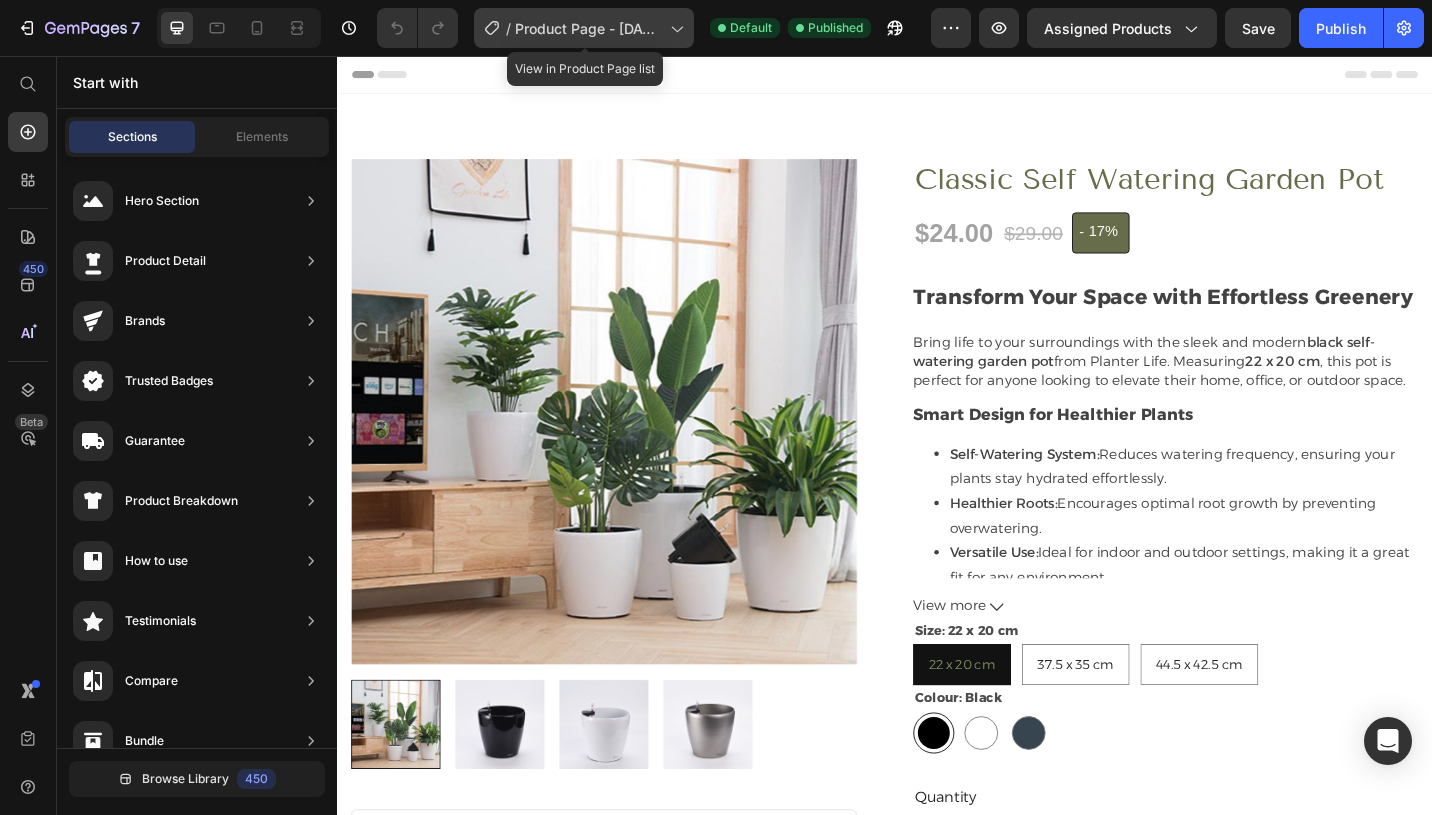 click on "Product Page - Jul 4, 04:43:18" at bounding box center [588, 28] 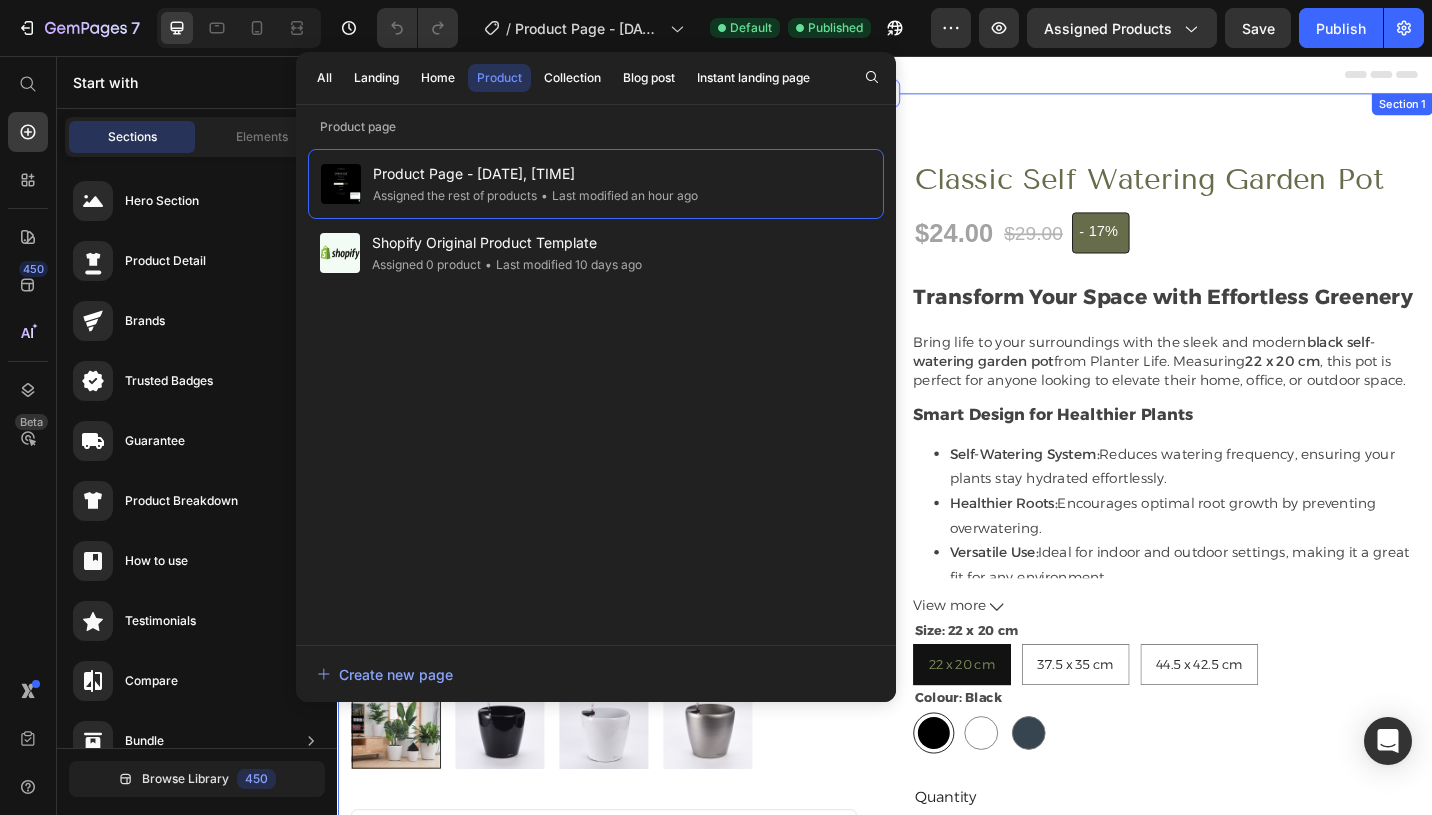 click on "Product Images Looking for a bigger capacity? Text block Image Klarstein Stainless Steel Air Fryer (1700W, 6.2L) Text block $350 Text block Row Row Classic Self Watering Garden Pot (P) Title $24.00 (P) Price $29.00 (P) Price - 17% (P) Tag Row
Transform Your Space with Effortless Greenery
Bring life to your surroundings with the sleek and modern
black self-watering garden pot  from Planter Life. Measuring
22 x 20 cm , this pot is perfect for anyone looking to elevate their home, office, or outdoor space.
Smart Design for Healthier Plants
Self-Watering System:  Reduces watering frequency, ensuring
your plants stay hydrated effortlessly.
Healthier Roots:  Encourages optimal root growth by preventing overwatering.
Versatile Use:  Ideal for indoor and outdoor settings, making it a great fit for any environment.
View more (P) Description Size: 22 x 20 cm 22 x 20 cm 22 x 20 cm 22 x 20 cm 37.5 x 35 cm Black 1" at bounding box center [937, 630] 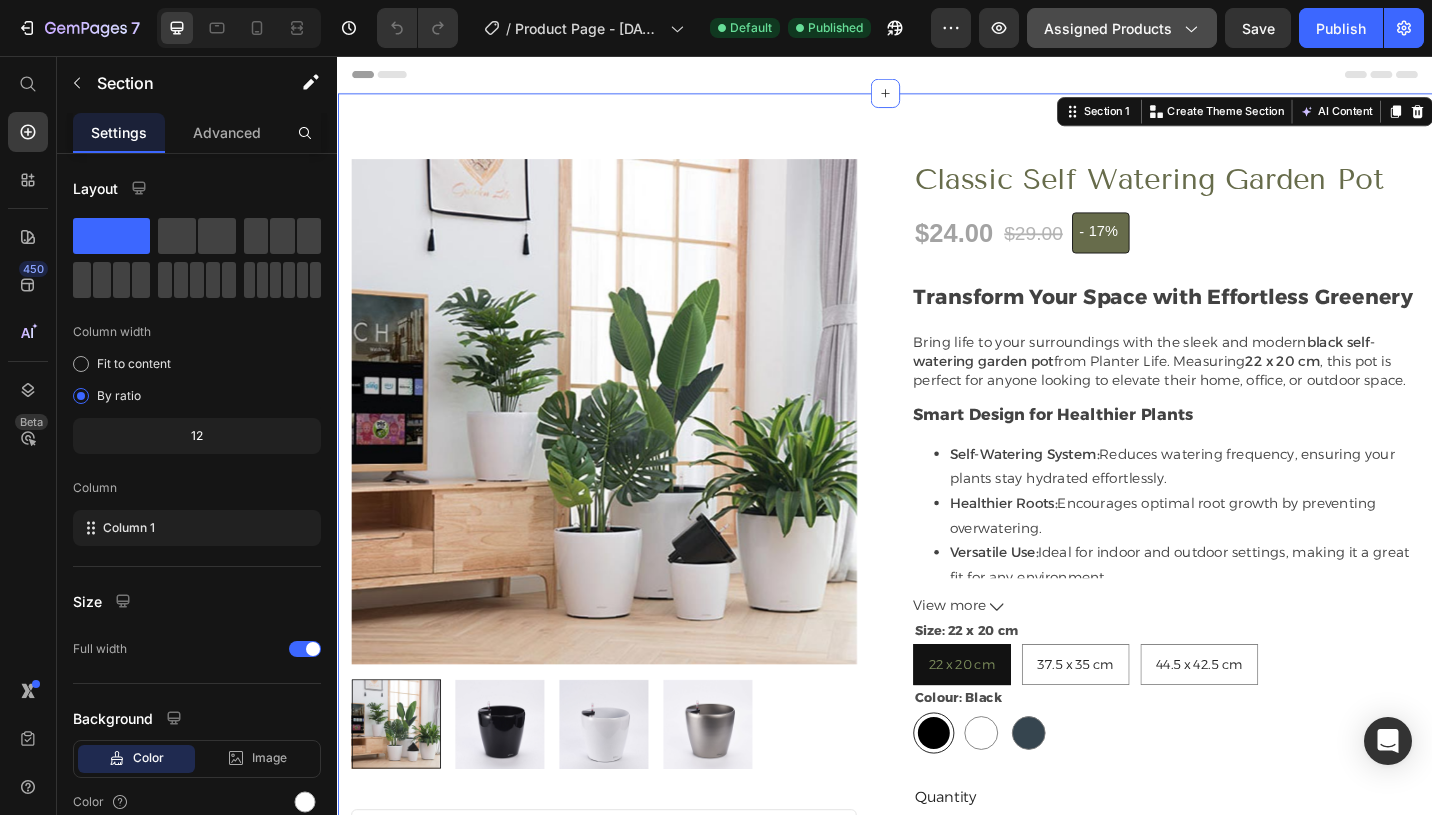 click 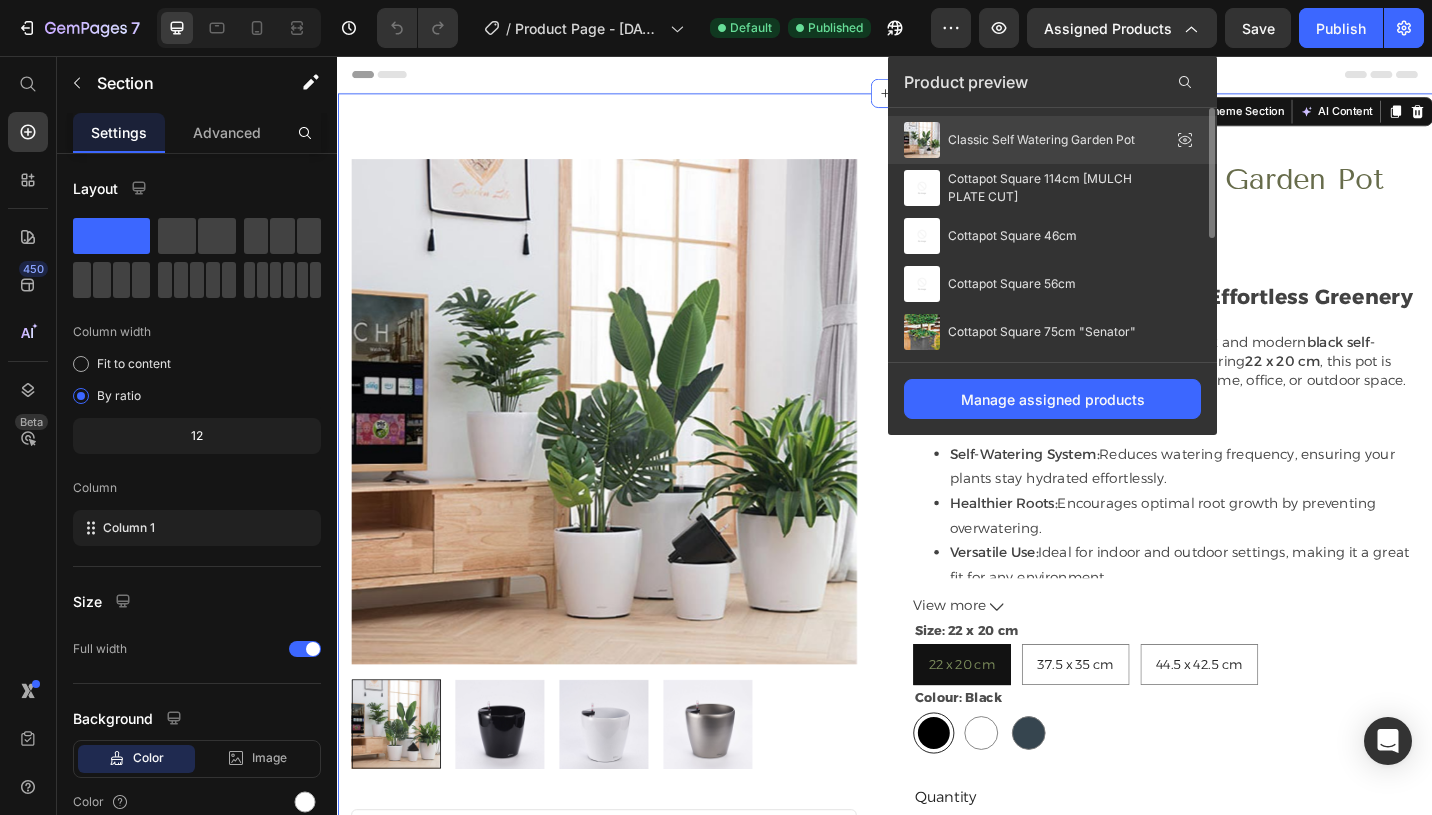 click on "Classic Self Watering Garden Pot" at bounding box center (1041, 140) 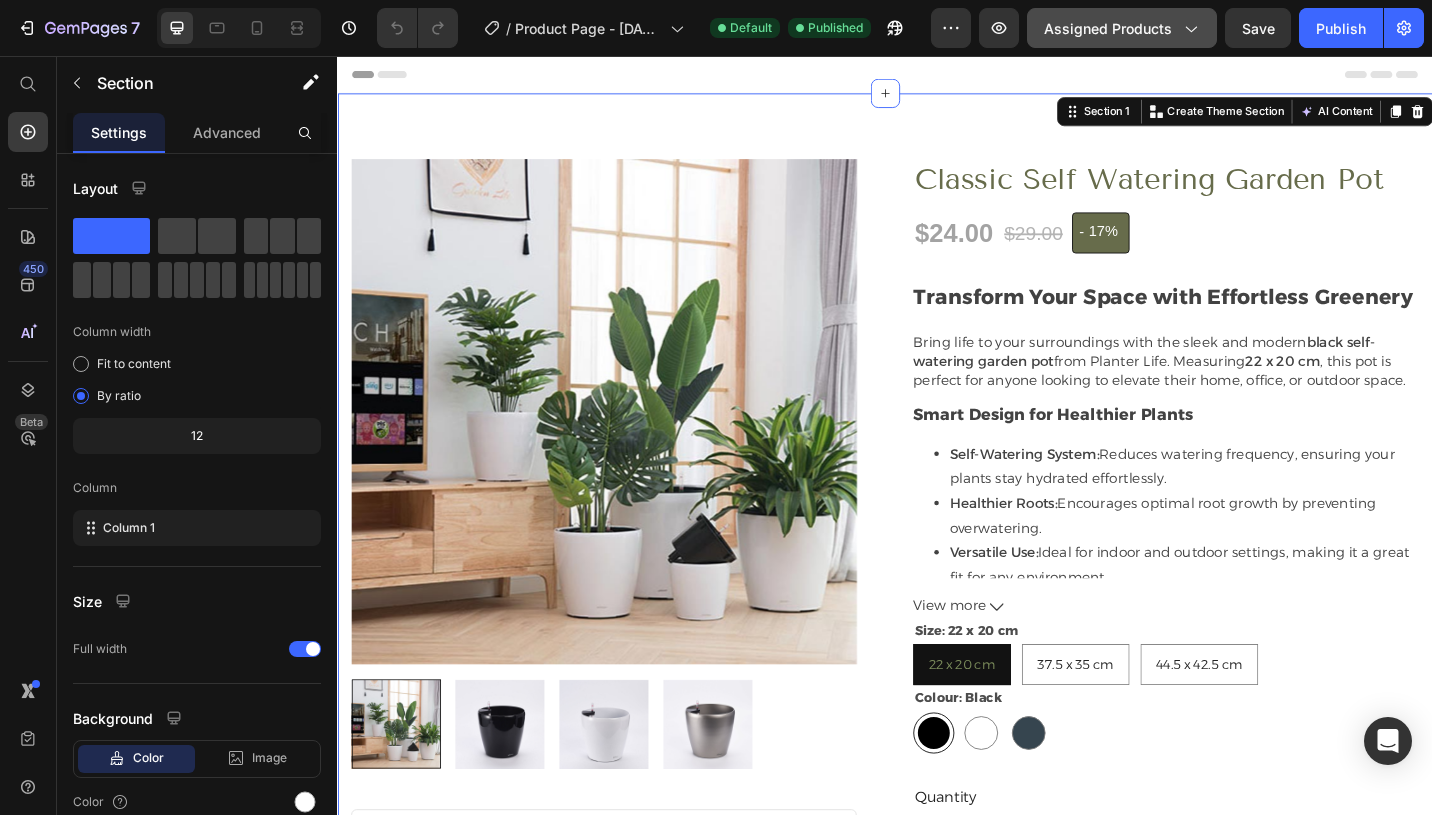click 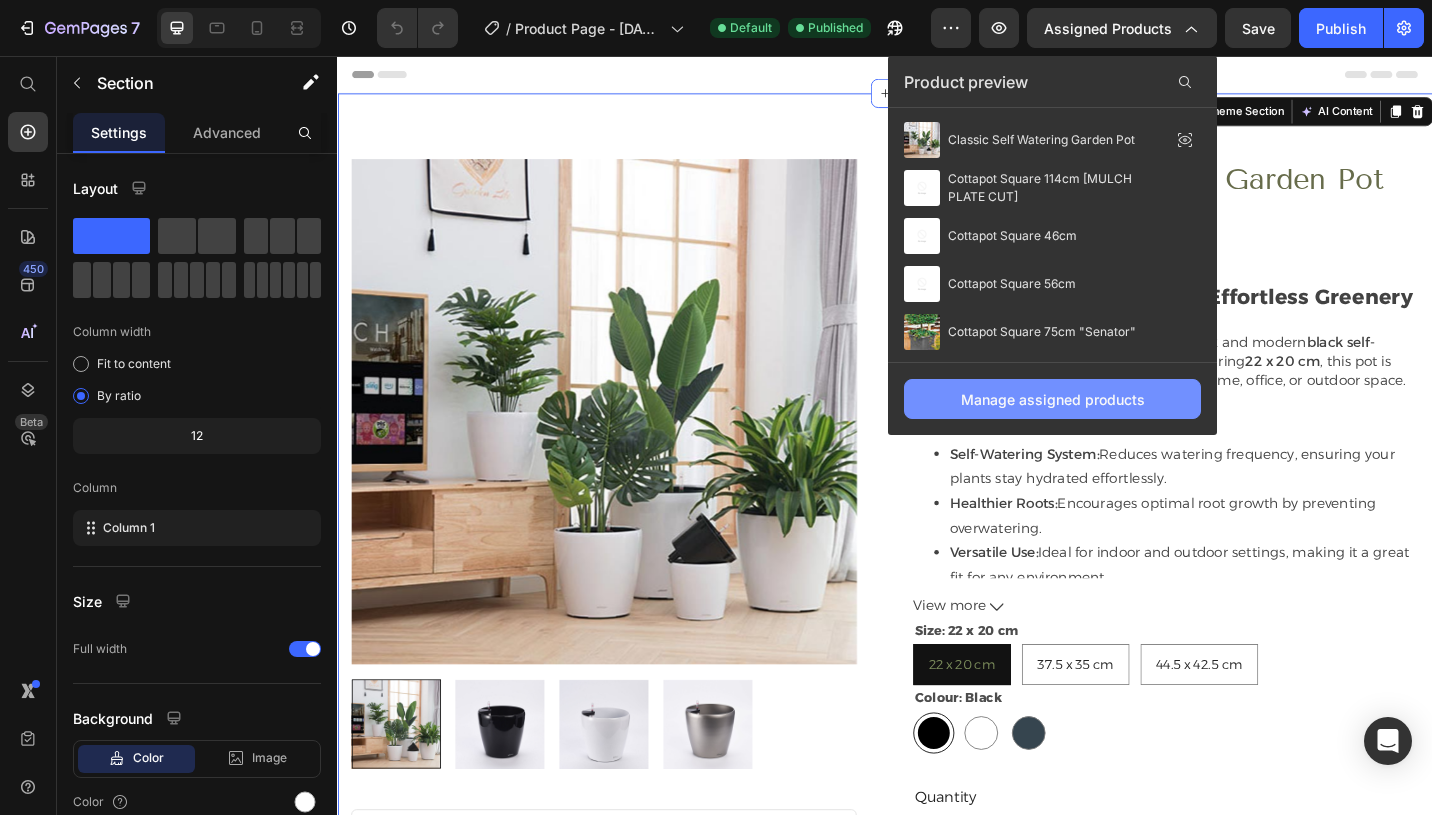 click on "Manage assigned products" at bounding box center [1052, 399] 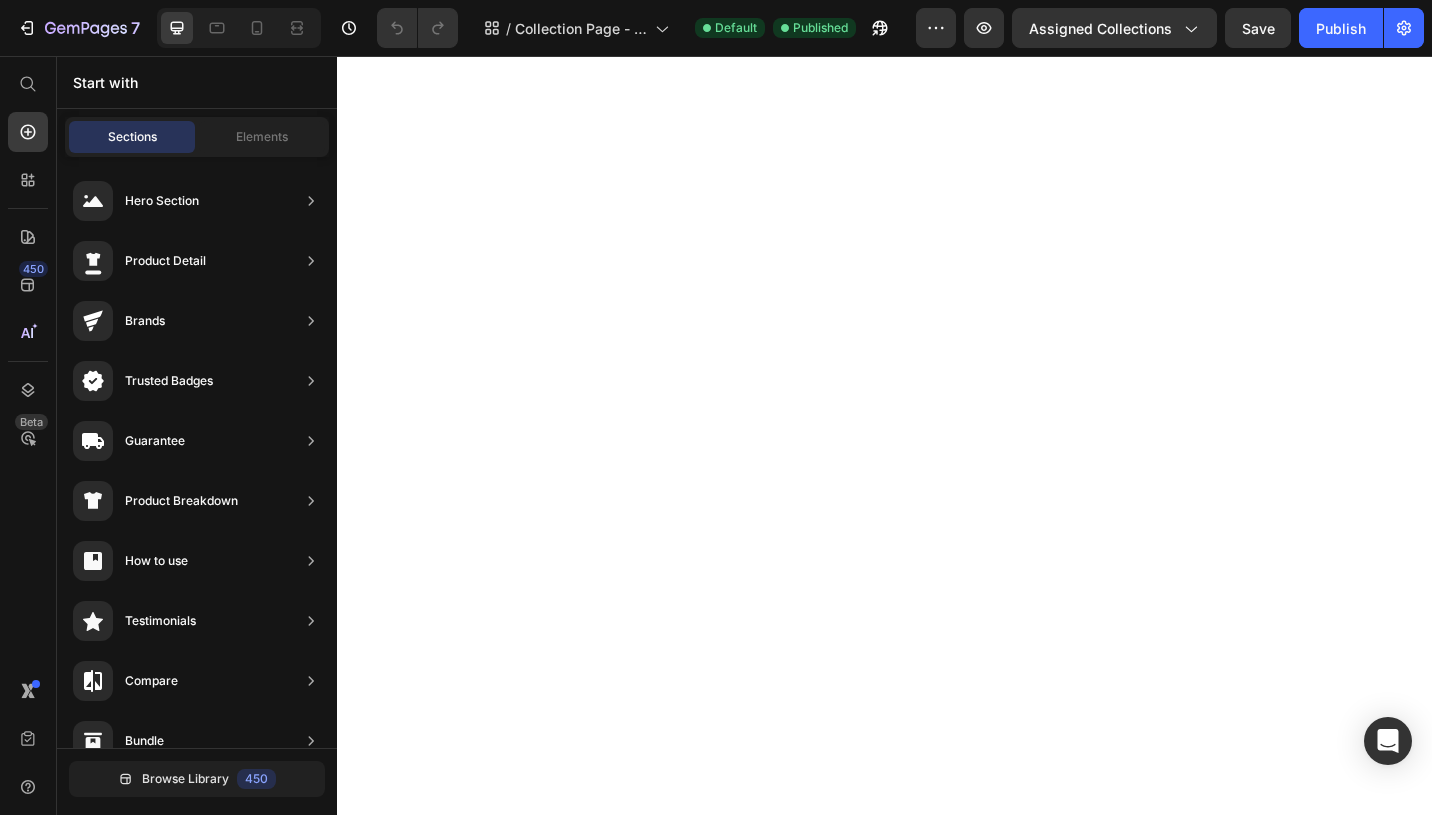 scroll, scrollTop: 0, scrollLeft: 0, axis: both 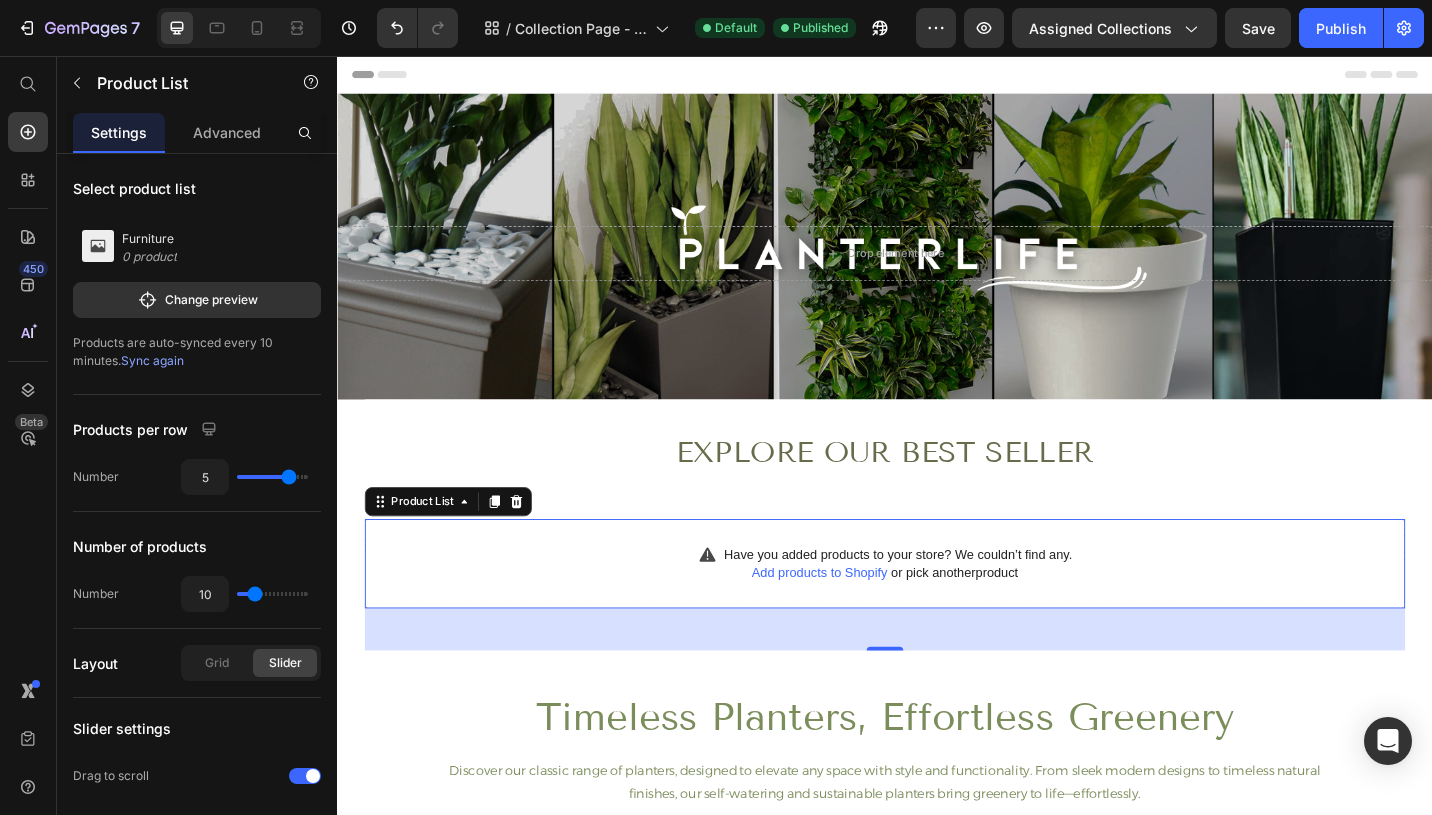 click on "Add products to Shopify" at bounding box center [865, 622] 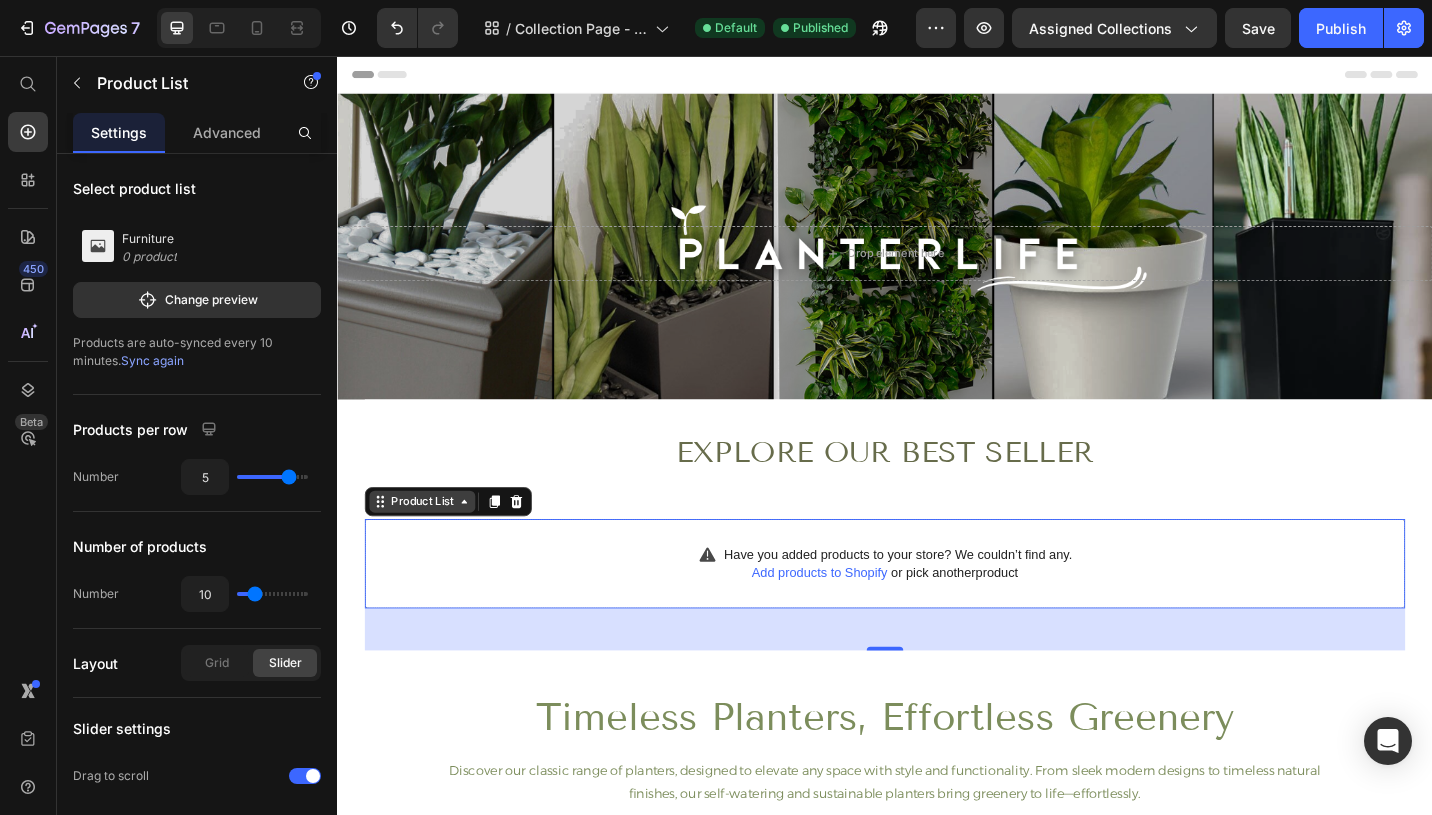 click on "Product List" at bounding box center (430, 544) 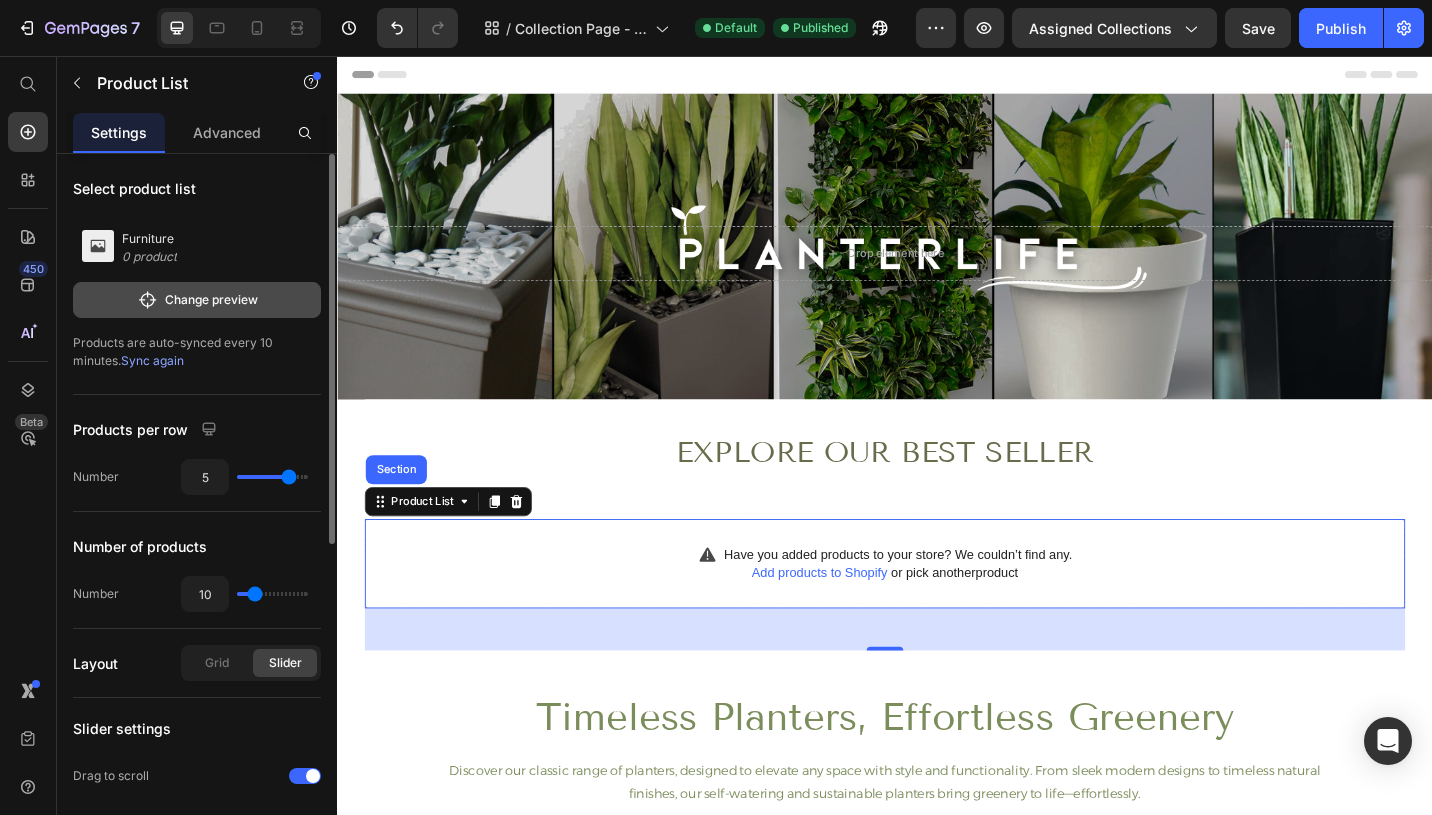 click on "Change preview" at bounding box center (197, 300) 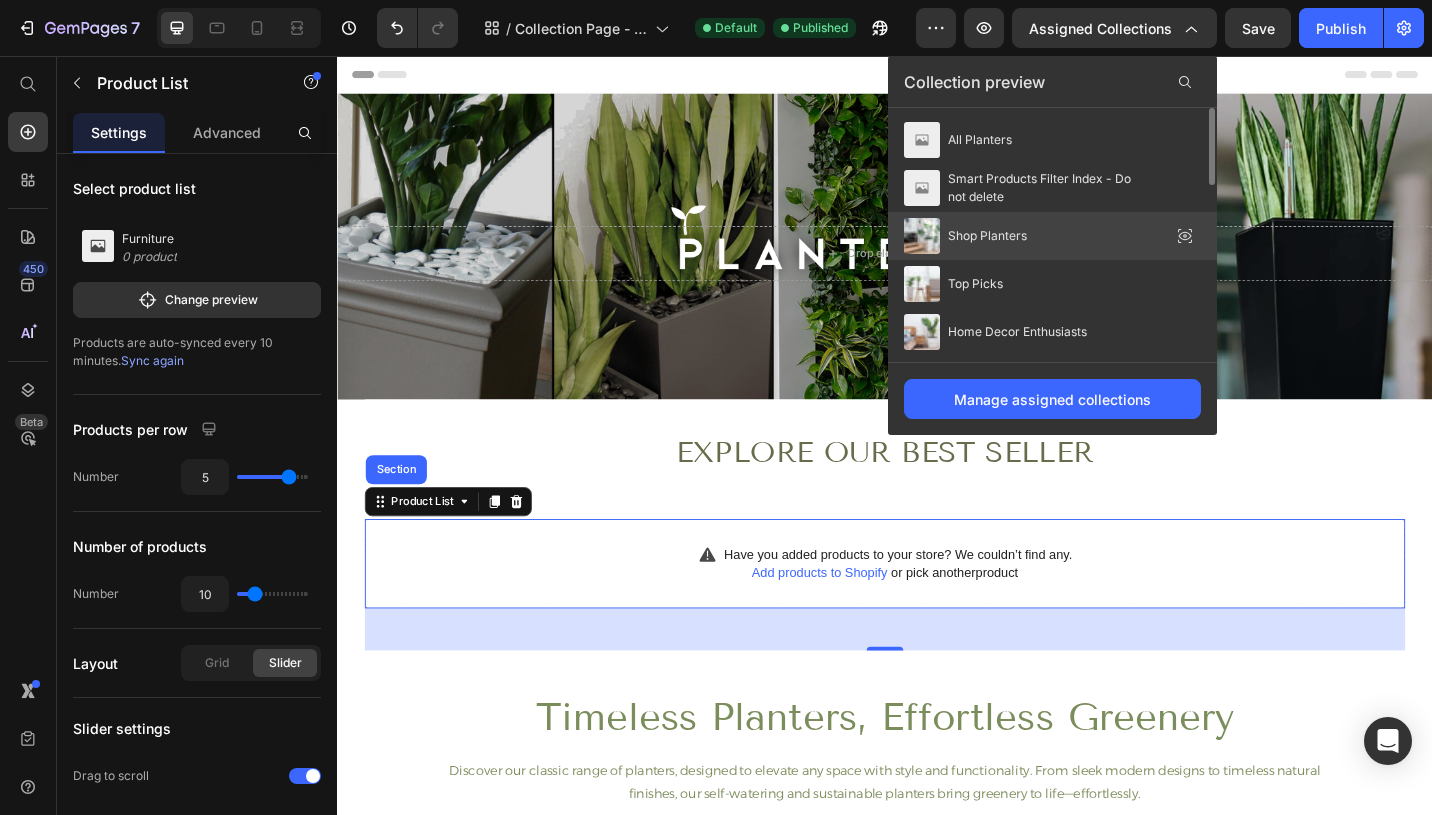 click on "Shop Planters" at bounding box center [965, 236] 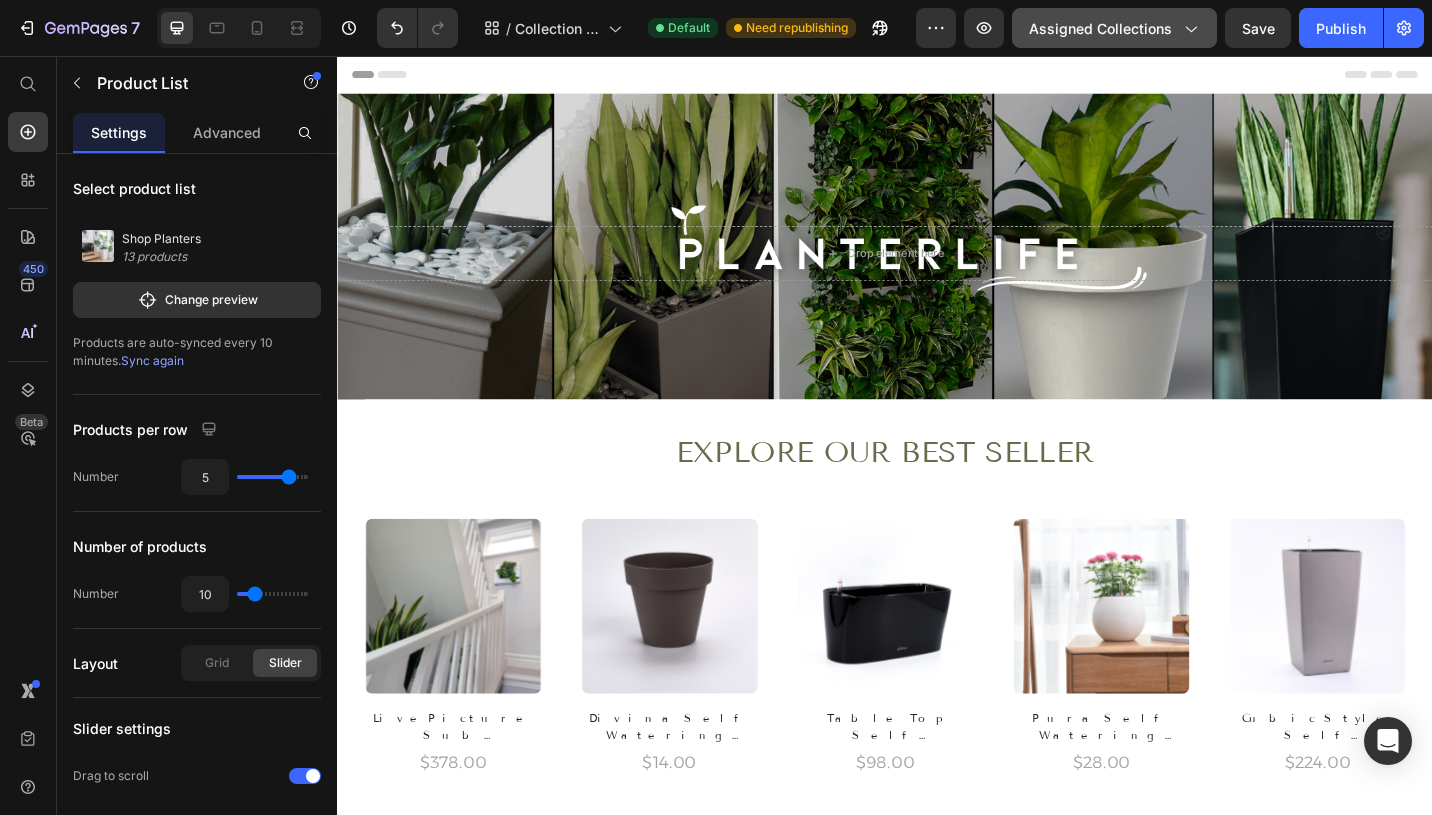 click on "Assigned Collections" 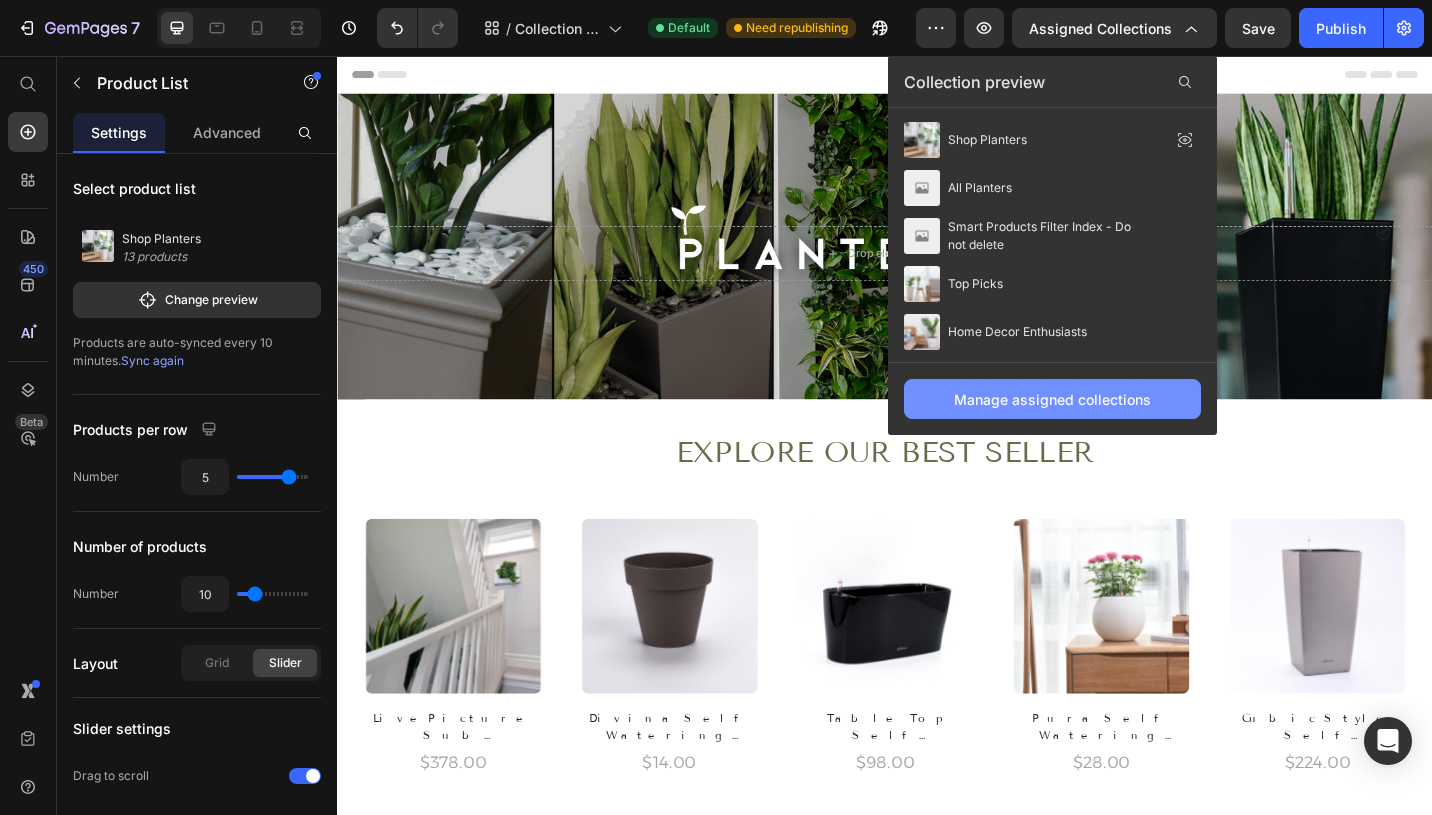click on "Manage assigned collections" at bounding box center [1052, 399] 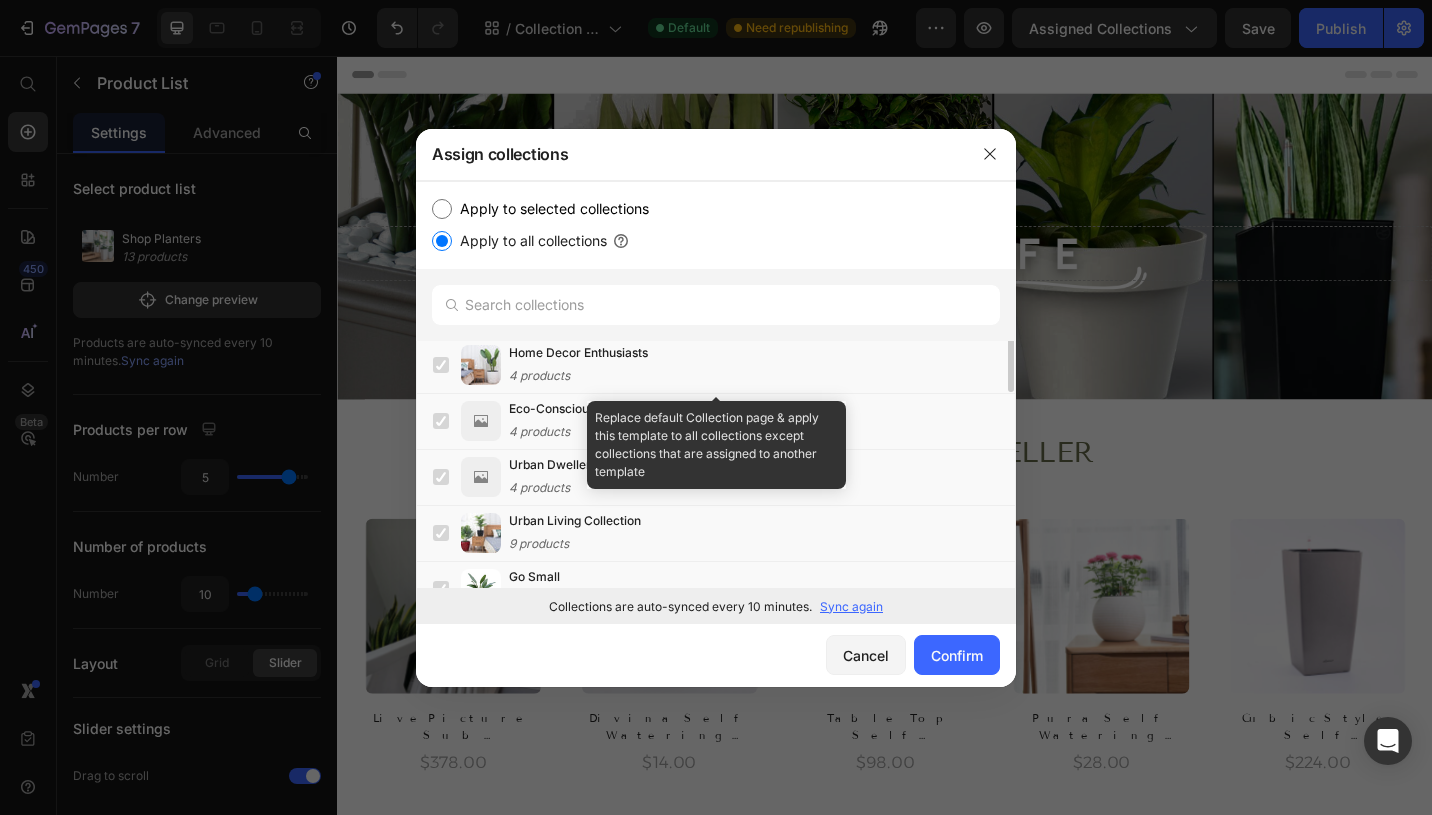 scroll, scrollTop: 0, scrollLeft: 0, axis: both 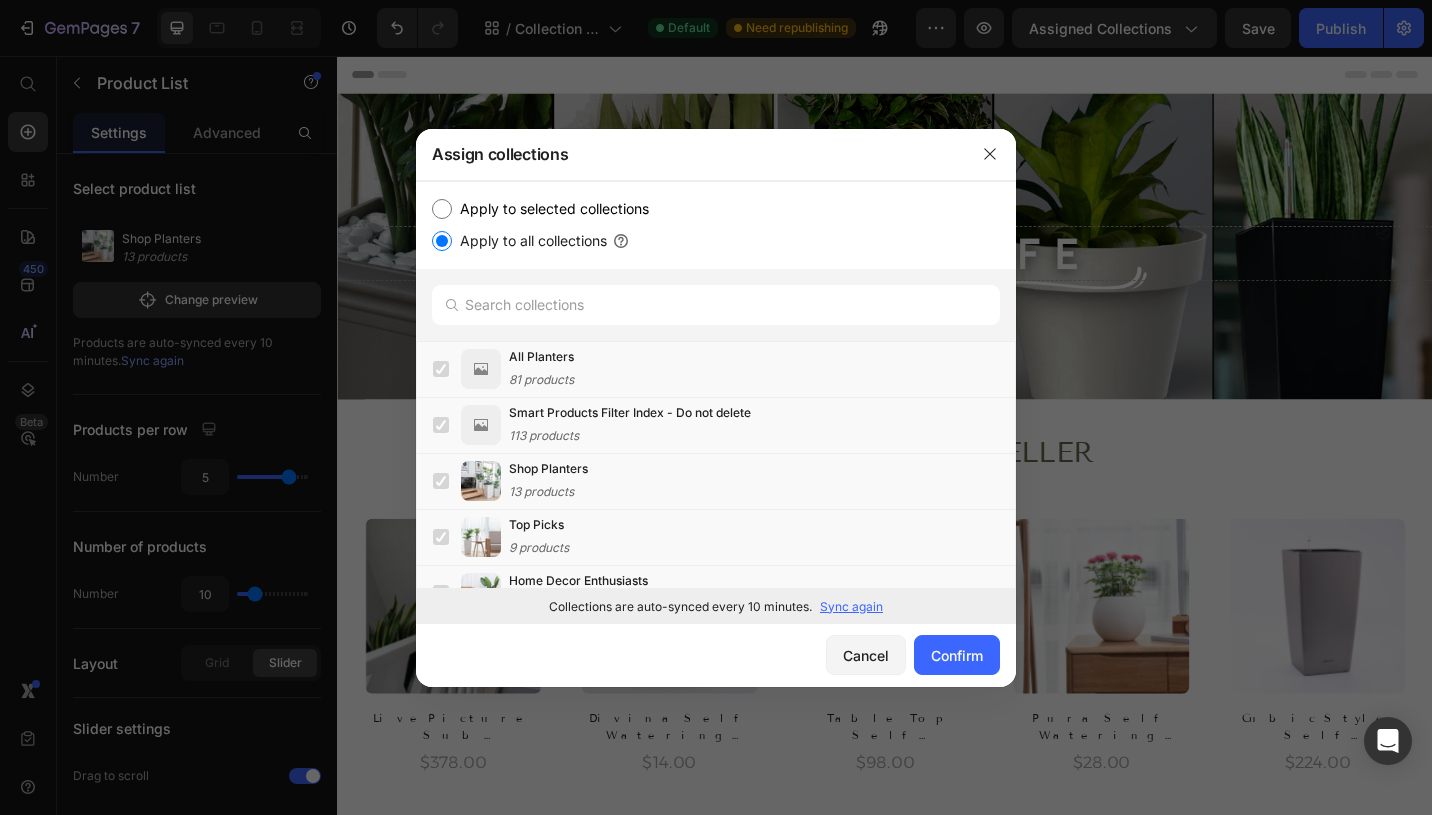 click on "Apply to selected collections" at bounding box center (442, 209) 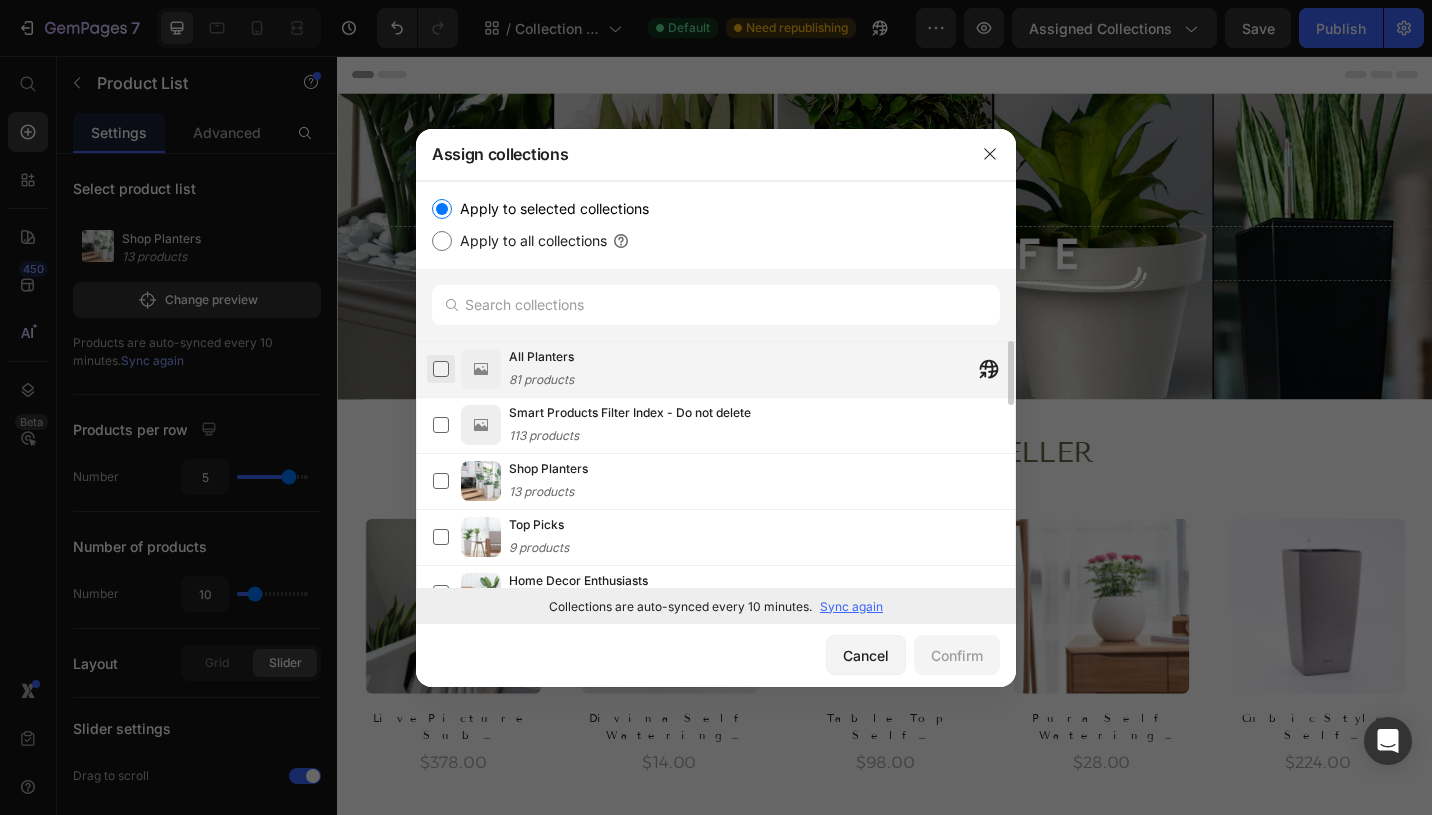 click at bounding box center [441, 369] 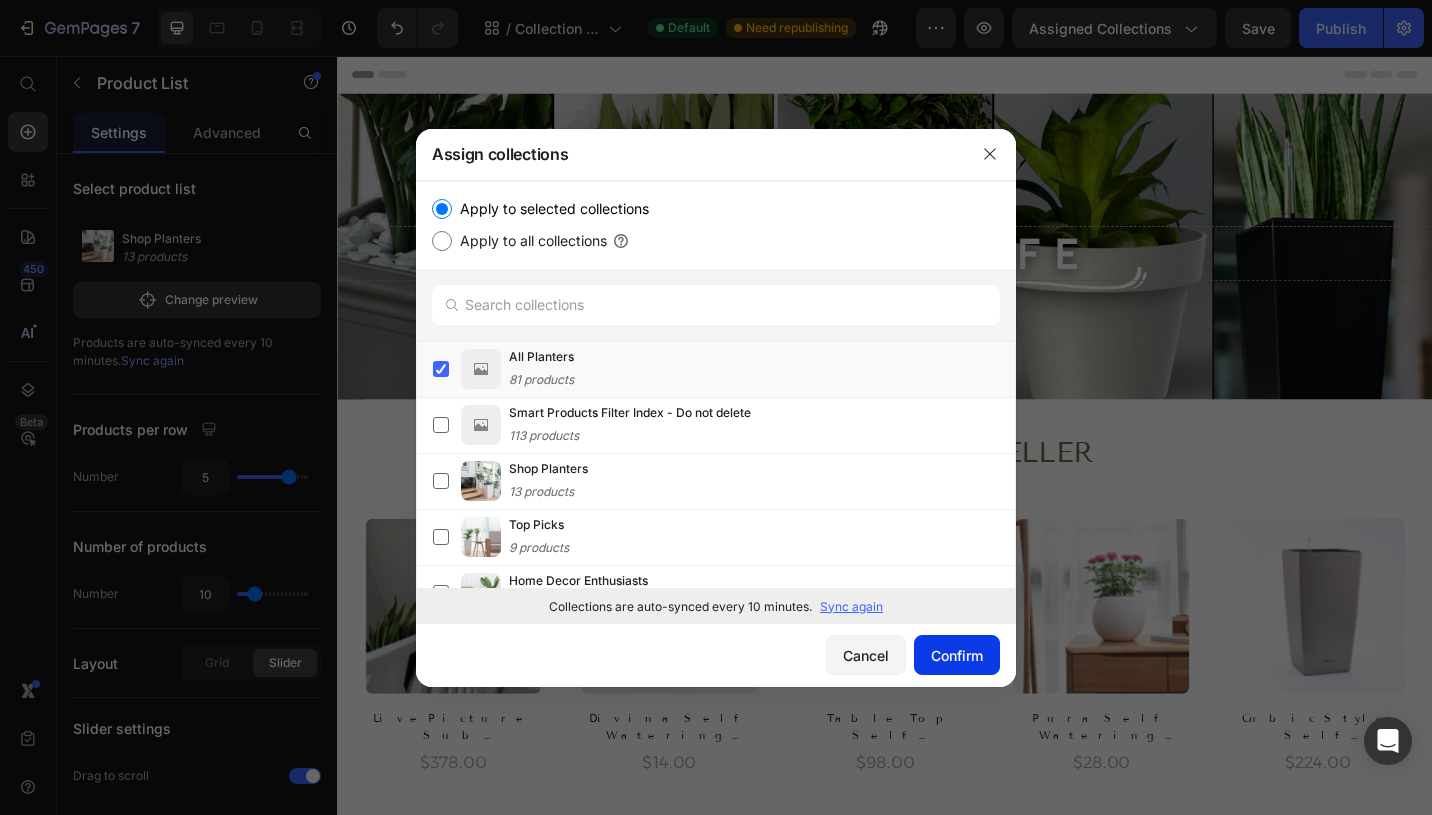 click on "Confirm" at bounding box center (957, 655) 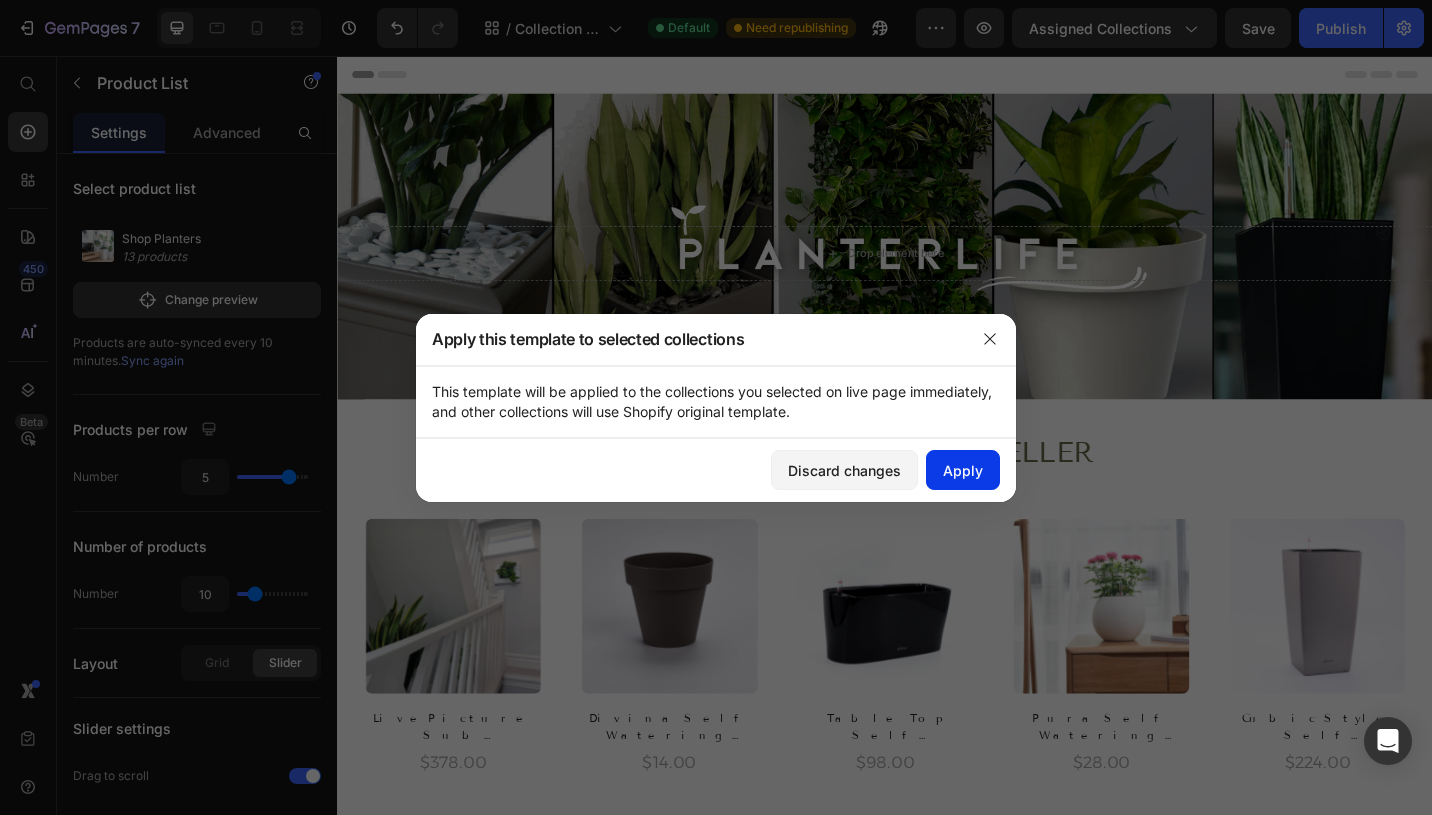 click on "Apply" at bounding box center [963, 470] 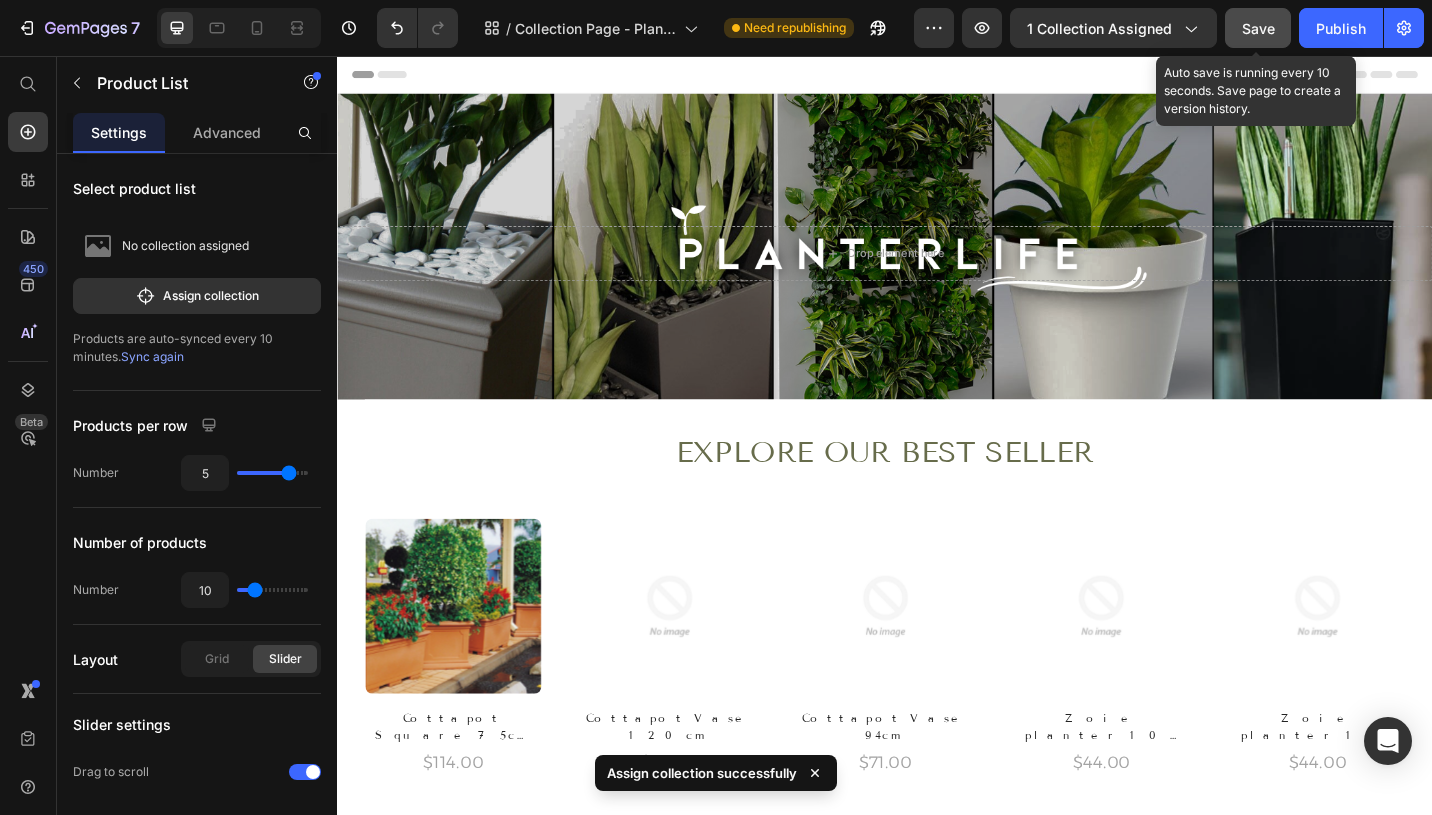 click on "Save" at bounding box center [1258, 28] 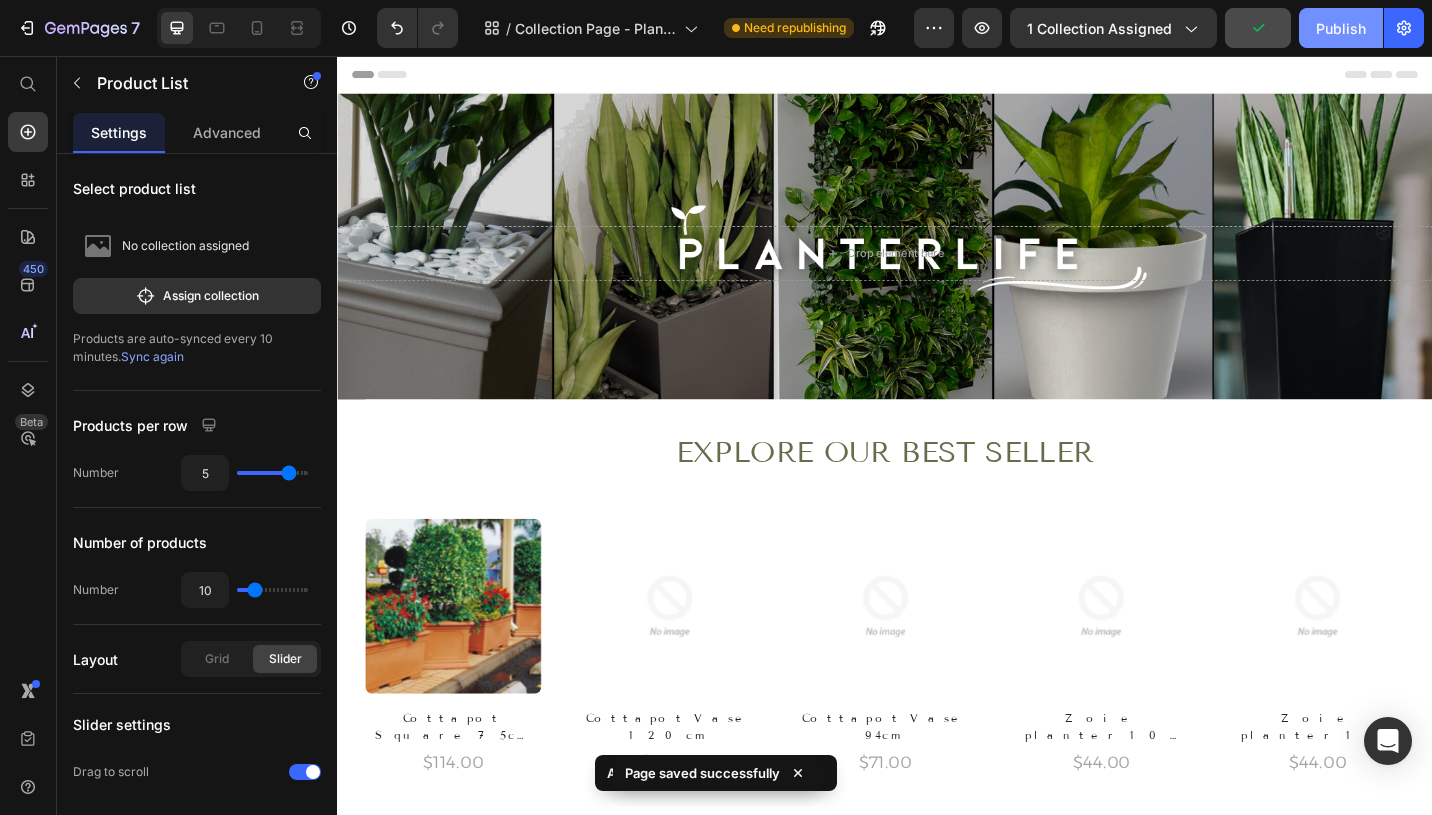 click on "Publish" at bounding box center (1341, 28) 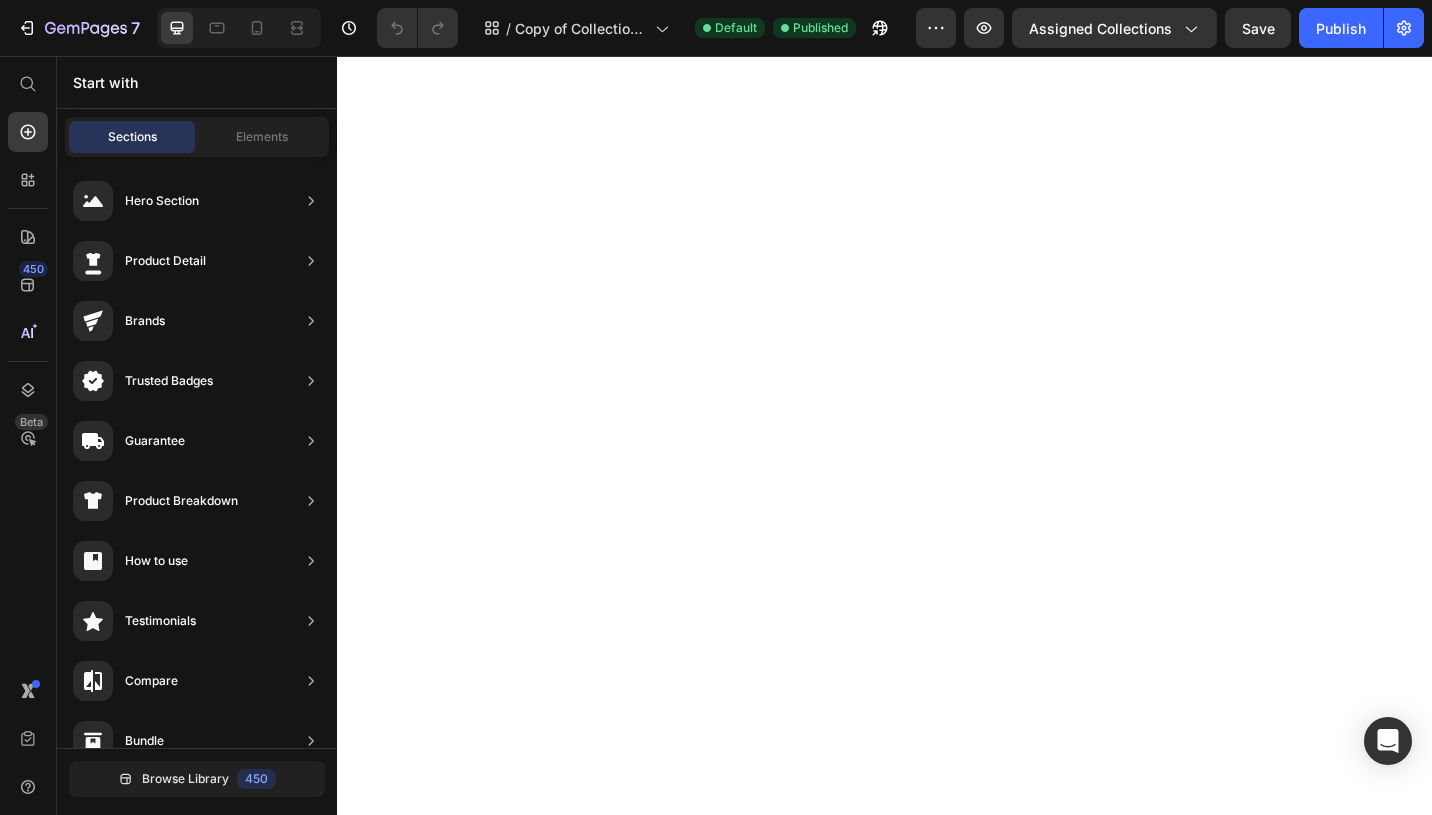 scroll, scrollTop: 0, scrollLeft: 0, axis: both 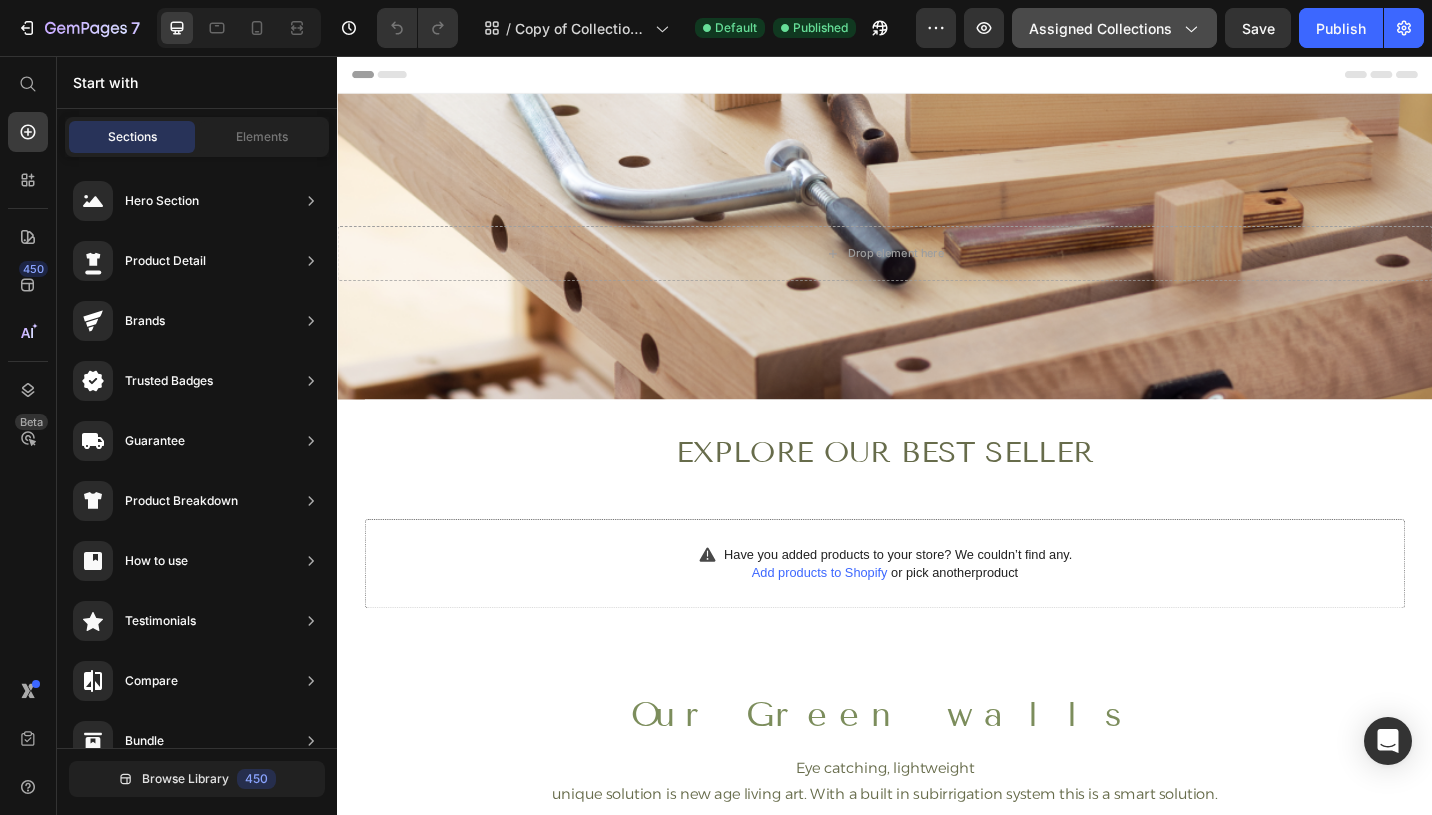 click on "Assigned Collections" at bounding box center (1114, 28) 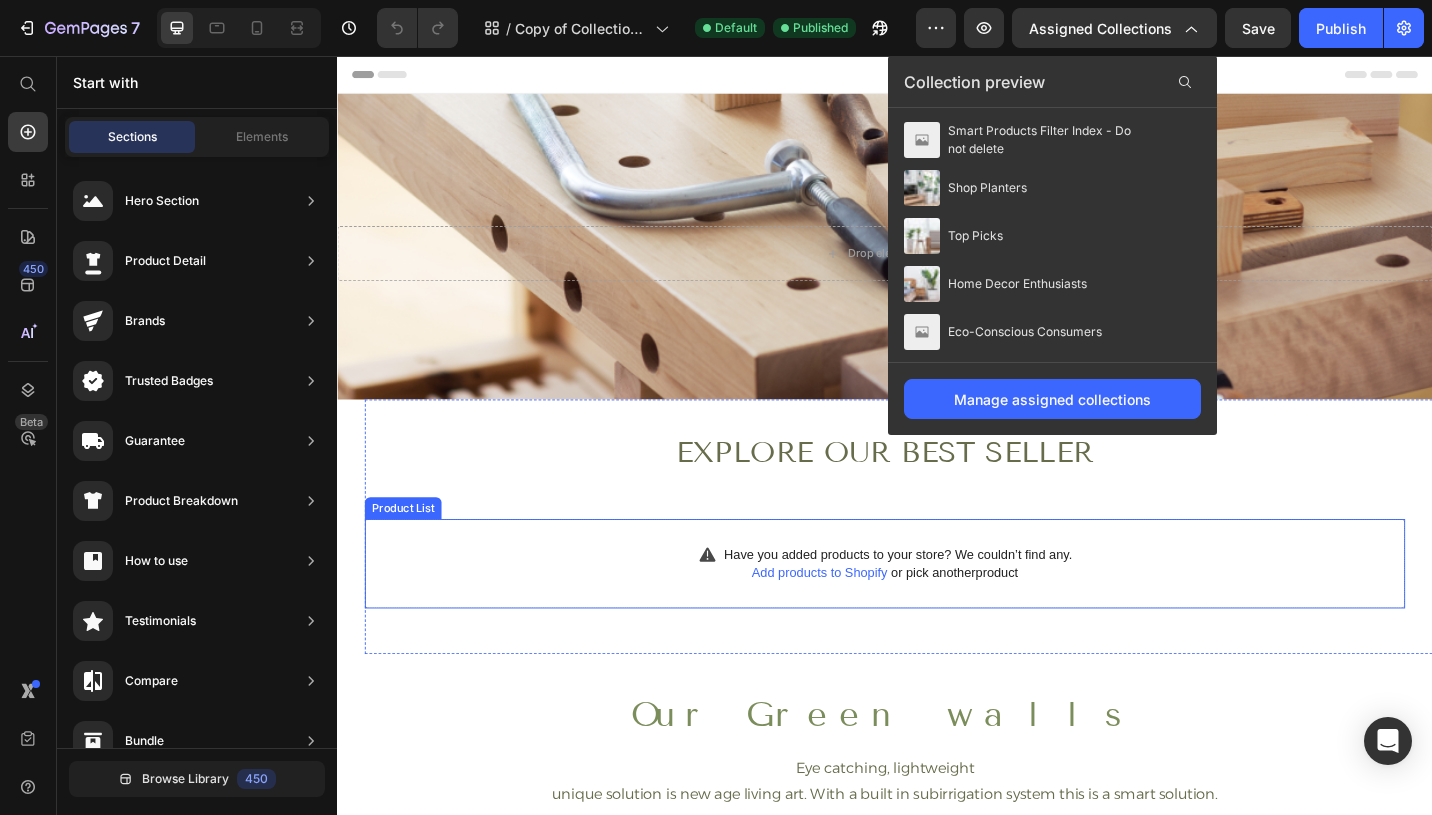 click on "Add products to Shopify" at bounding box center [865, 622] 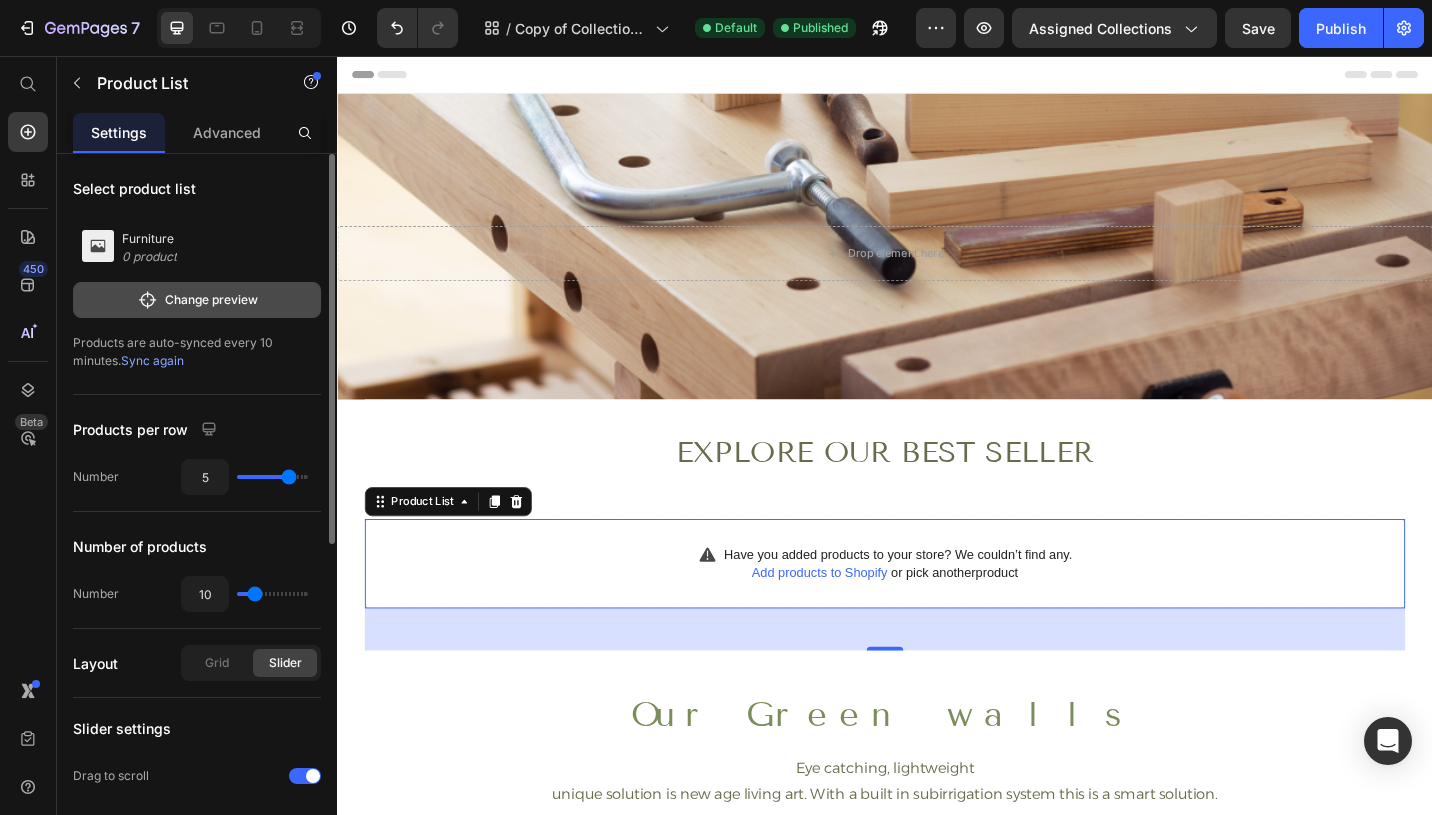 click on "Change preview" at bounding box center [197, 300] 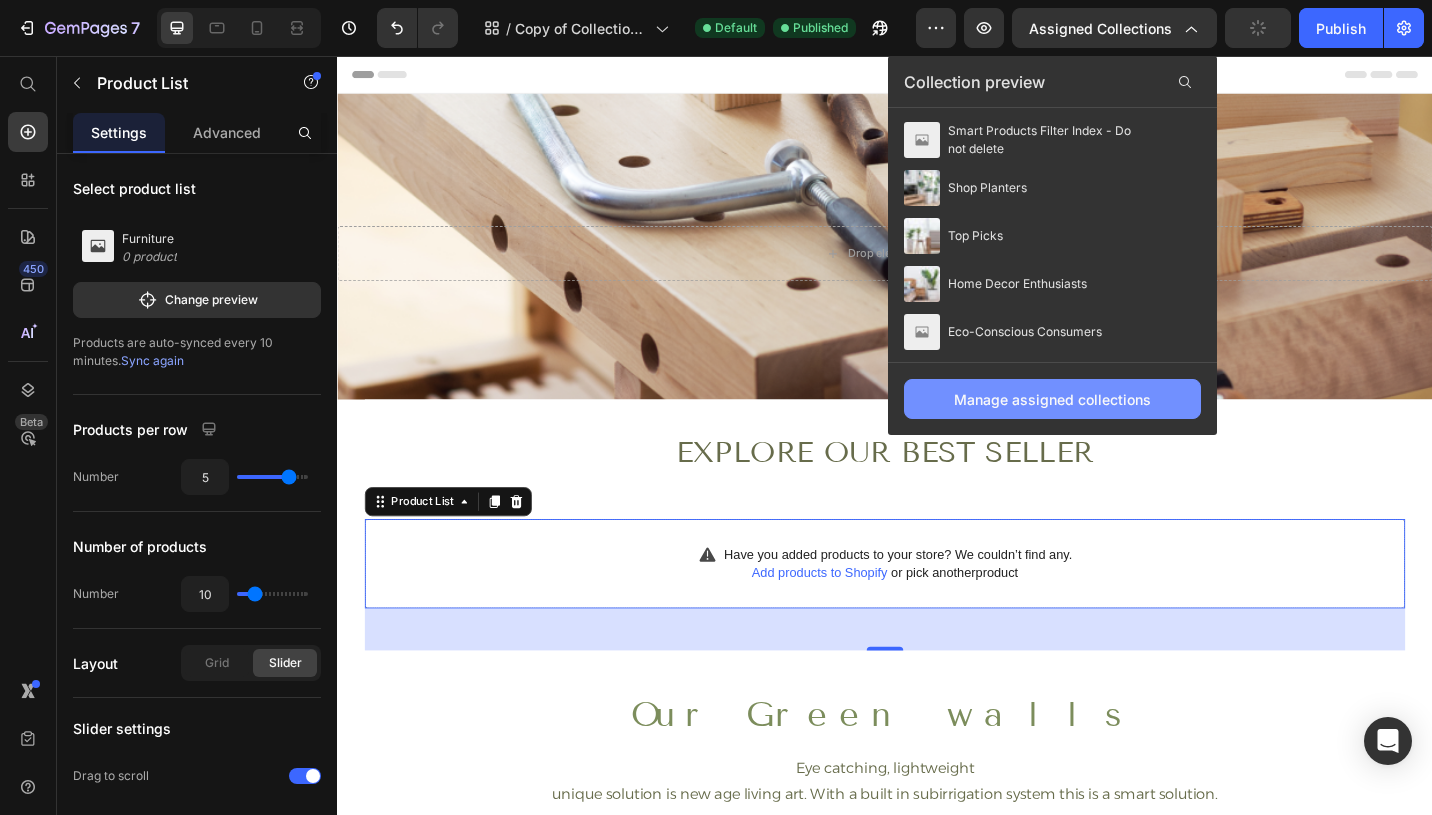 click on "Manage assigned collections" at bounding box center [1052, 399] 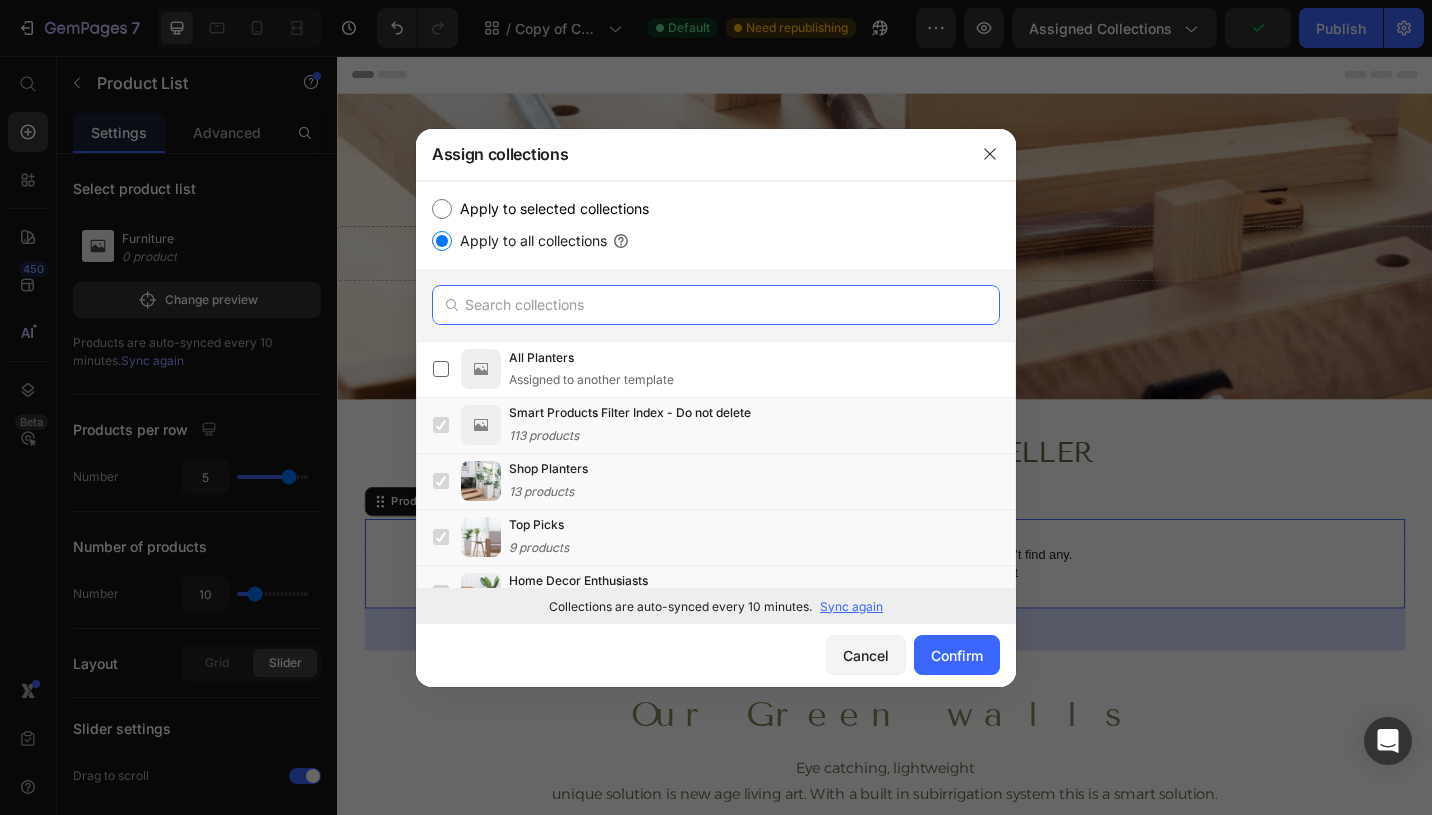click at bounding box center (716, 305) 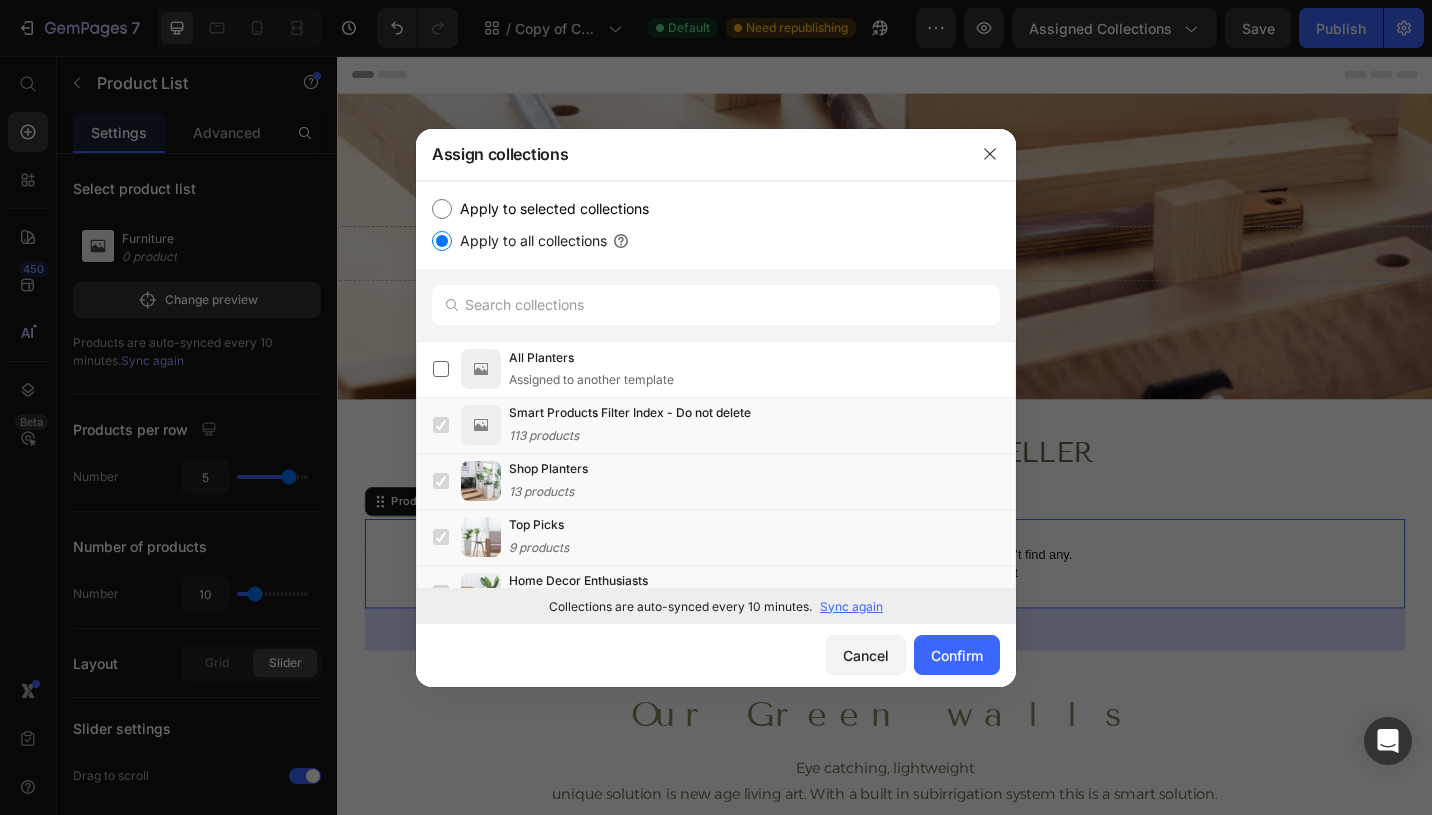 click on "Apply to selected collections" at bounding box center [550, 209] 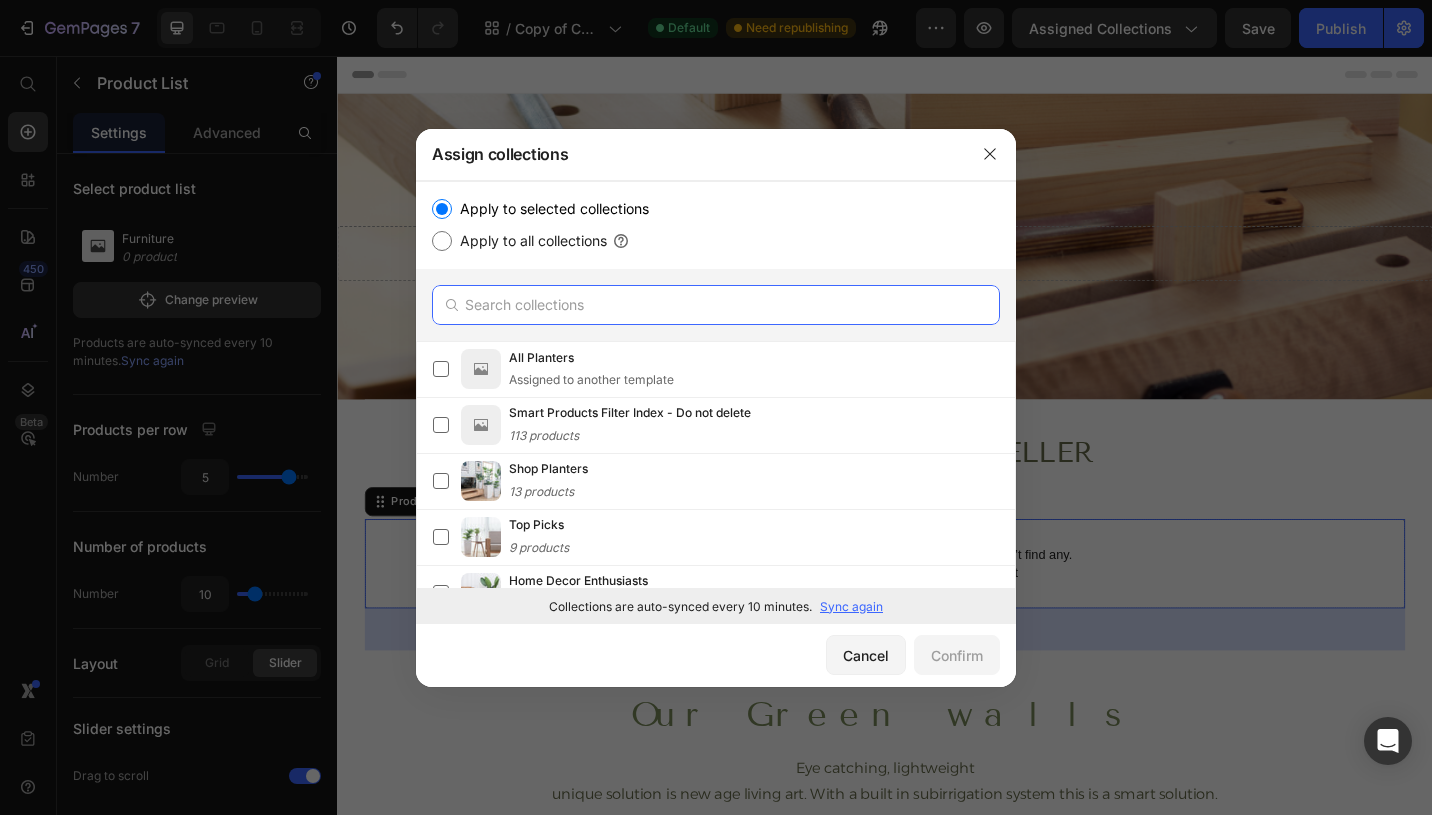 click at bounding box center (716, 305) 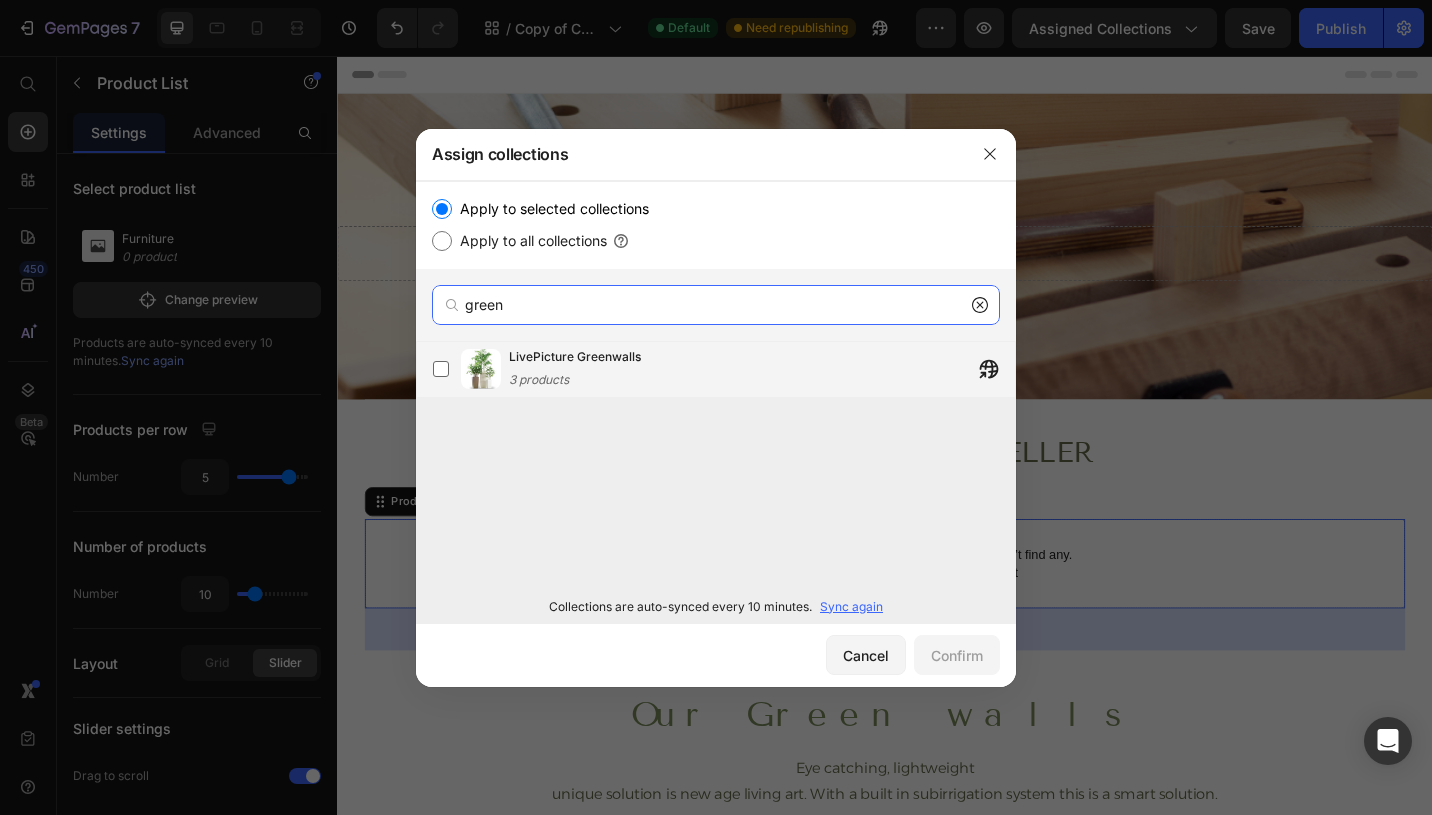 type on "green" 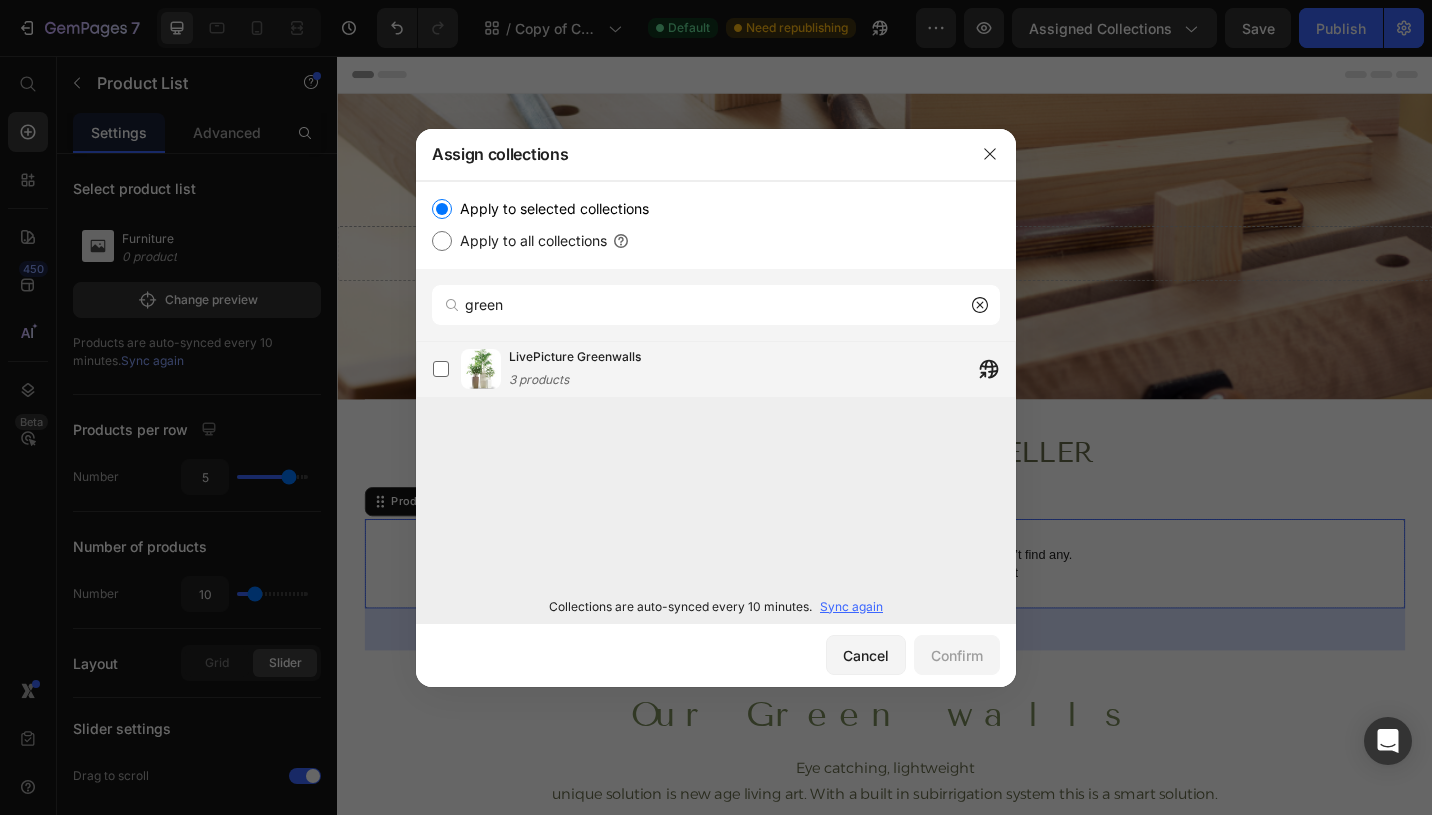 click on "LivePicture Greenwalls 3 products" at bounding box center (575, 369) 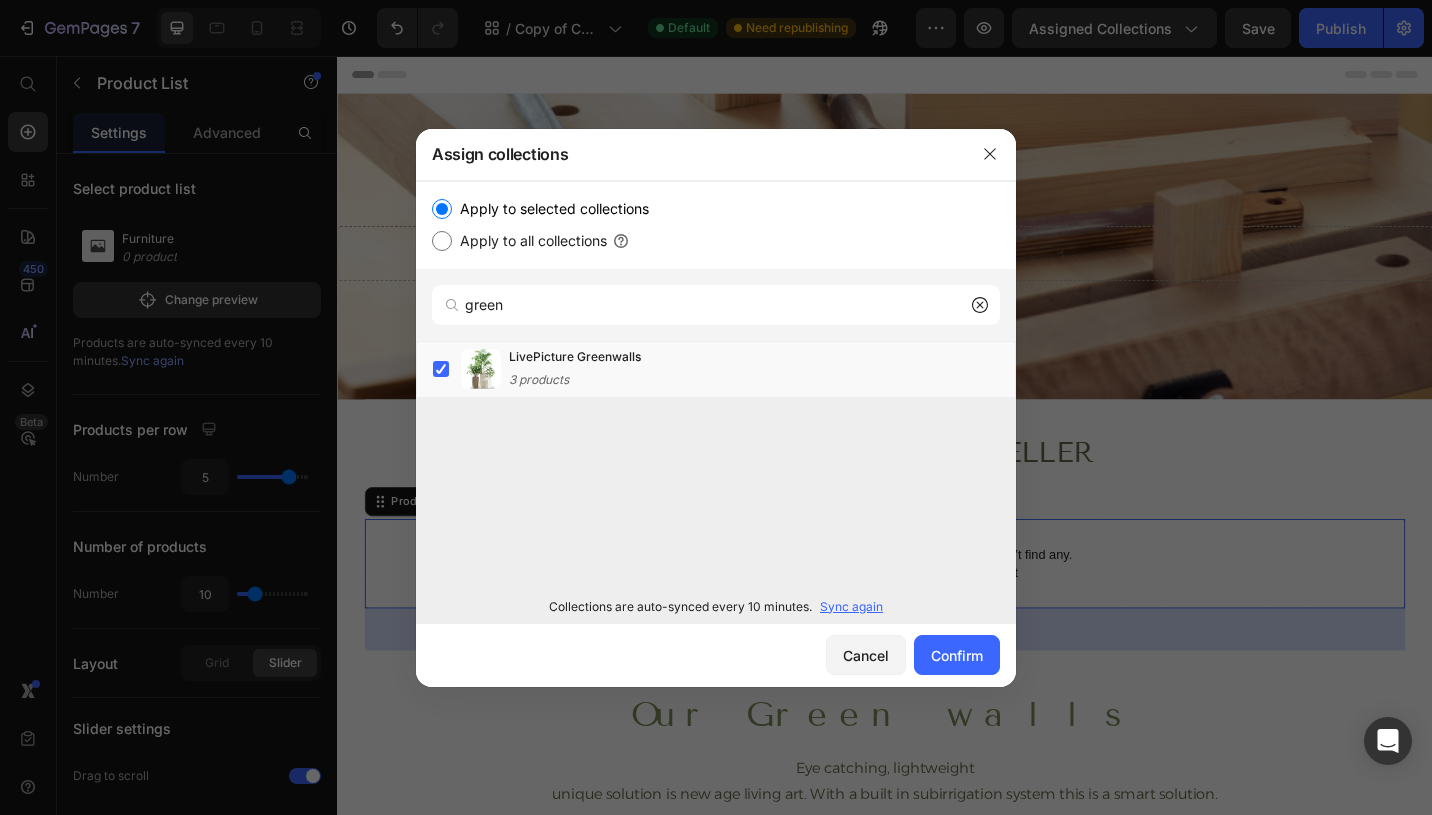 click on "Cancel Confirm" at bounding box center (716, 655) 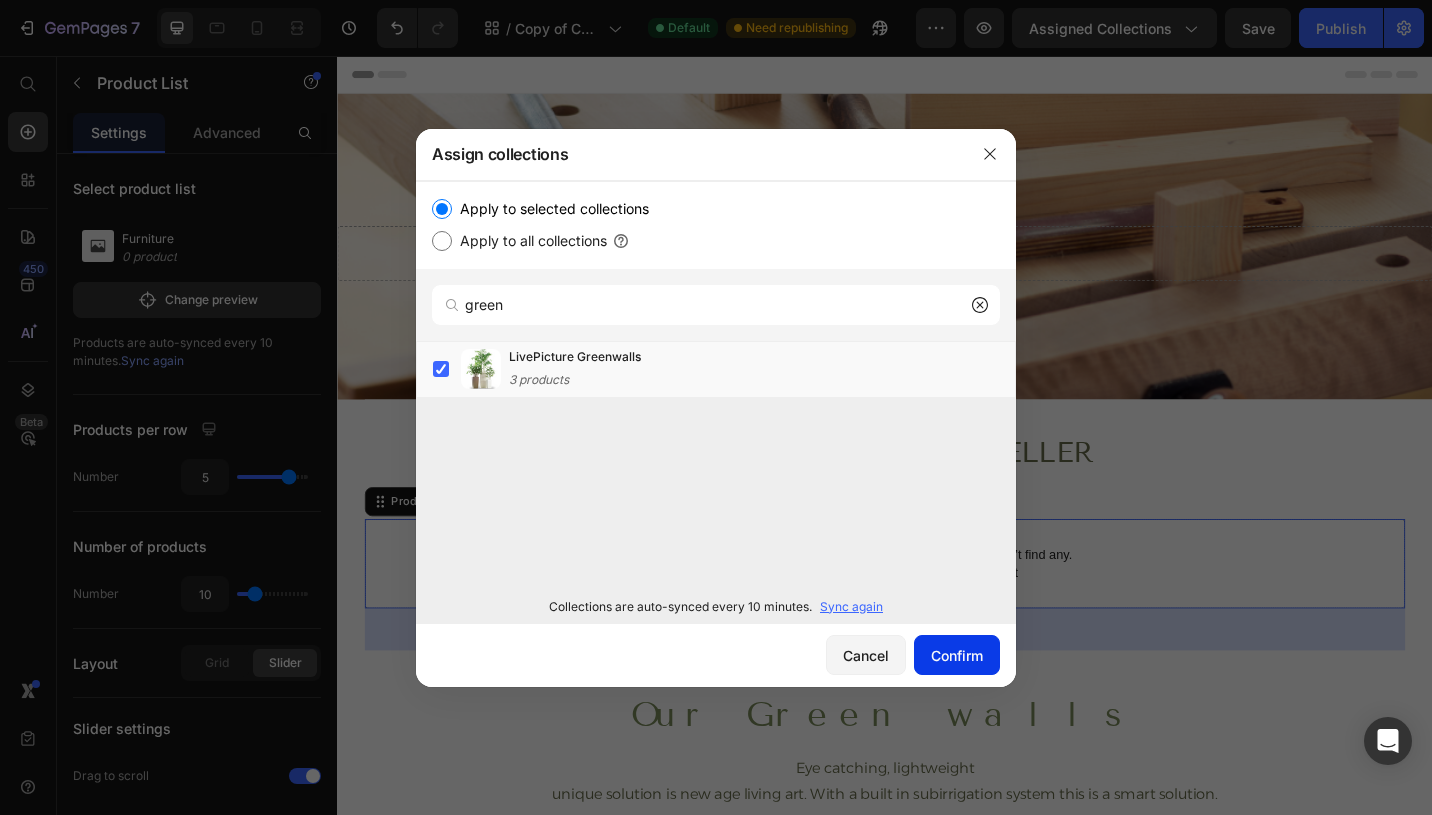 click on "Confirm" at bounding box center [957, 655] 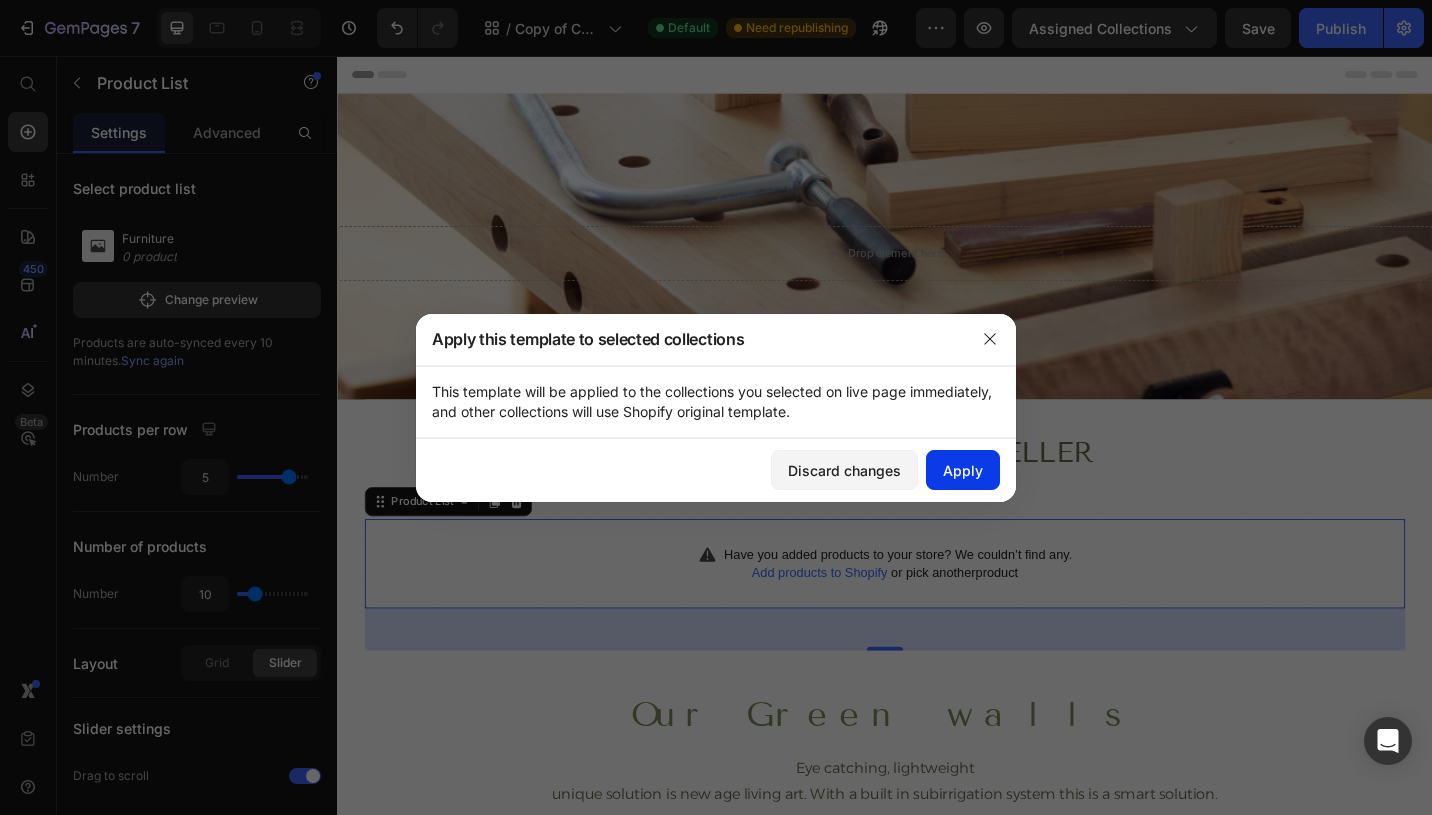 click on "Apply" at bounding box center [963, 470] 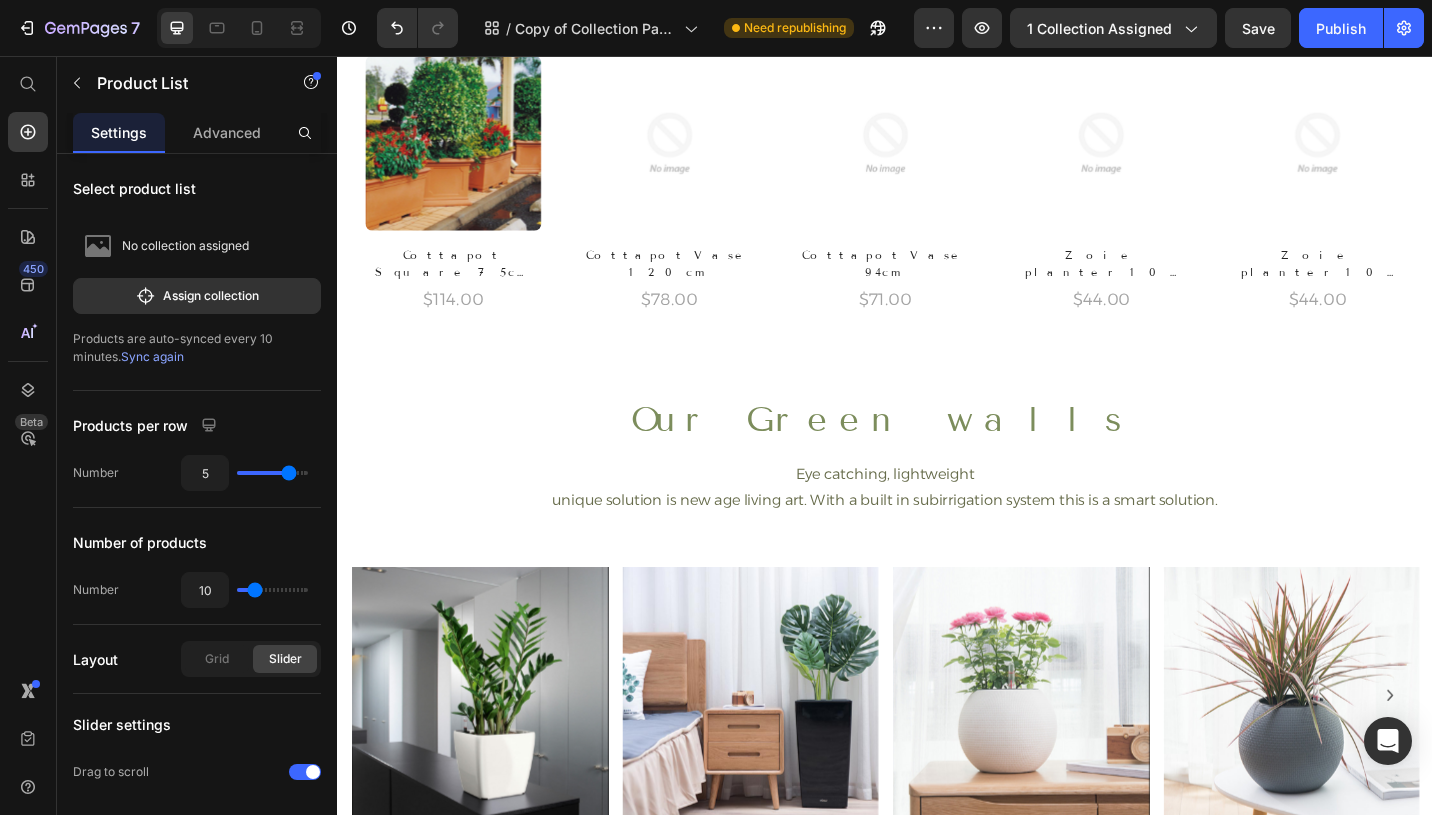 scroll, scrollTop: 0, scrollLeft: 0, axis: both 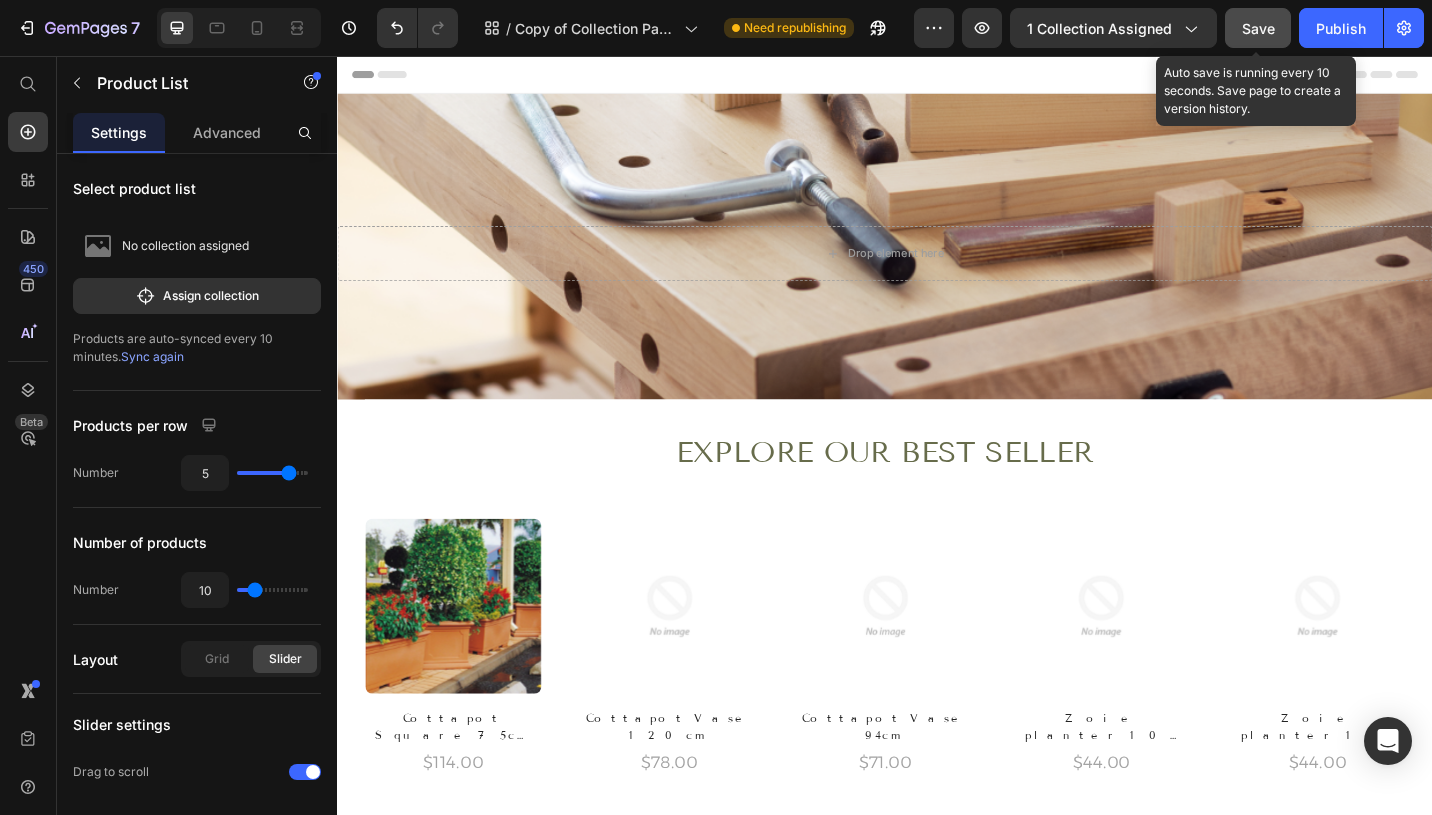 click on "Save" at bounding box center (1258, 28) 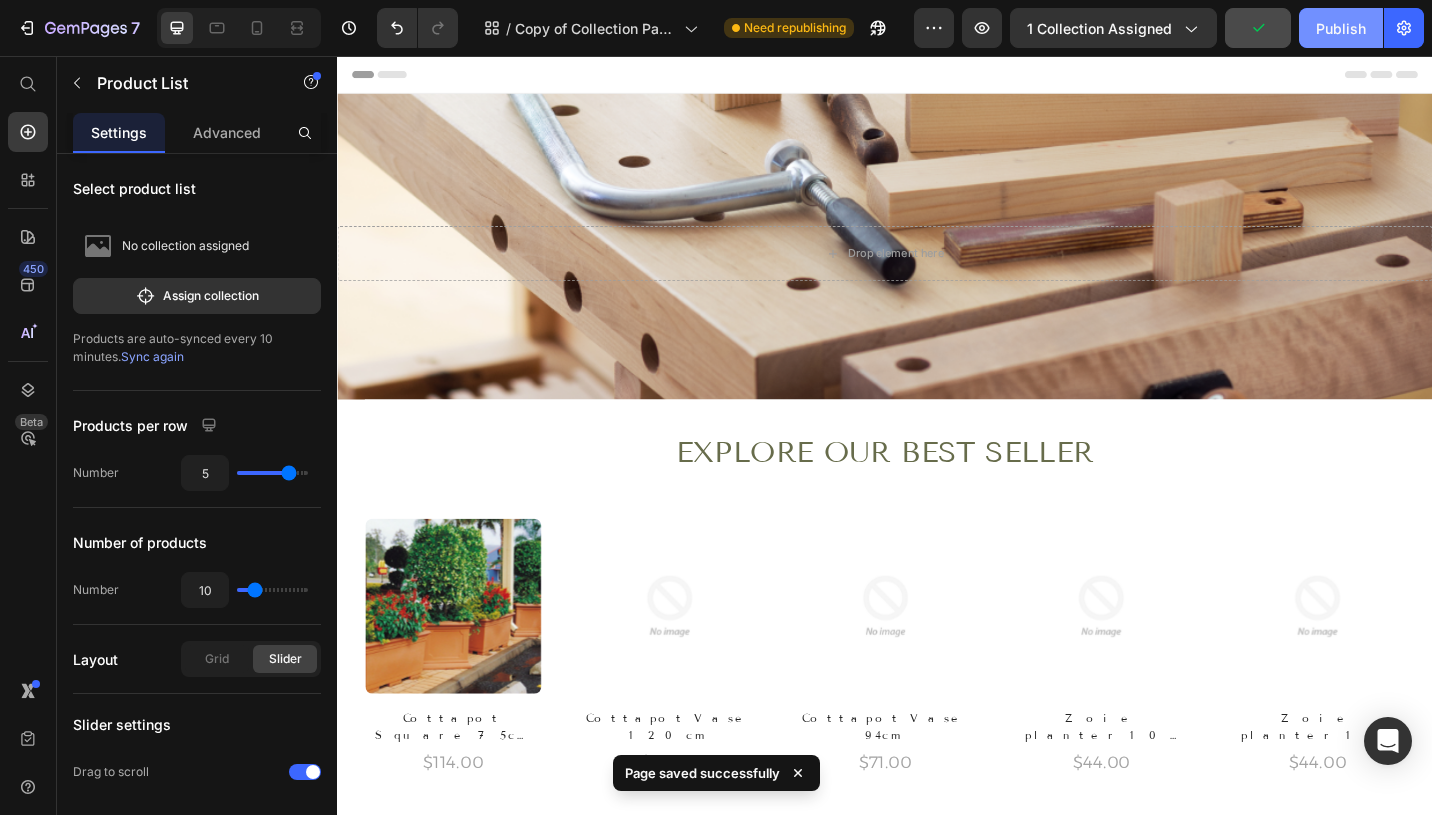 click on "Publish" 